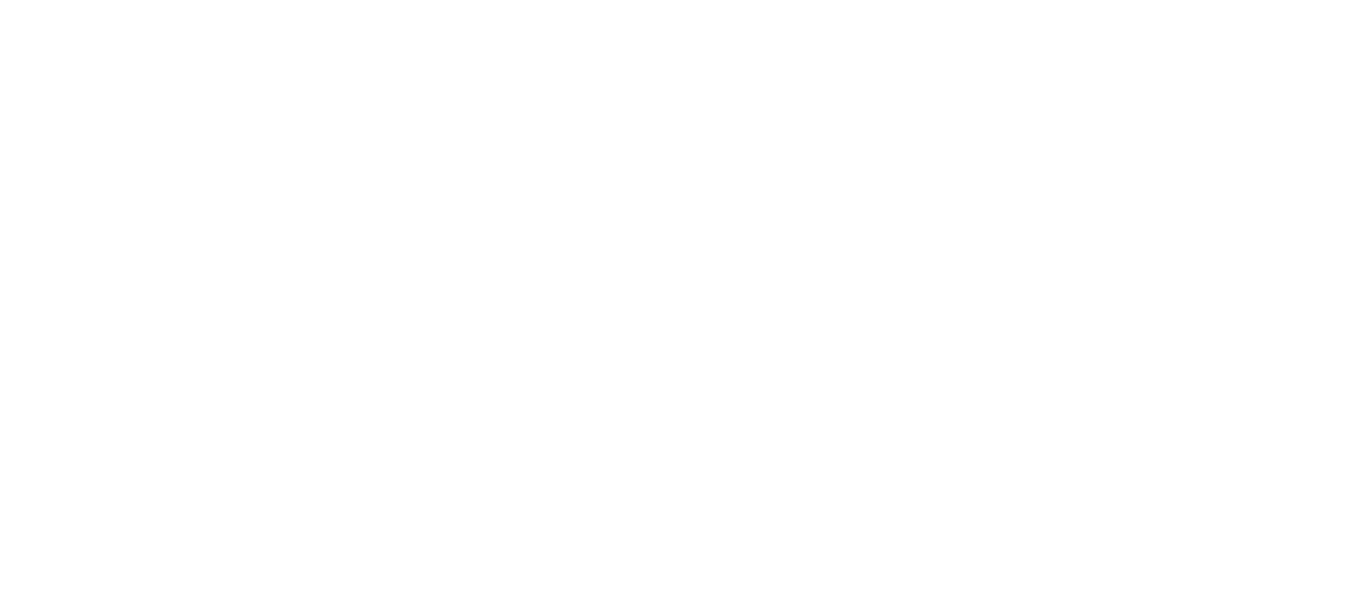 scroll, scrollTop: 0, scrollLeft: 0, axis: both 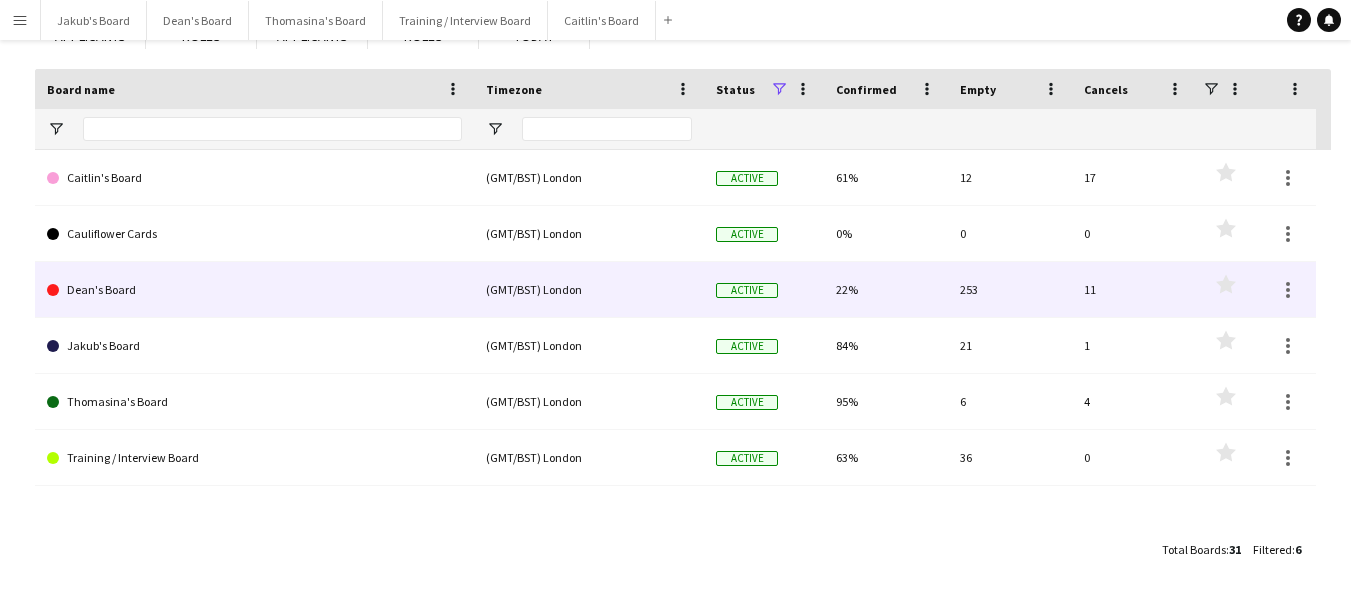 click on "Dean's Board" 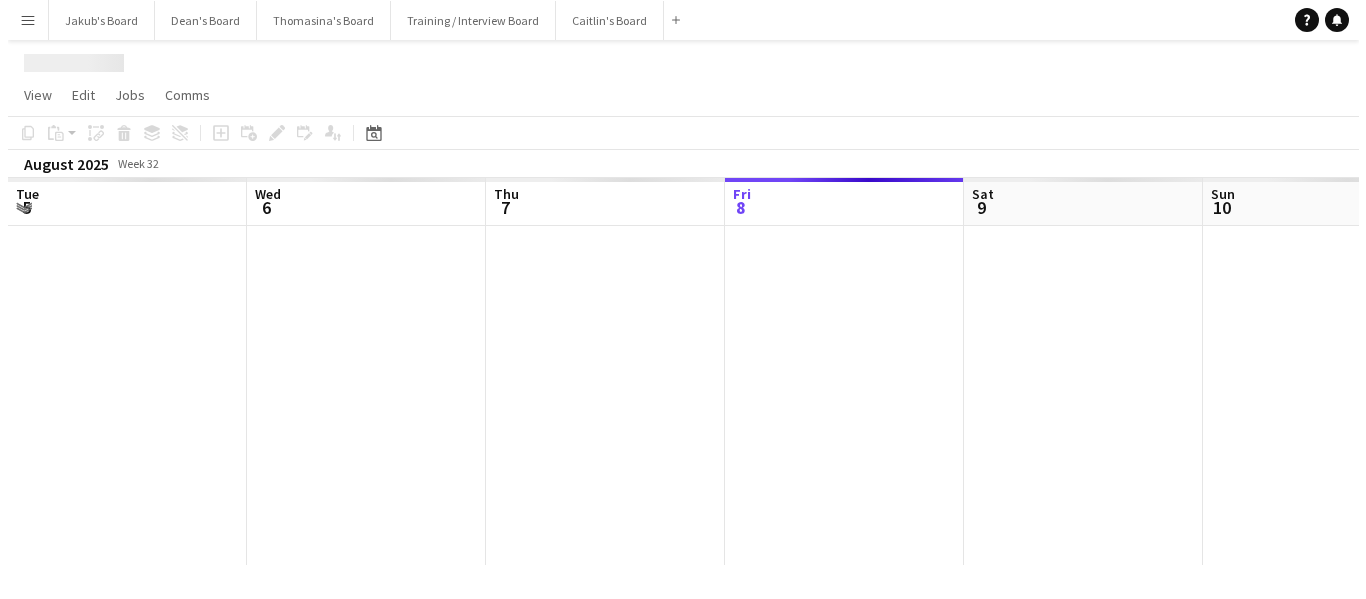 scroll, scrollTop: 0, scrollLeft: 0, axis: both 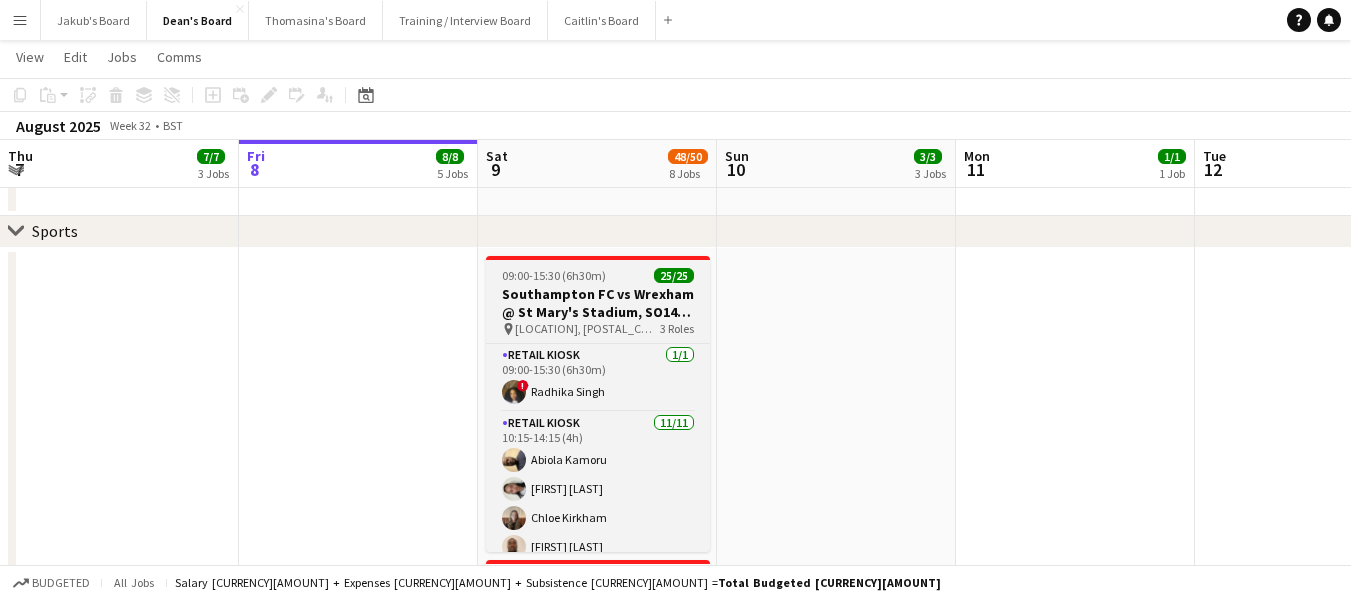 click on "[TIME]-[TIME] ([DURATION])    25/25   [LOCATION] vs [LOCATION] @ [LOCATION], [POSTAL_CODE]
pin
[LOCATION], [POSTAL_CODE]   3 Roles   Retail Kiosk    1/1   [TIME]-[TIME] ([DURATION])
! [FIRST] [LAST]  Retail Kiosk    11/11   [TIME]-[TIME] ([DURATION])
[FIRST] [LAST] [FIRST] [LAST] [FIRST] [LAST] [FIRST] [LAST] ! [FIRST] [LAST] [FIRST] [LAST] ! [FIRST] [LAST] [FIRST] [LAST] [FIRST] [LAST] [FIRST] [LAST] [FIRST] [LAST]  Retail Kiosk    13/13   [TIME]-[TIME] ([DURATION])
[FIRST] [LAST] [FIRST] [LAST] ! [FIRST] [LAST] [FIRST] [LAST] [FIRST] [LAST] [FIRST] [LAST] [FIRST] [LAST] [FIRST] [LAST] [FIRST] [LAST] [FIRST] [LAST] [FIRST] [LAST]" at bounding box center (598, 404) 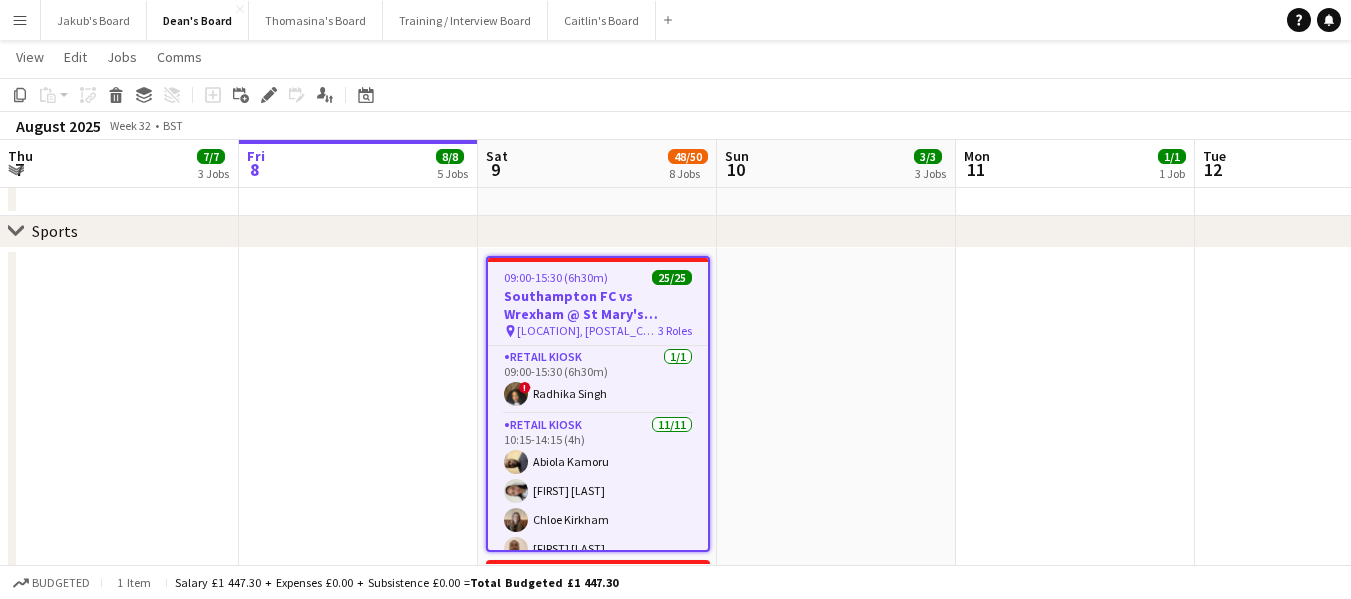 click at bounding box center (836, 646) 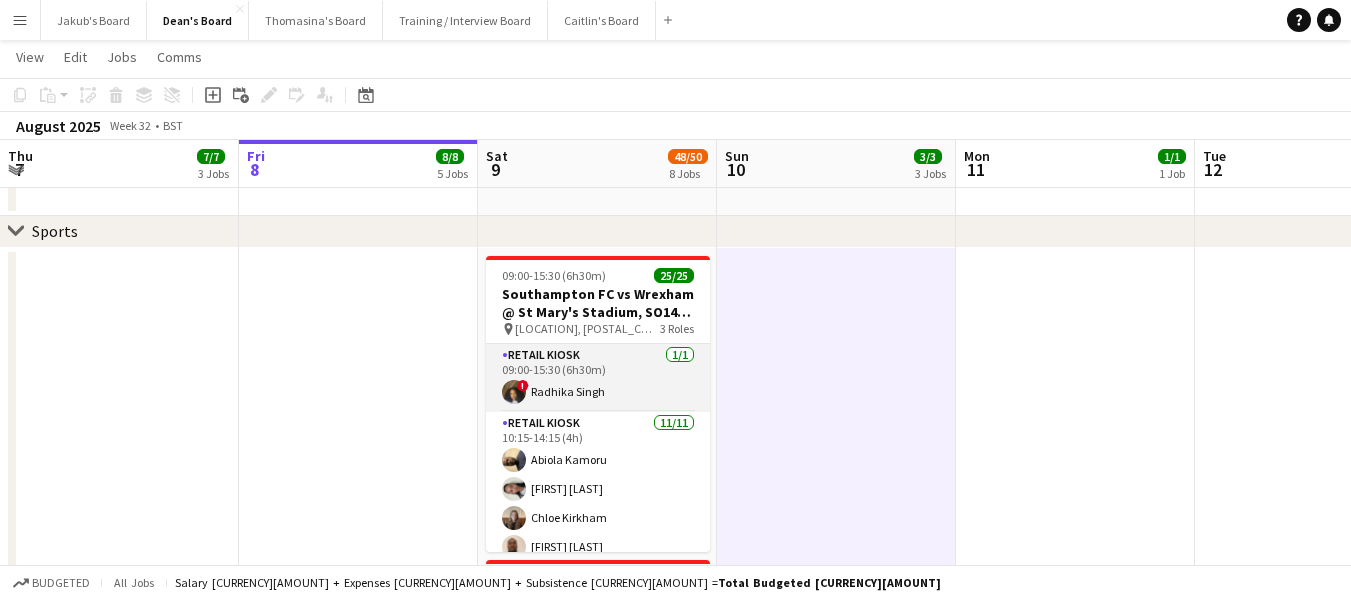 click on "Retail Kiosk    1/1   [TIME]-[TIME] ([DURATION])
! [FIRST] [LAST]" at bounding box center (598, 378) 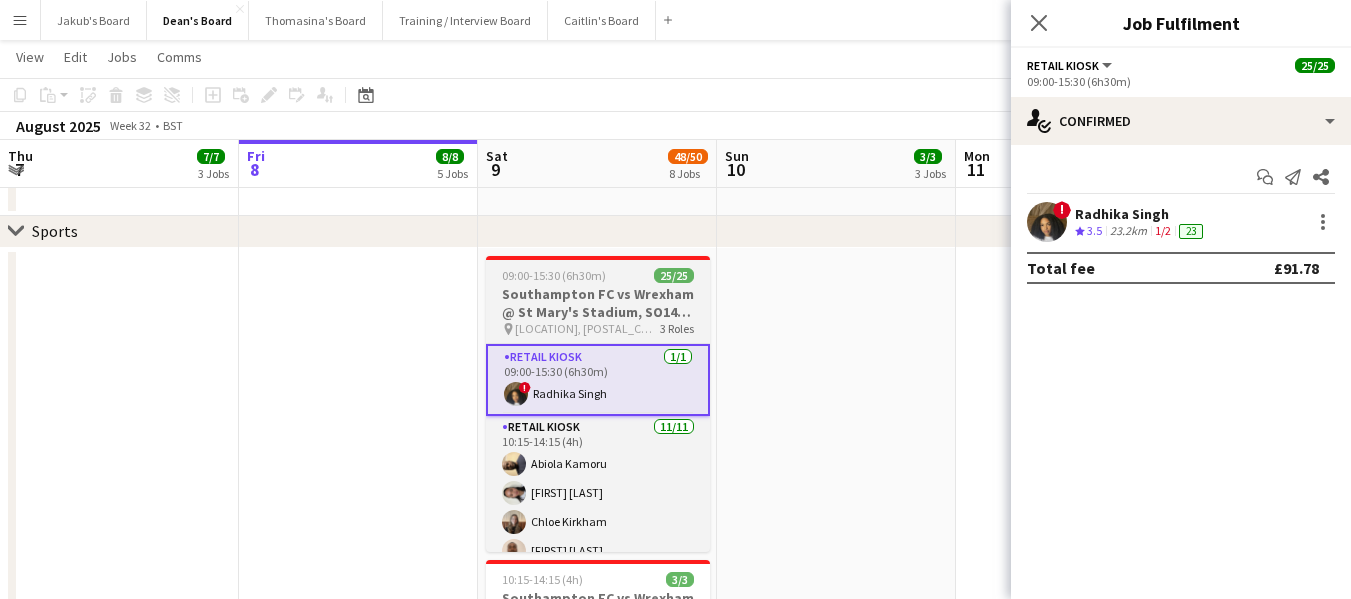 click on "Southampton FC vs Wrexham @ St Mary's Stadium, SO14 5FP" at bounding box center (598, 303) 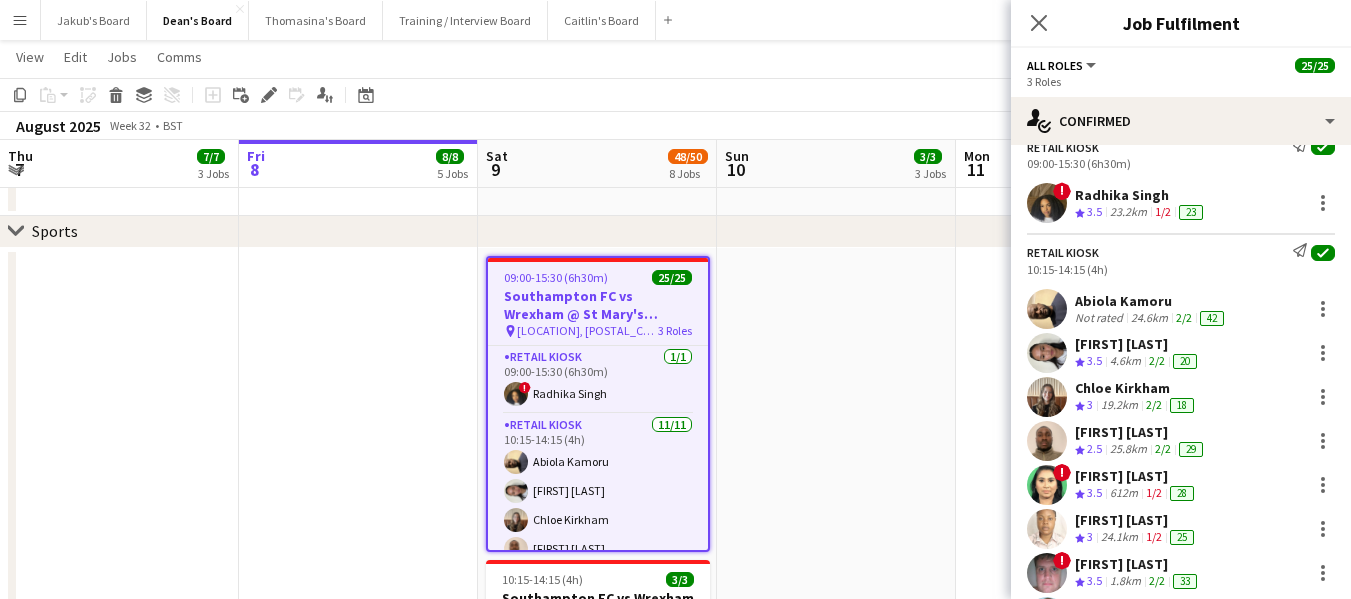 scroll, scrollTop: 0, scrollLeft: 0, axis: both 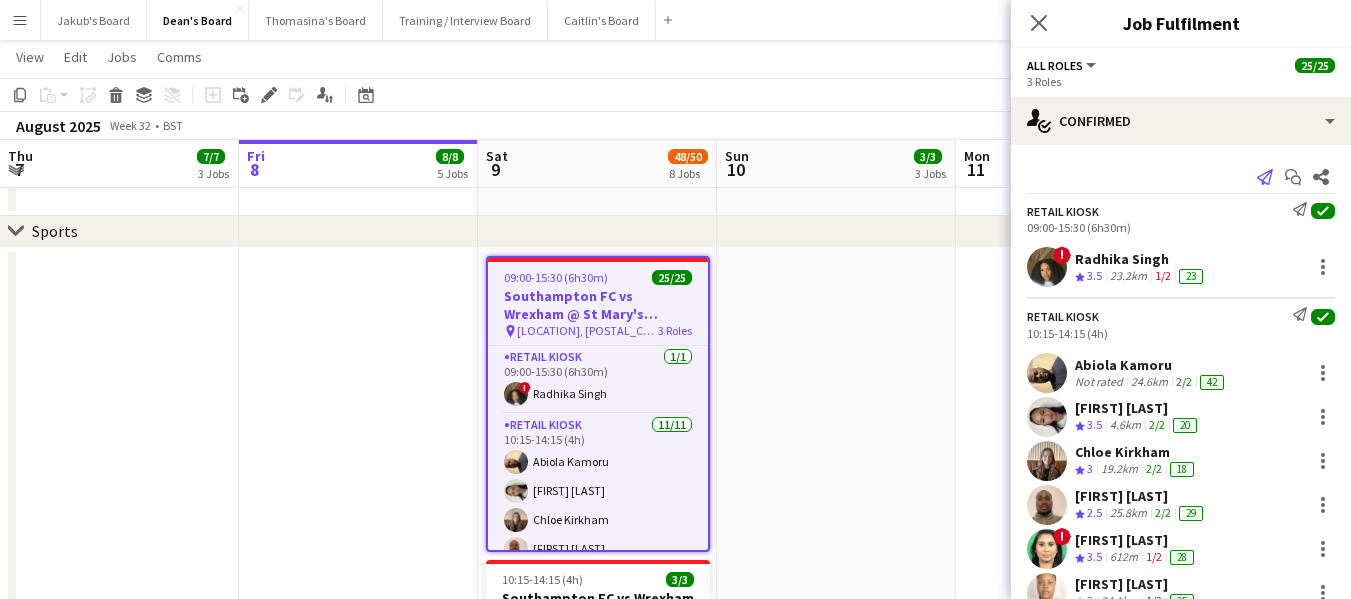 click on "Send notification" 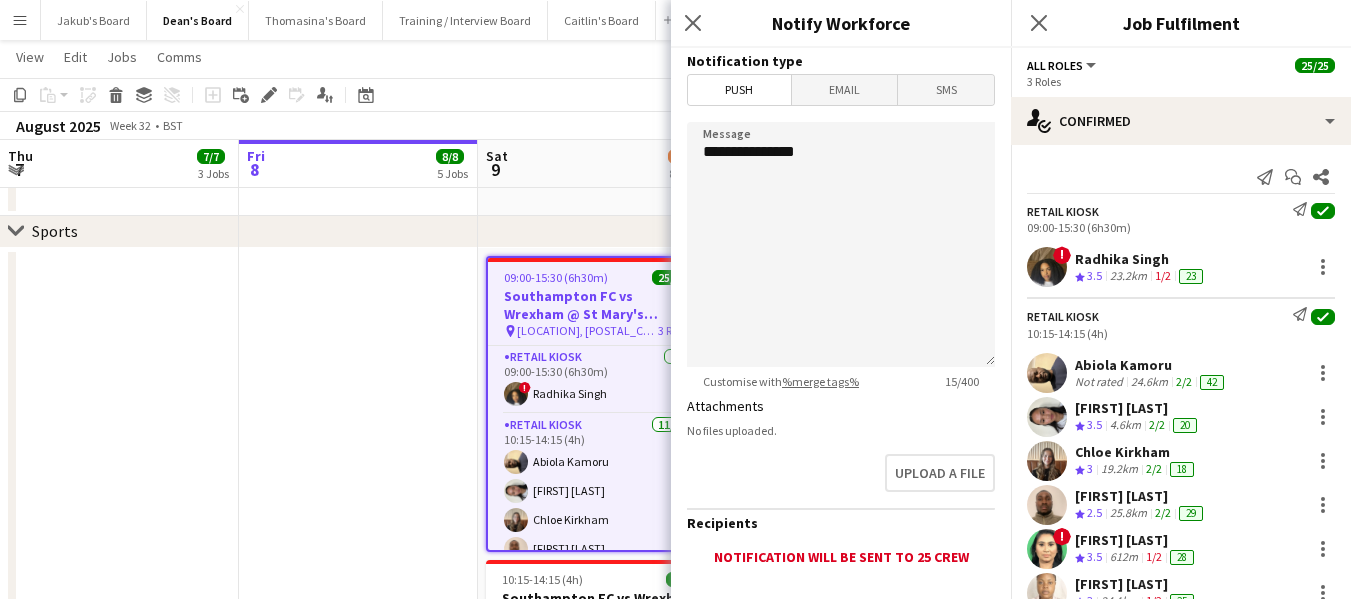 click on "SMS" at bounding box center [946, 90] 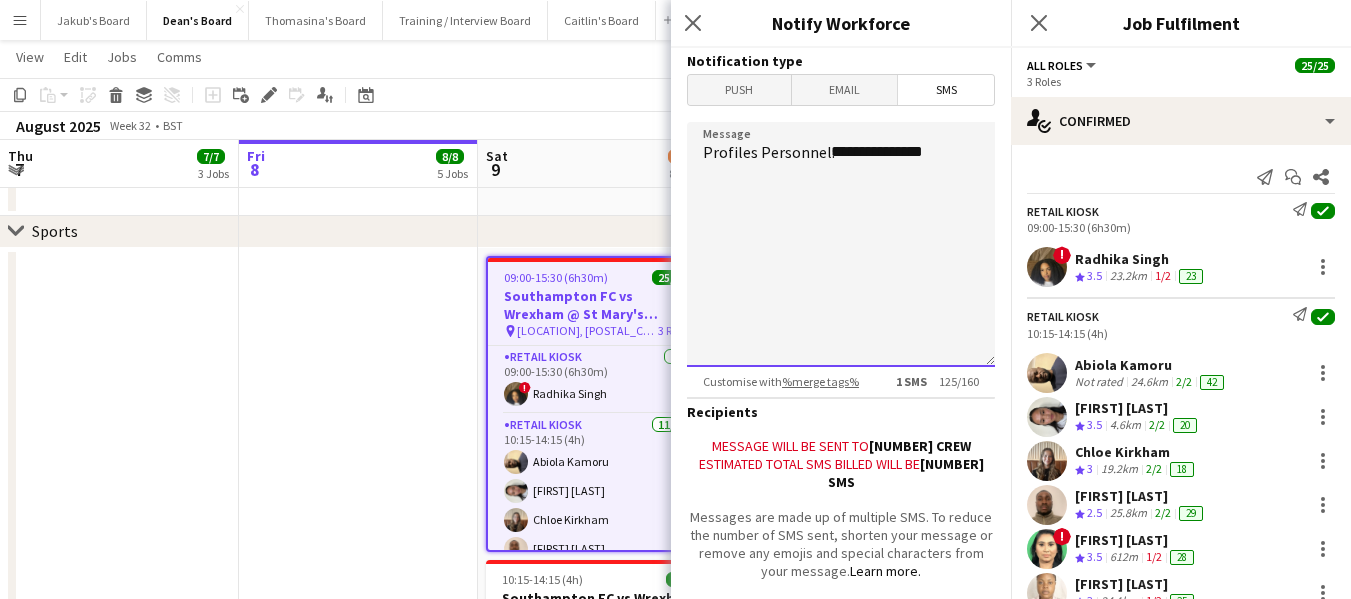 click on "**********" at bounding box center (841, 244) 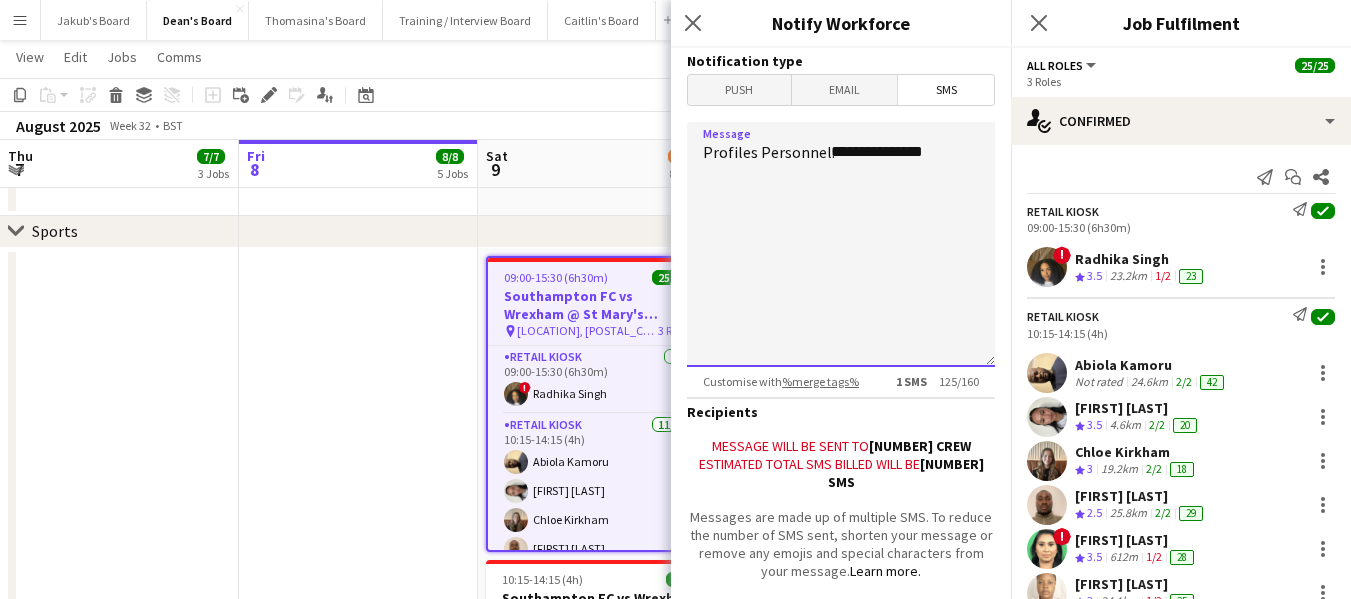 click on "**********" at bounding box center (841, 244) 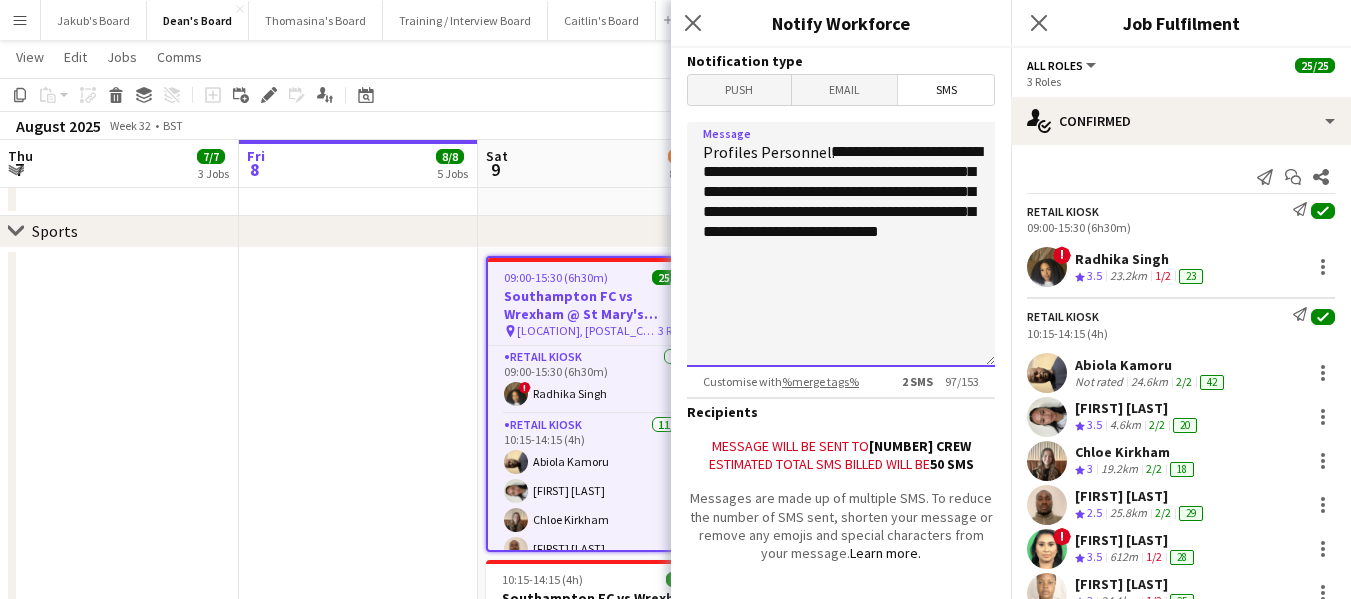 click on "**********" at bounding box center [841, 244] 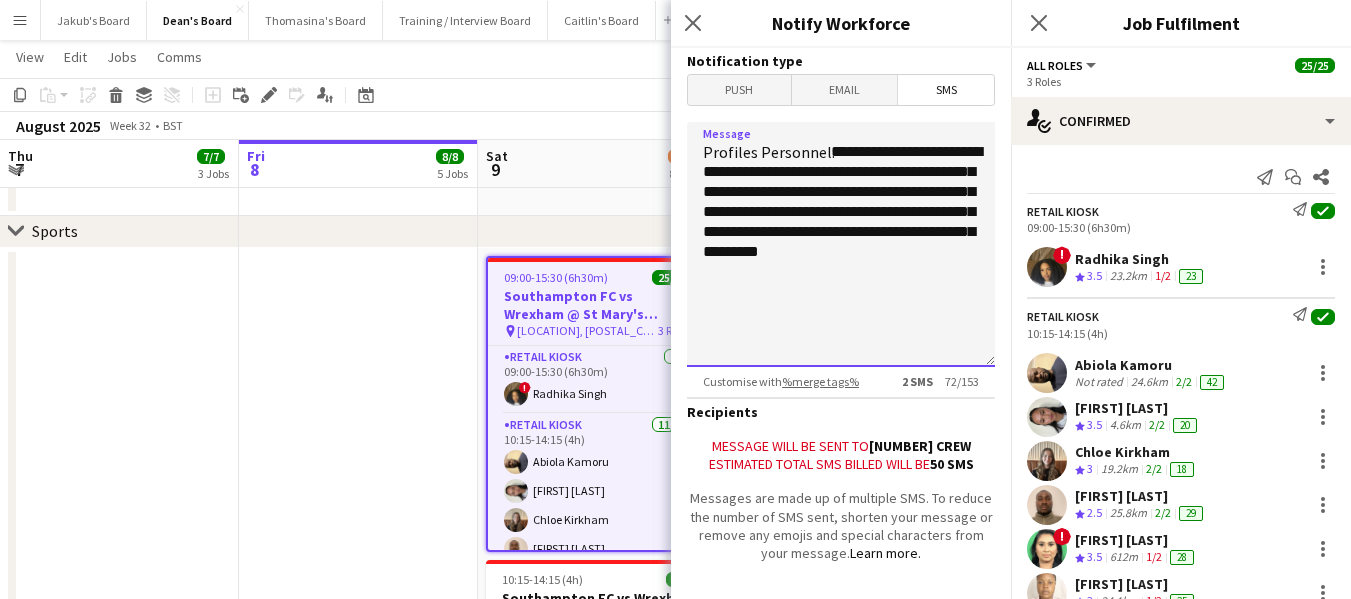 type on "**********" 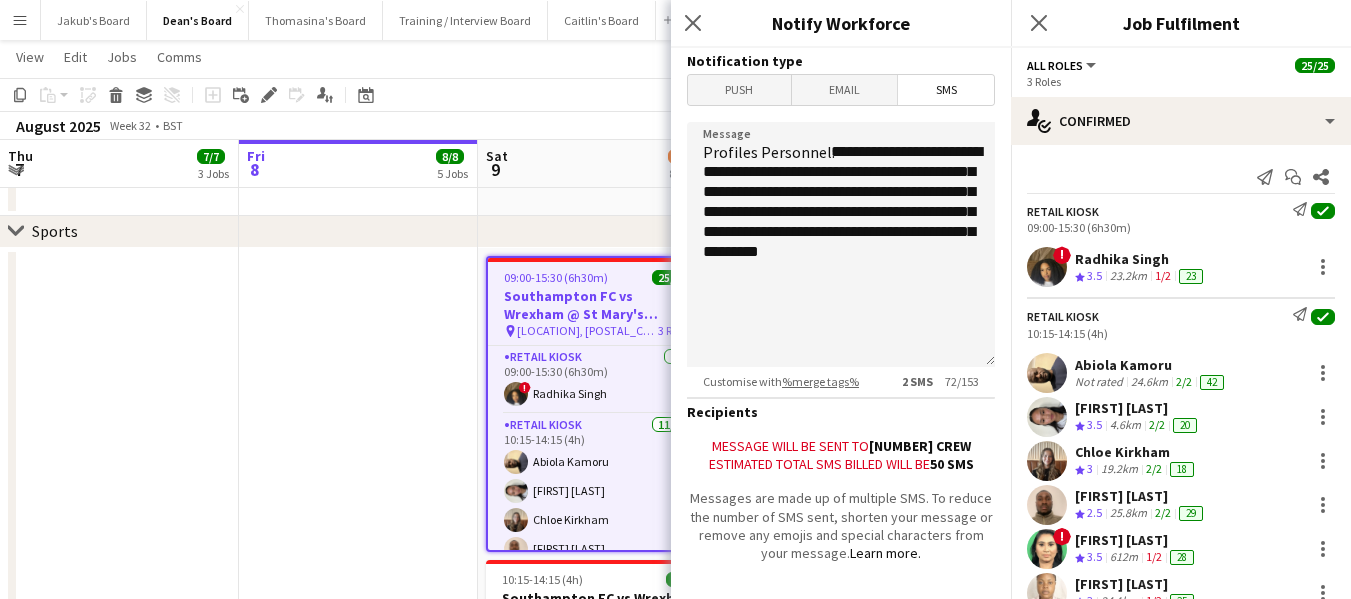 drag, startPoint x: 573, startPoint y: 231, endPoint x: 541, endPoint y: 222, distance: 33.24154 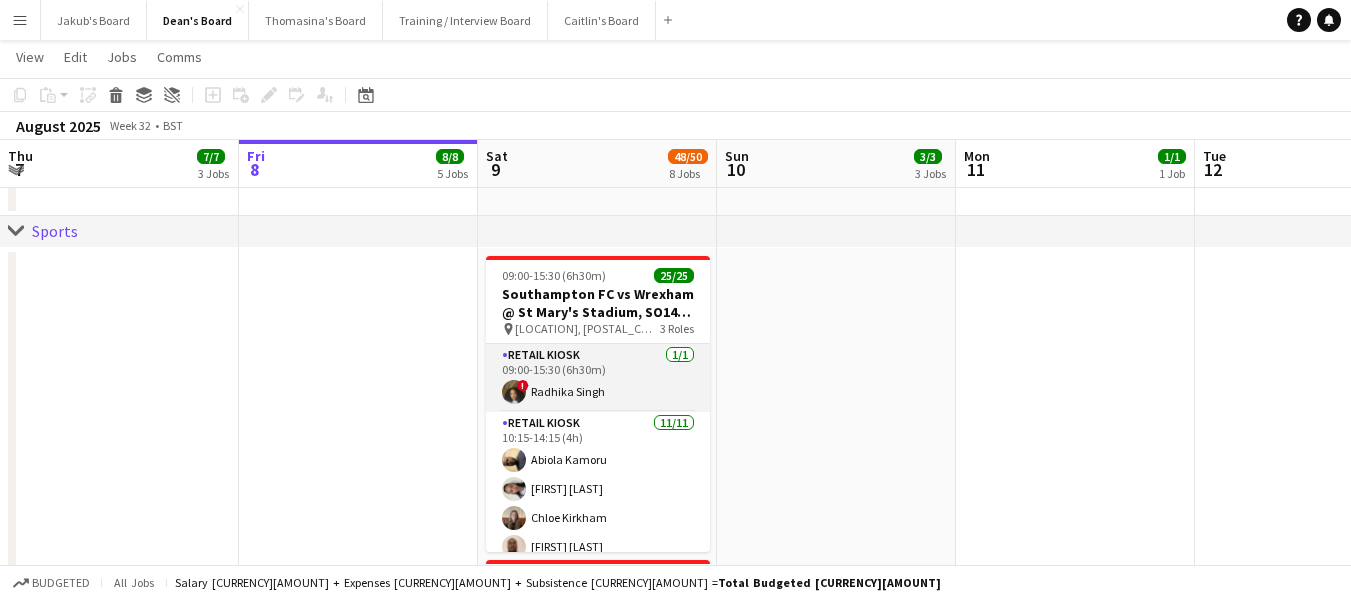 click on "Retail Kiosk    1/1   [TIME]-[TIME] ([DURATION])
! [FIRST] [LAST]" at bounding box center [598, 378] 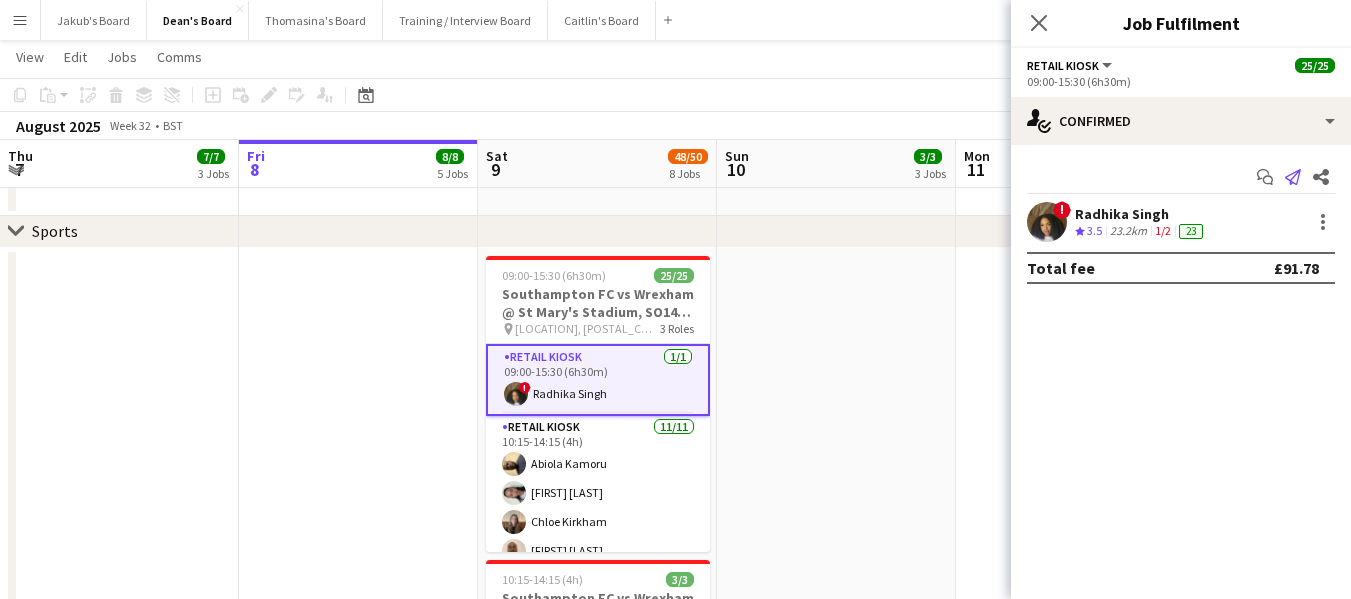 click on "Send notification" 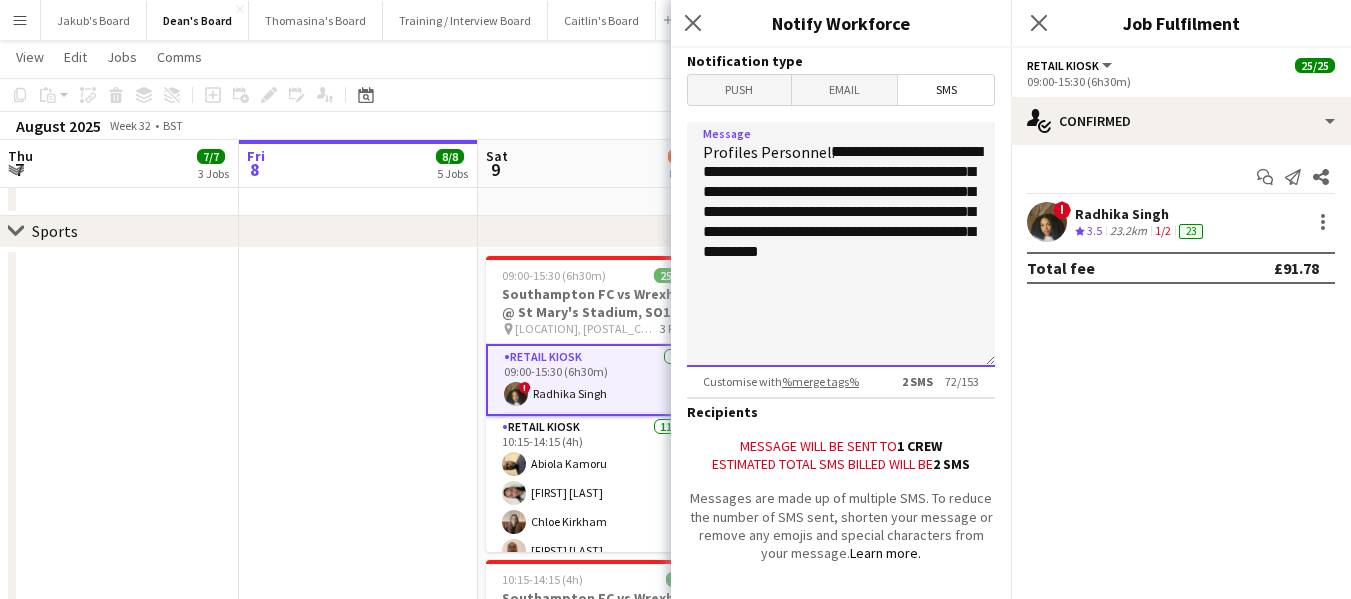 click on "**********" at bounding box center (841, 244) 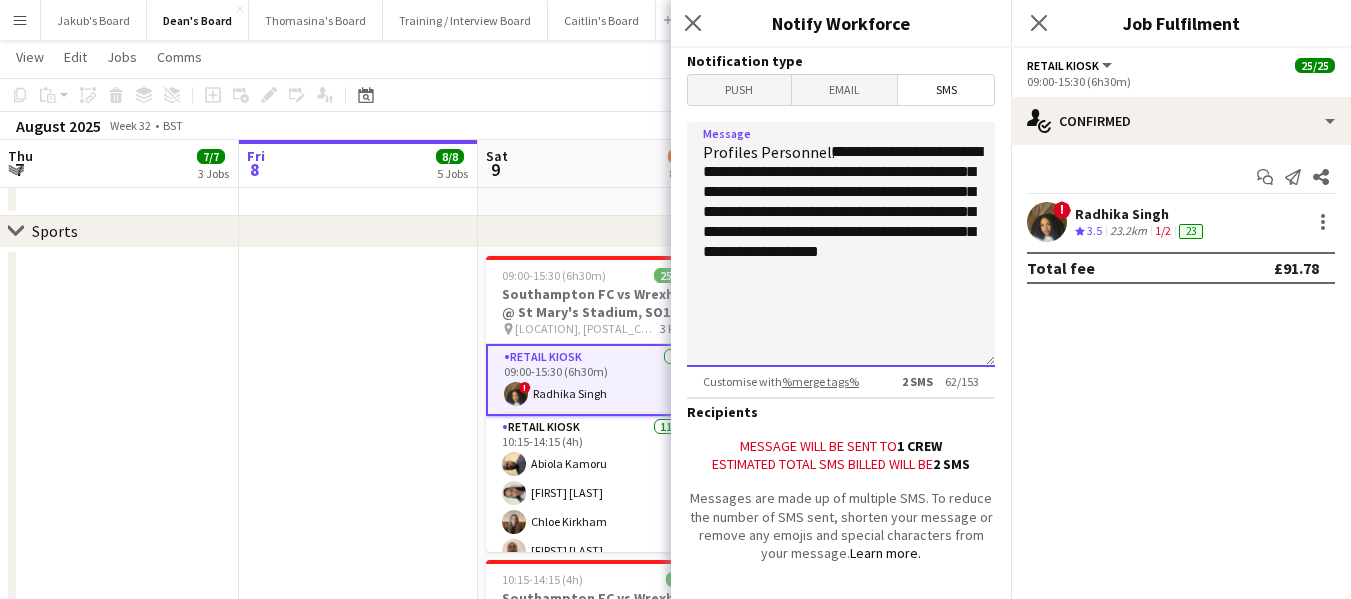 click on "**********" at bounding box center (841, 244) 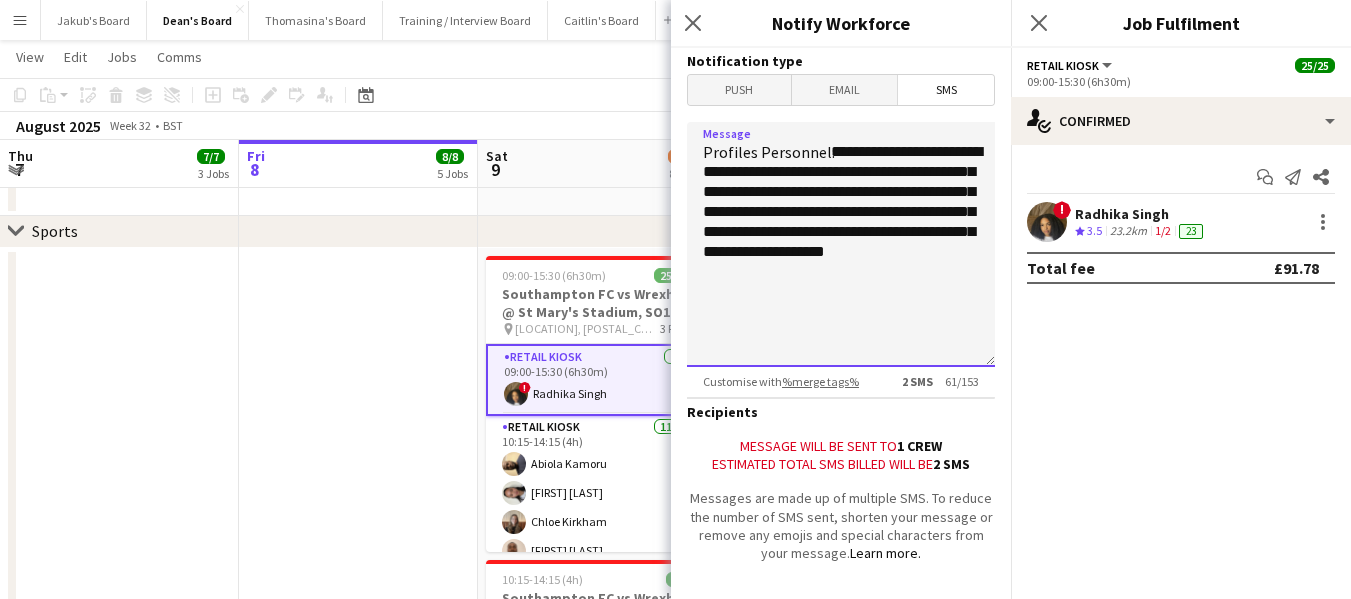 click on "**********" at bounding box center [841, 244] 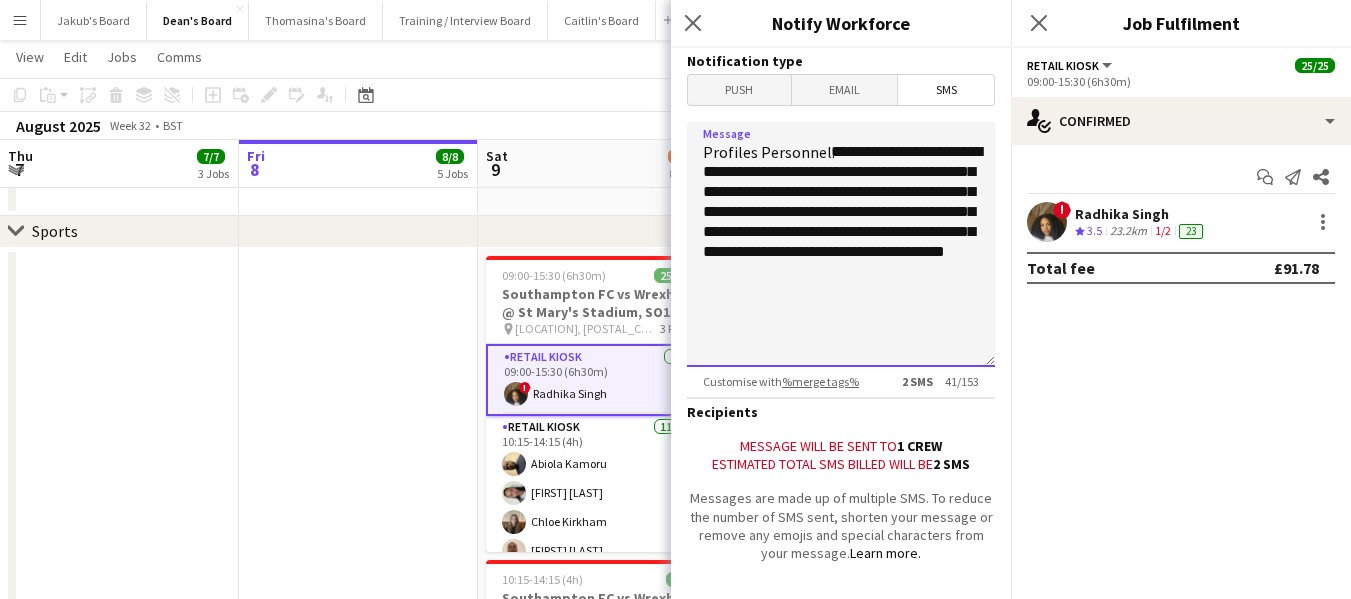 click on "**********" at bounding box center [841, 244] 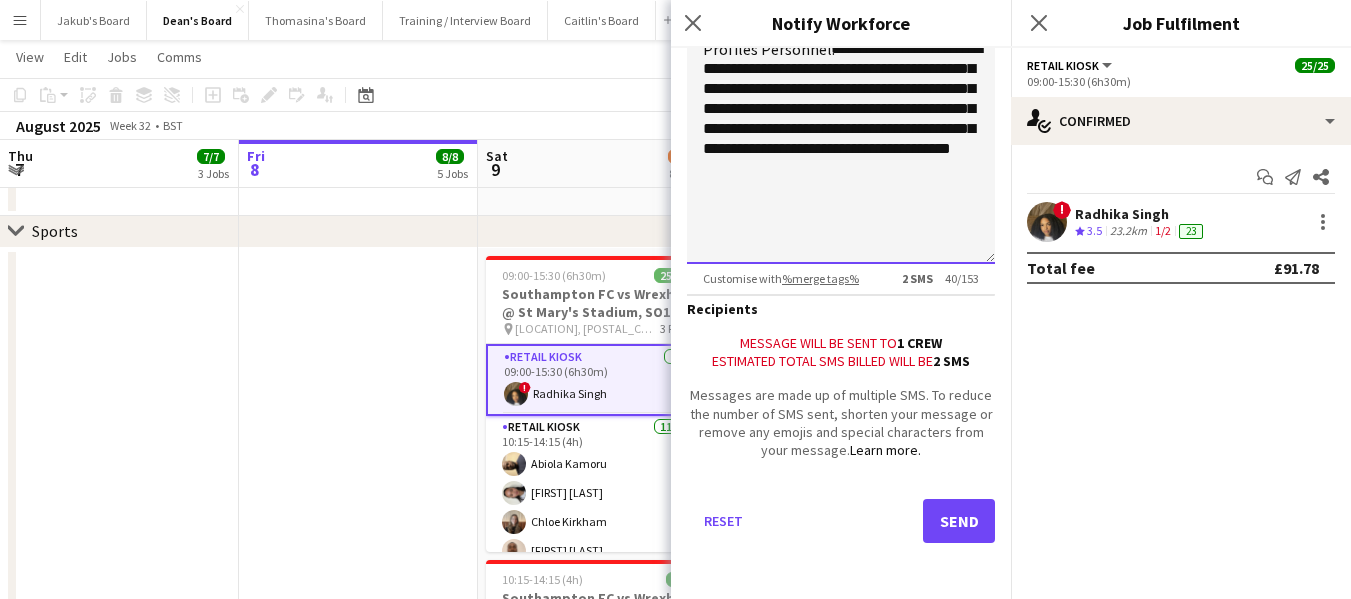 scroll, scrollTop: 0, scrollLeft: 0, axis: both 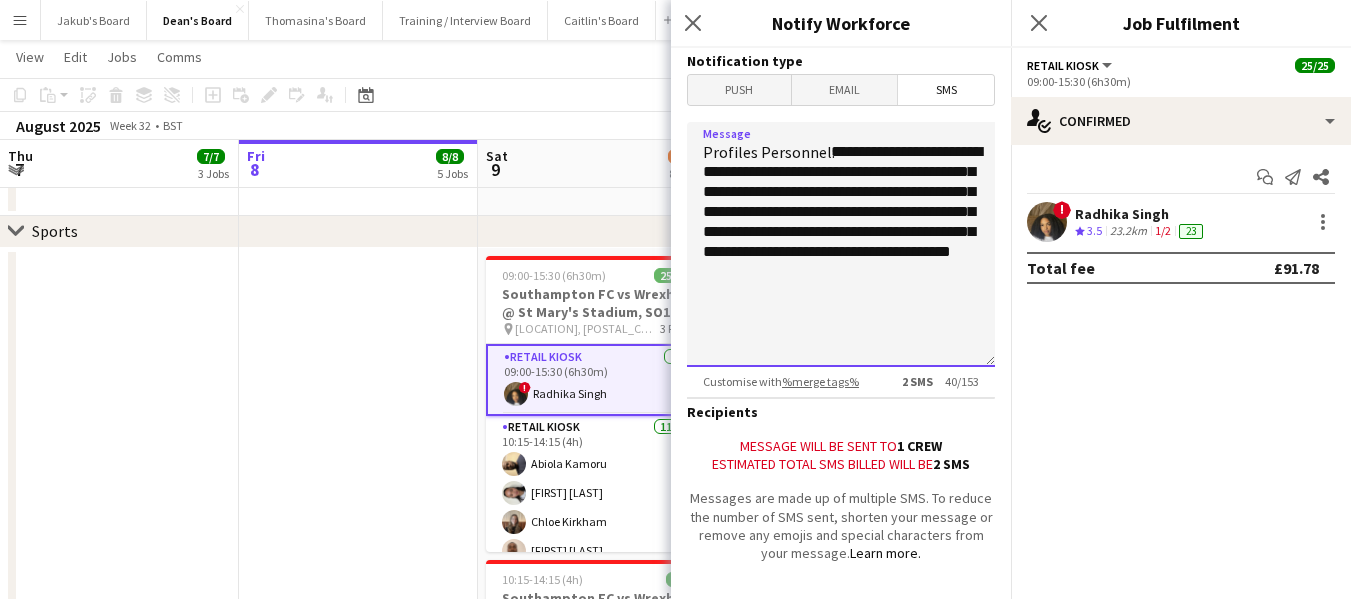 drag, startPoint x: 815, startPoint y: 295, endPoint x: 702, endPoint y: 160, distance: 176.05113 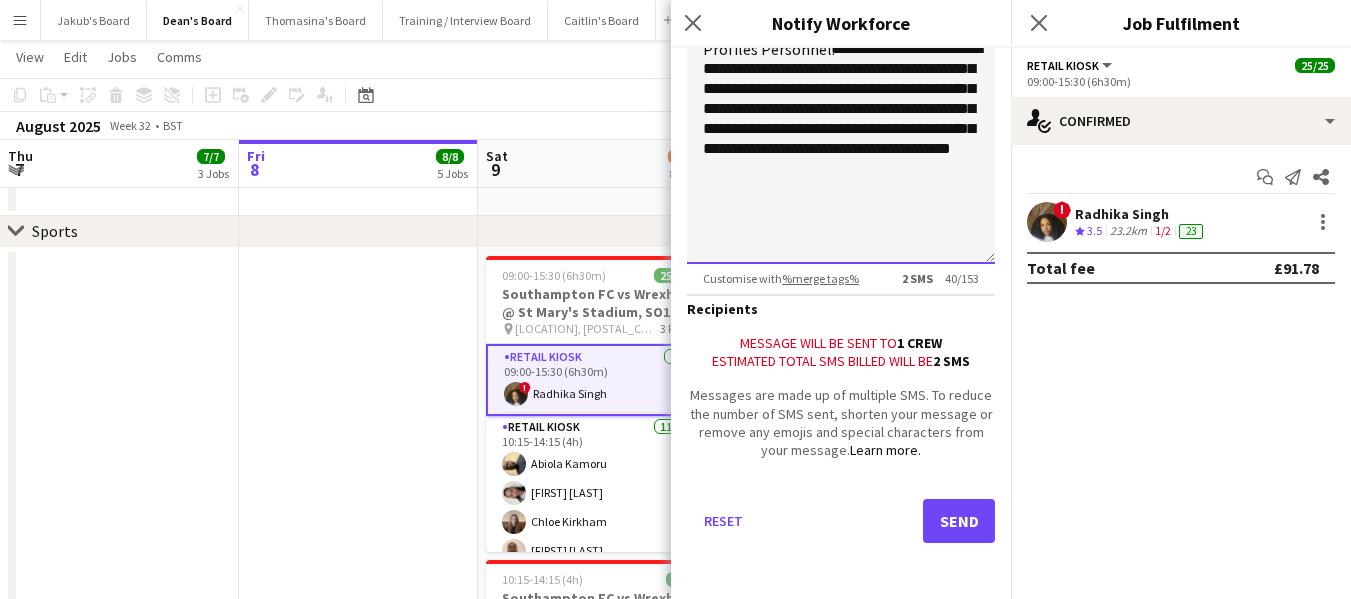 type on "**********" 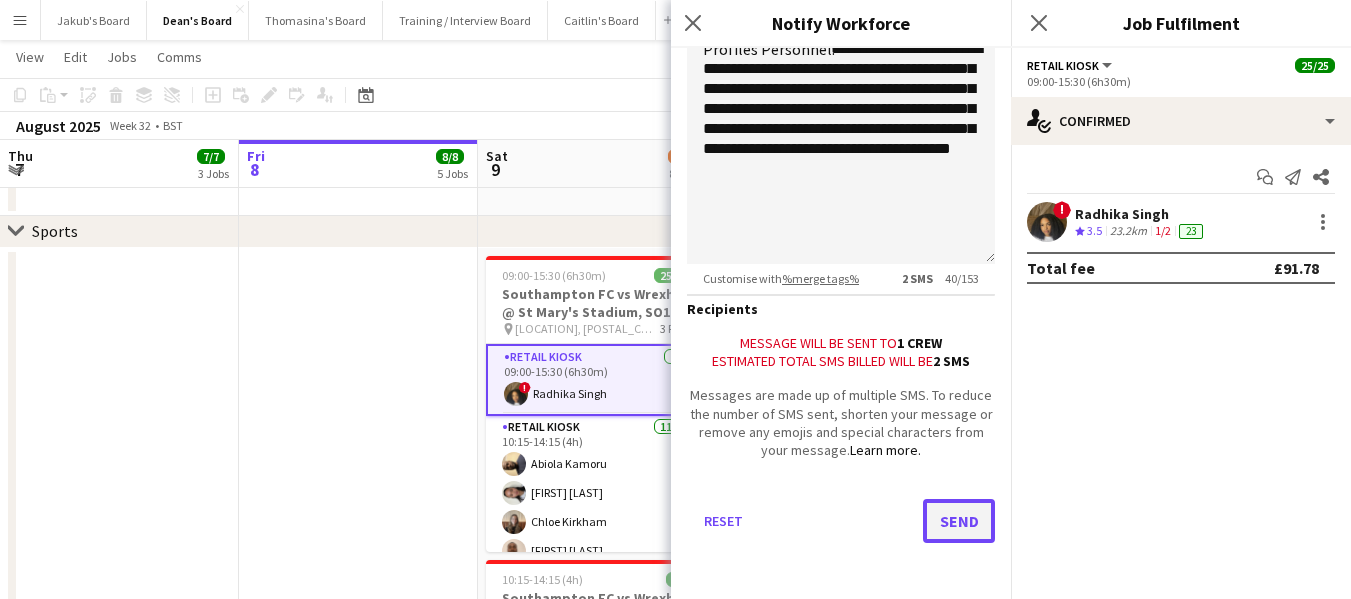 click on "Send" 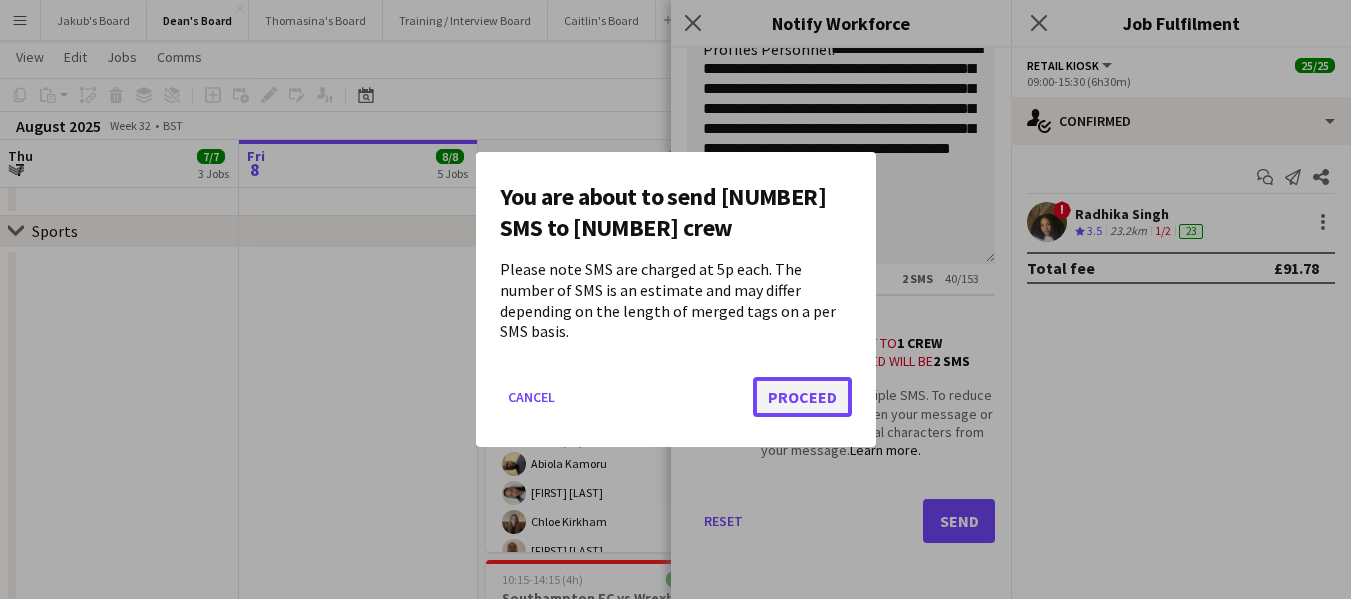 click on "Proceed" 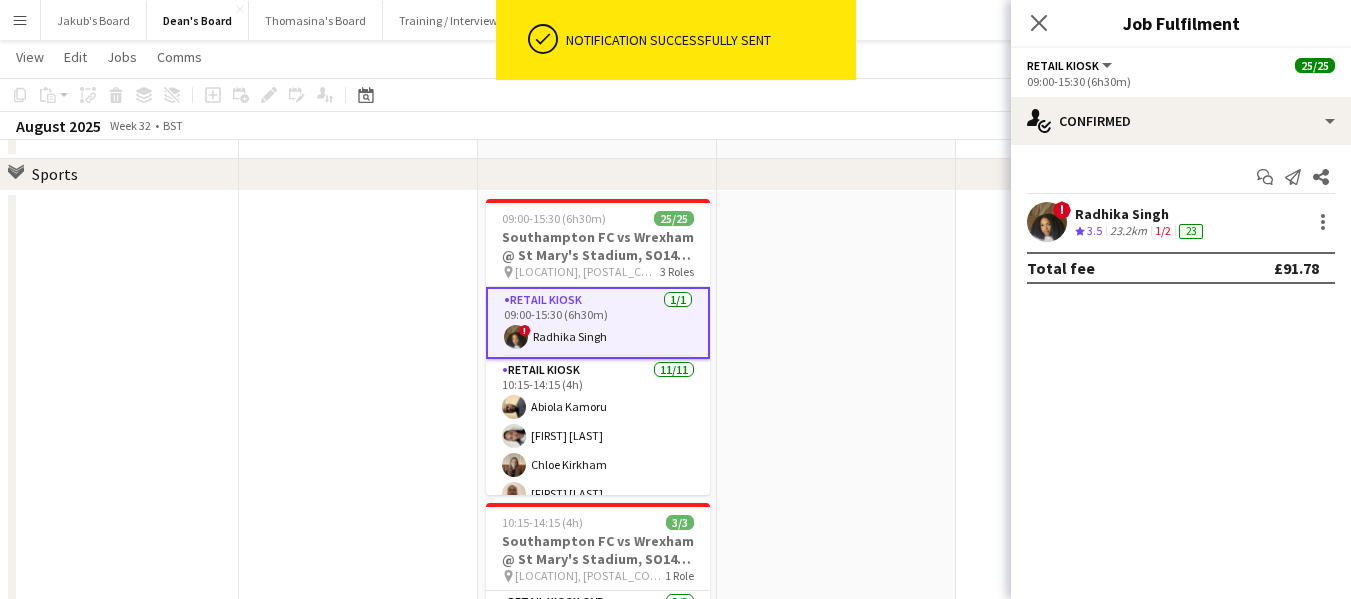 scroll, scrollTop: 1100, scrollLeft: 0, axis: vertical 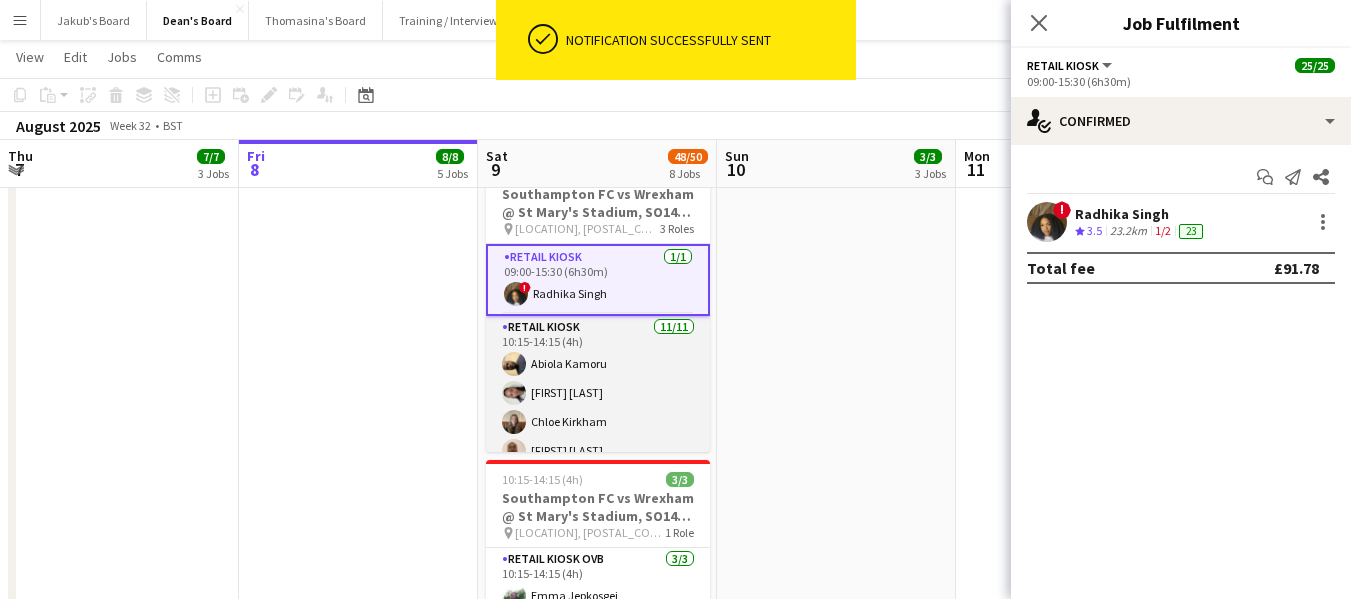 click on "Retail Kiosk    11/11   [TIME]-[TIME] ([DURATION])
[FIRST] [LAST] [FIRST] [LAST] [FIRST] [LAST] [FIRST] [LAST] ! [FIRST] [LAST] [FIRST] [LAST] ! [FIRST] [LAST] [FIRST] [LAST] [FIRST] [LAST] [FIRST] [LAST] [FIRST] [LAST]" at bounding box center (598, 495) 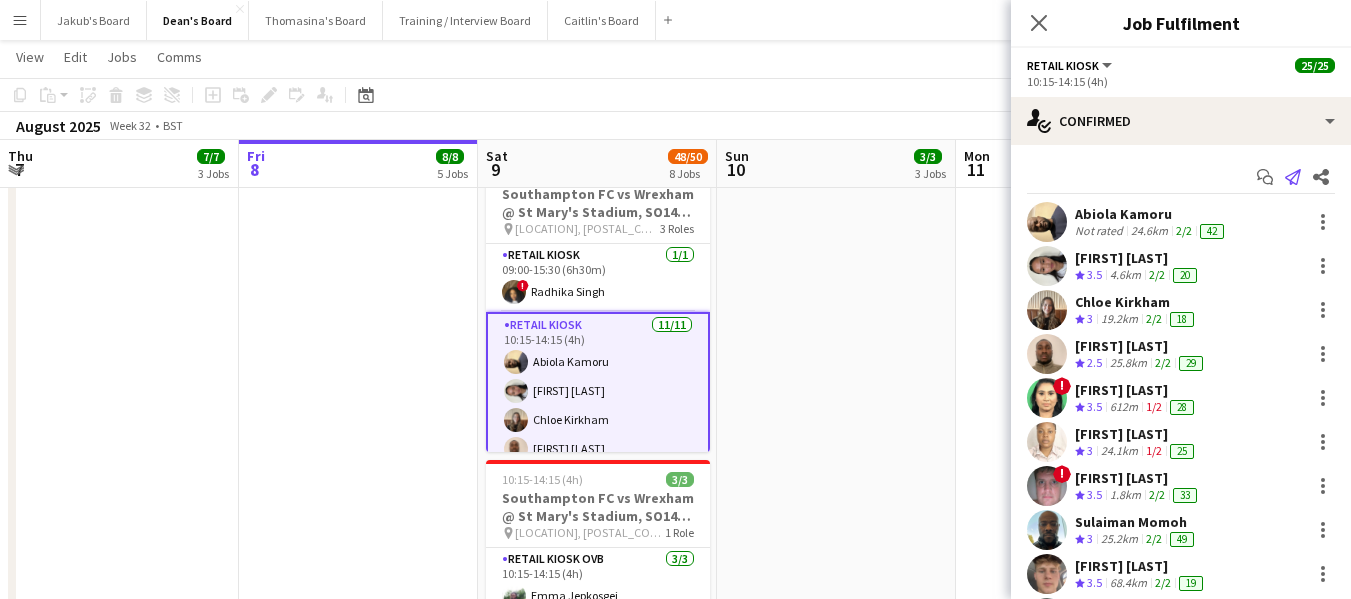 click 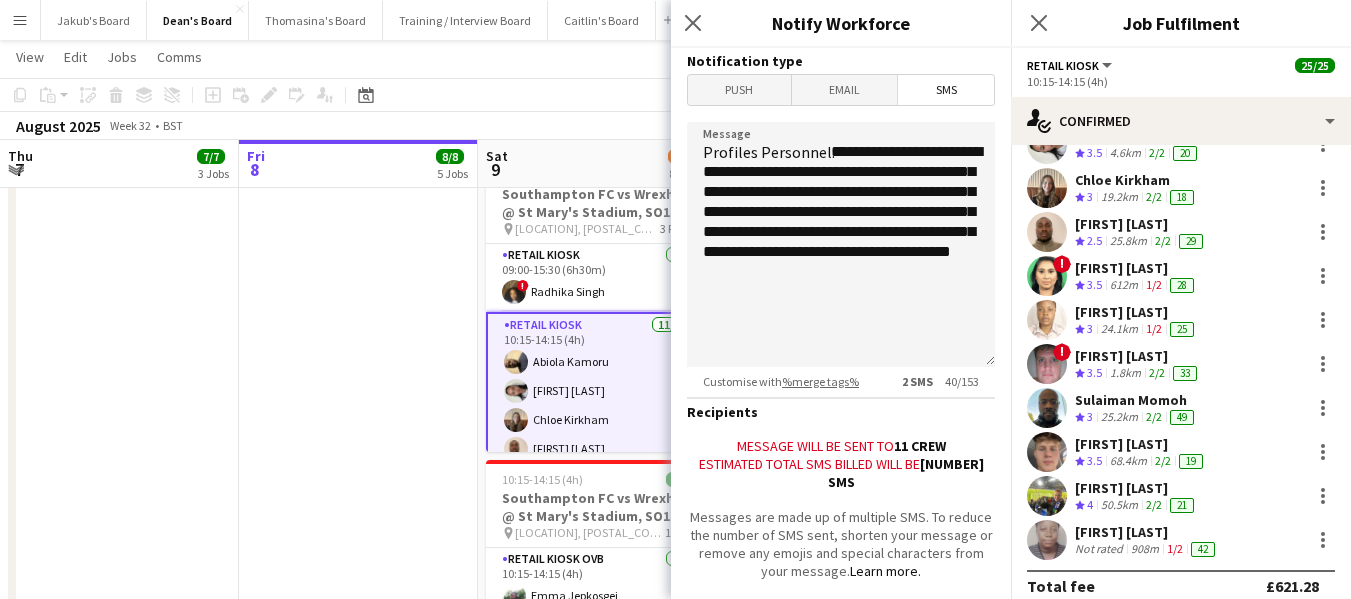 scroll, scrollTop: 141, scrollLeft: 0, axis: vertical 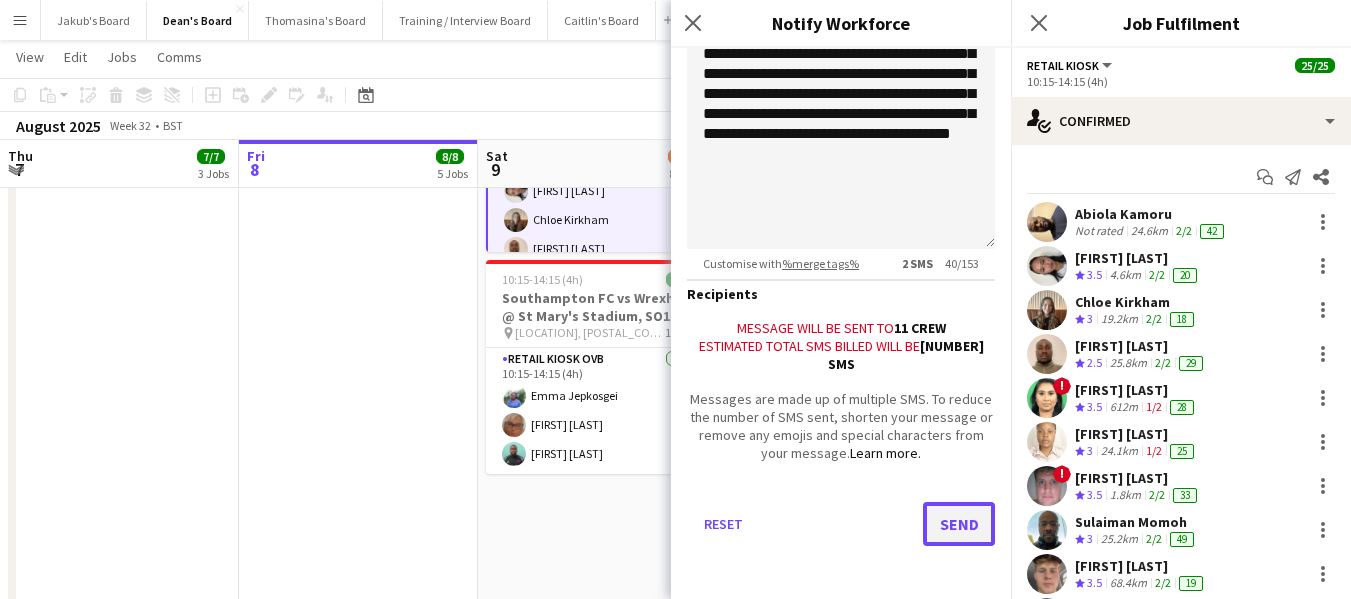 click on "Send" 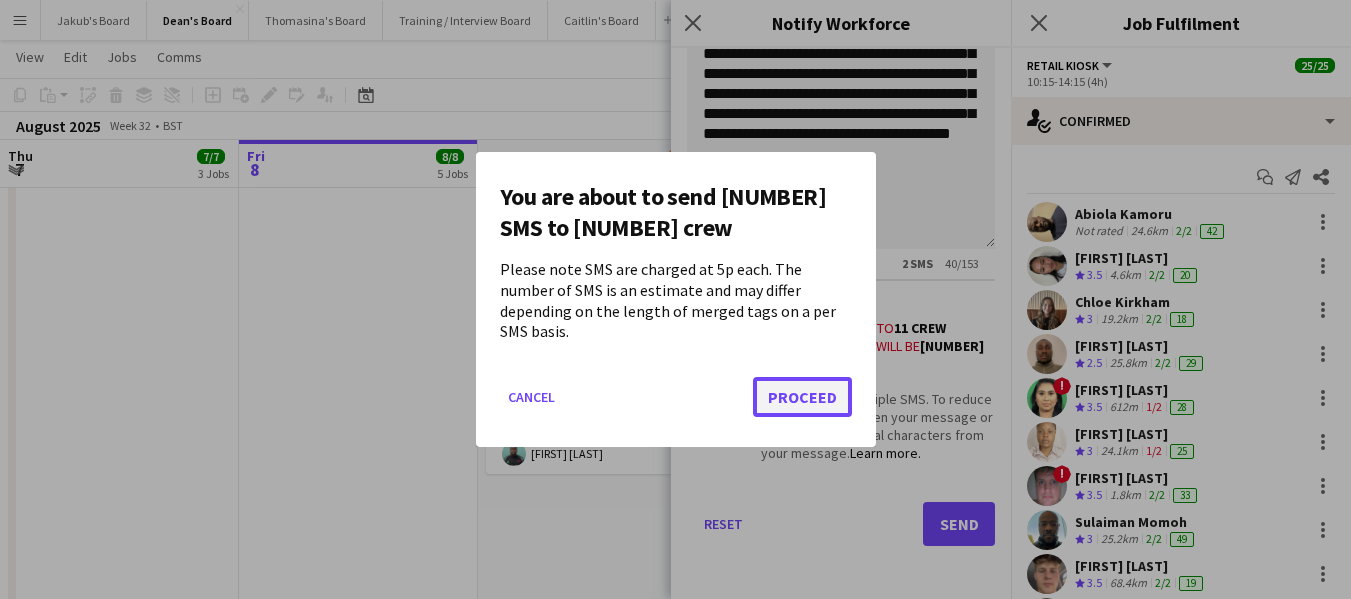 click on "Proceed" 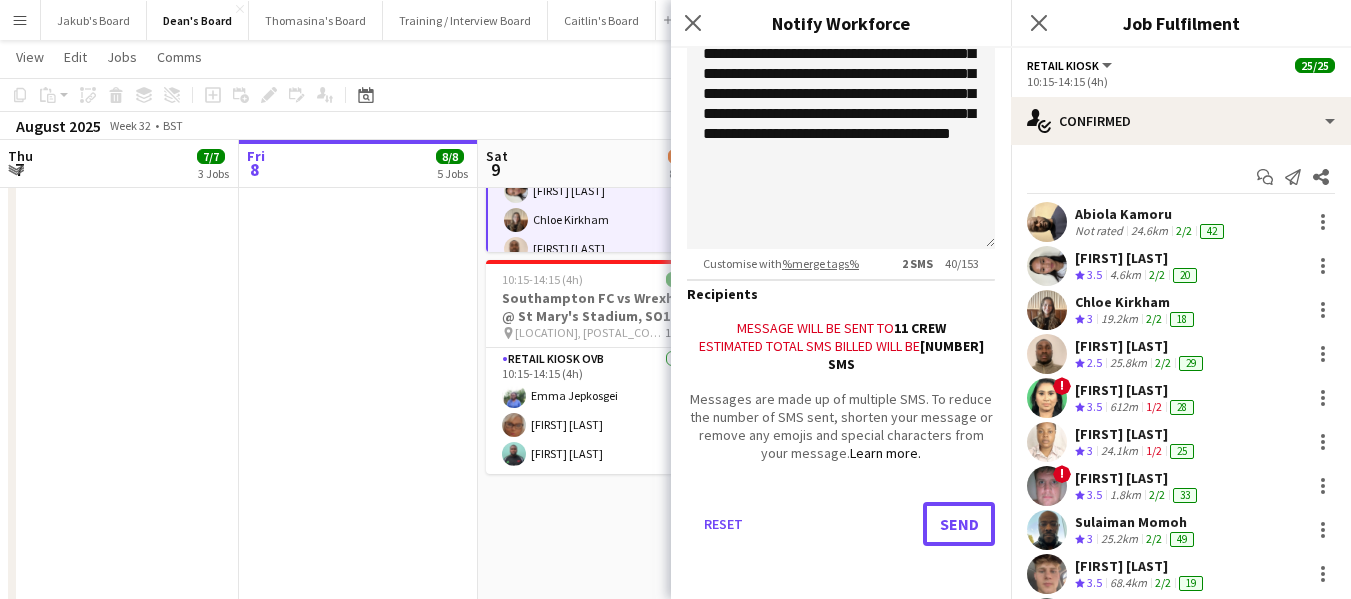 scroll, scrollTop: 1300, scrollLeft: 0, axis: vertical 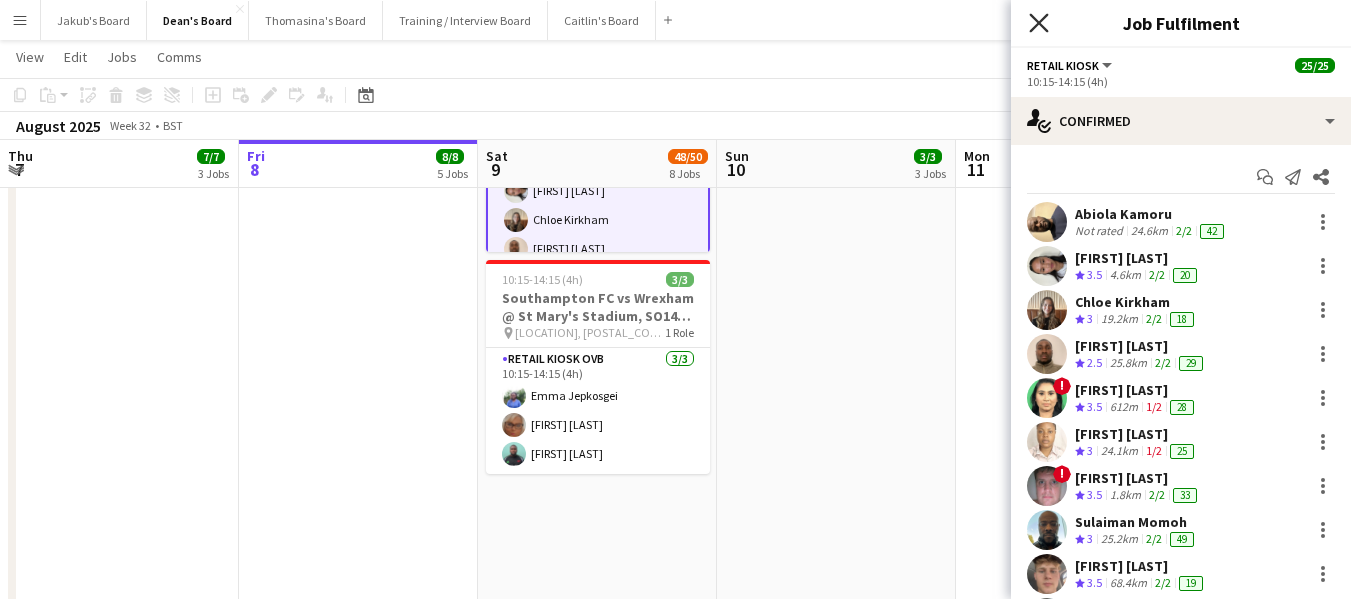click 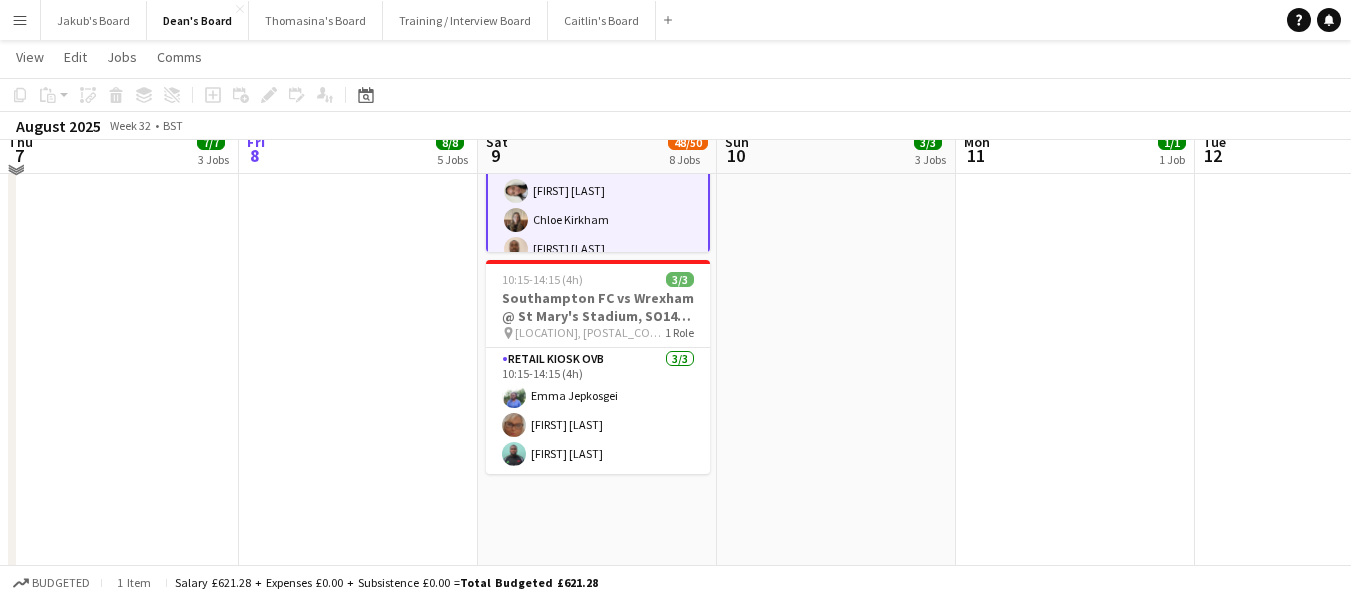 scroll, scrollTop: 1200, scrollLeft: 0, axis: vertical 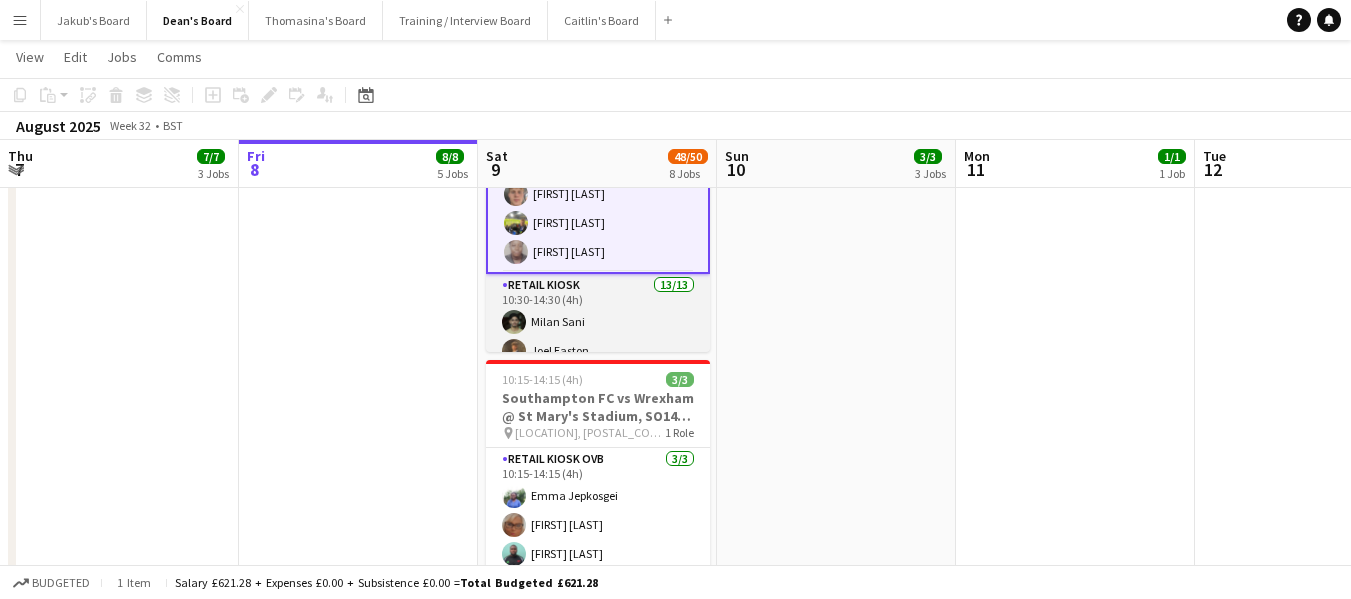 click on "Retail Kiosk    13/13   [TIME]-[TIME] ([DURATION])
[FIRST] [LAST] [FIRST] [LAST] ! [FIRST] [LAST] [FIRST] [LAST] [FIRST] [LAST] [FIRST] [LAST] [FIRST] [LAST] [FIRST] [LAST] [FIRST] [LAST] [FIRST] [LAST] [FIRST] [LAST]" at bounding box center [598, 482] 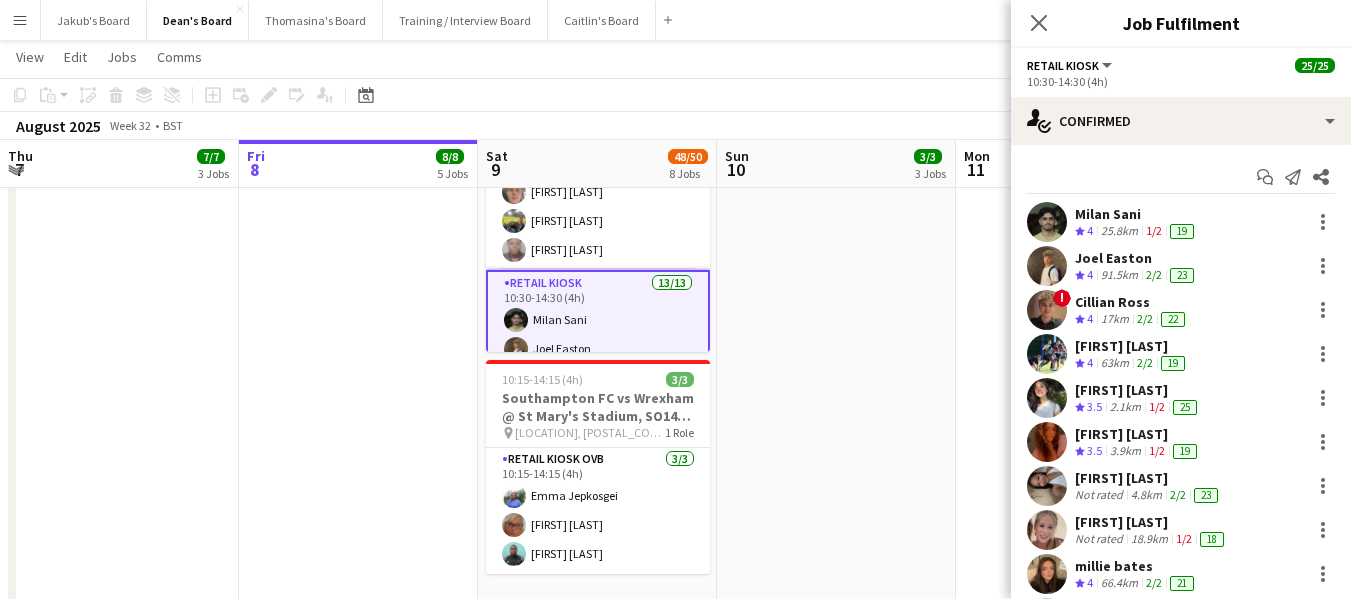 scroll, scrollTop: 298, scrollLeft: 0, axis: vertical 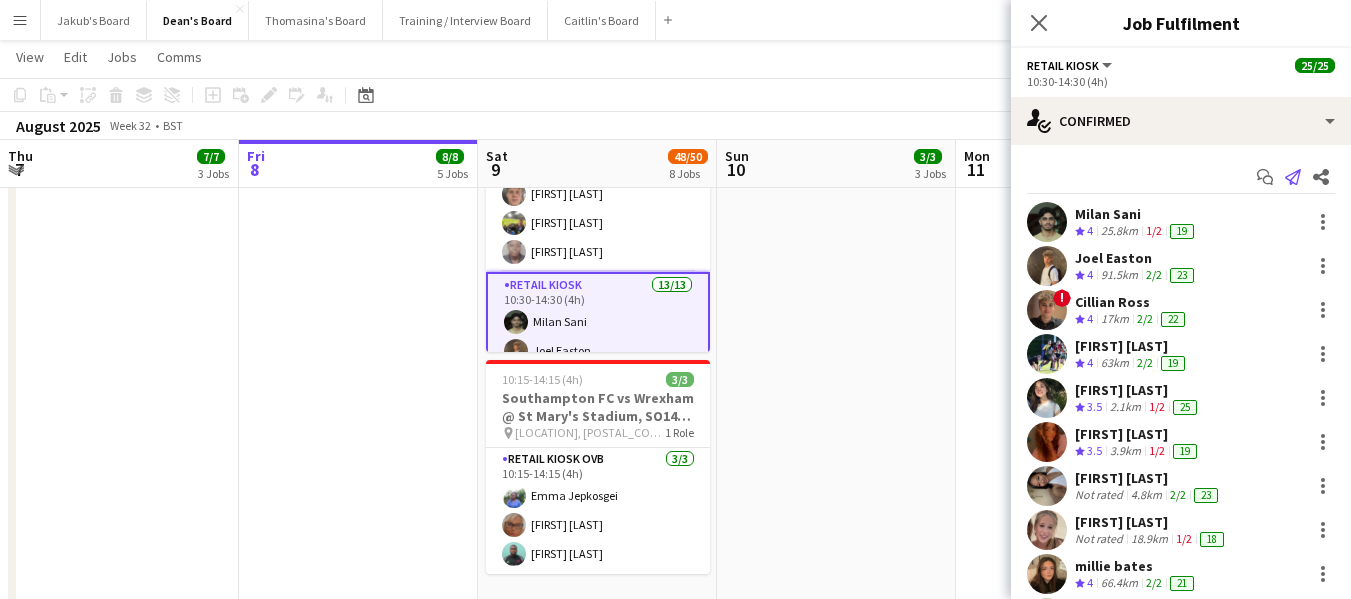 click on "Send notification" 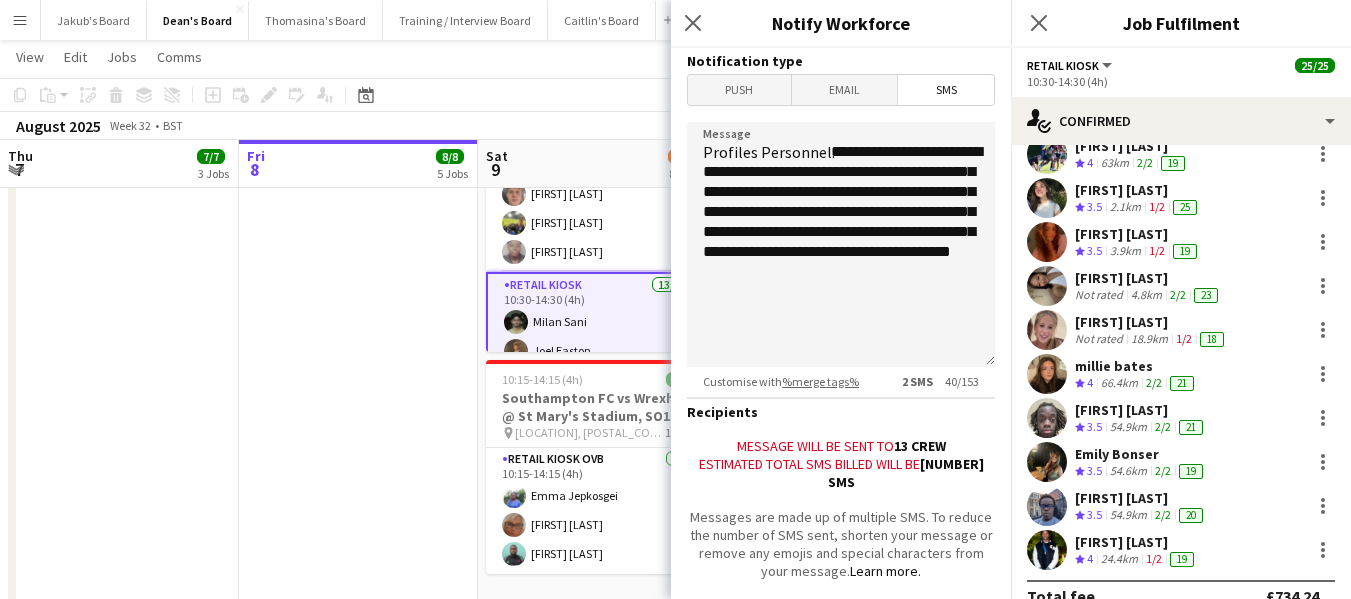scroll, scrollTop: 229, scrollLeft: 0, axis: vertical 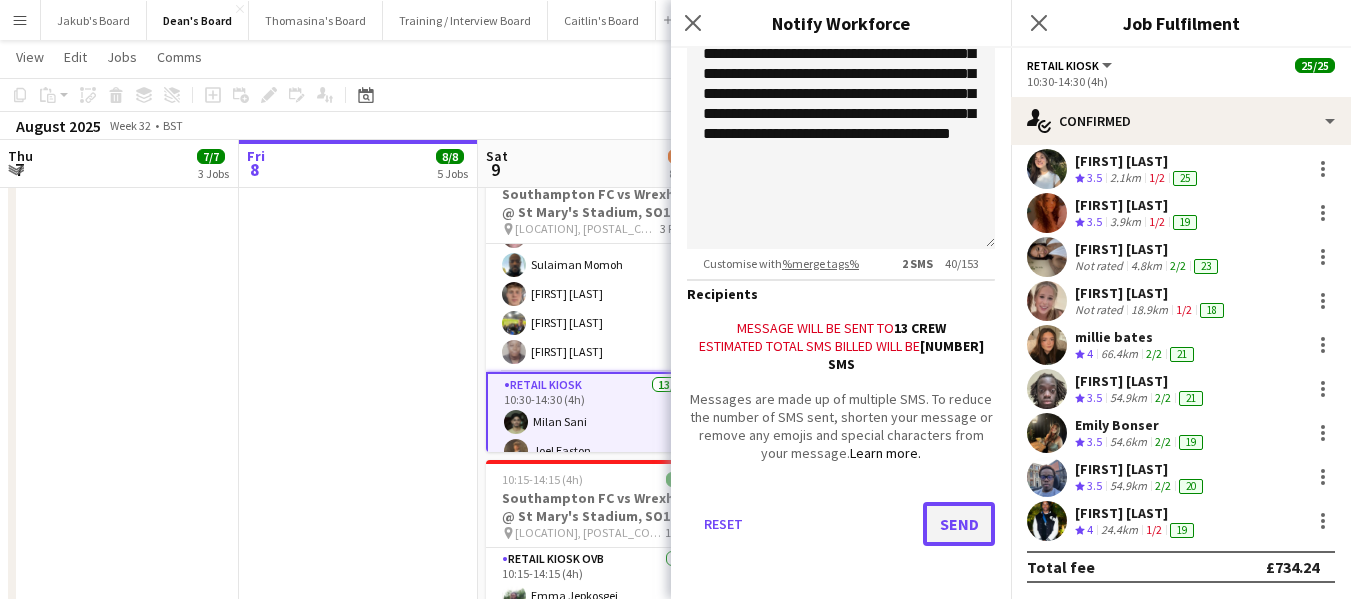 click on "Send" 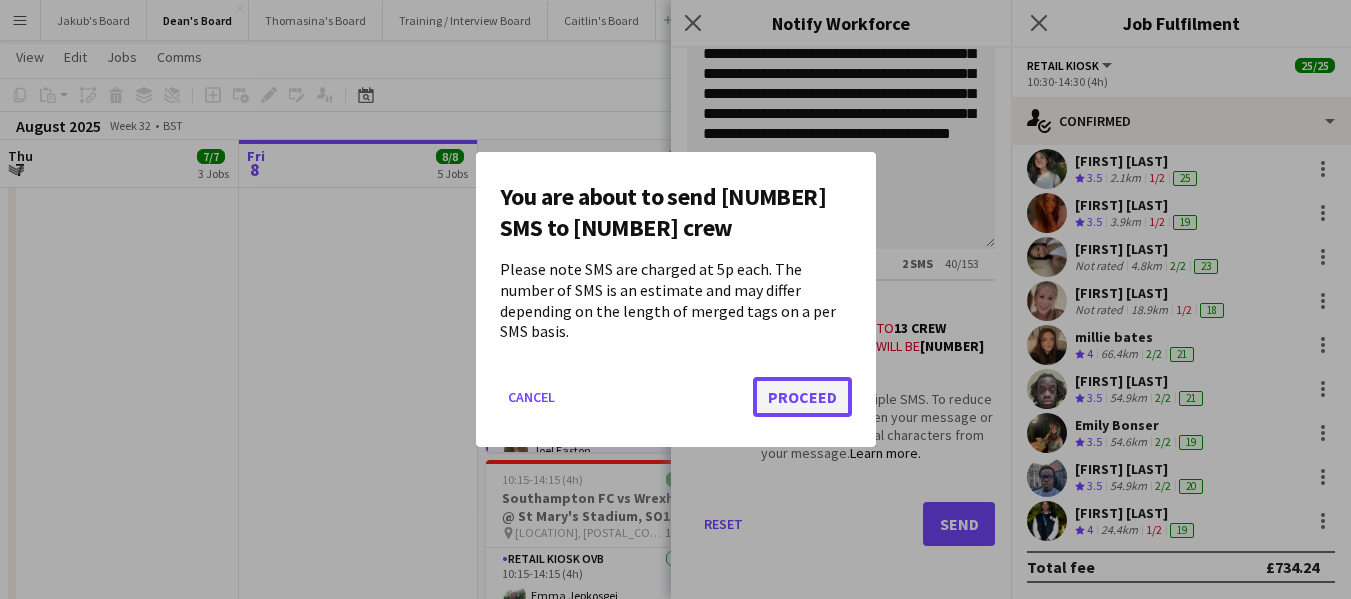 click on "Proceed" 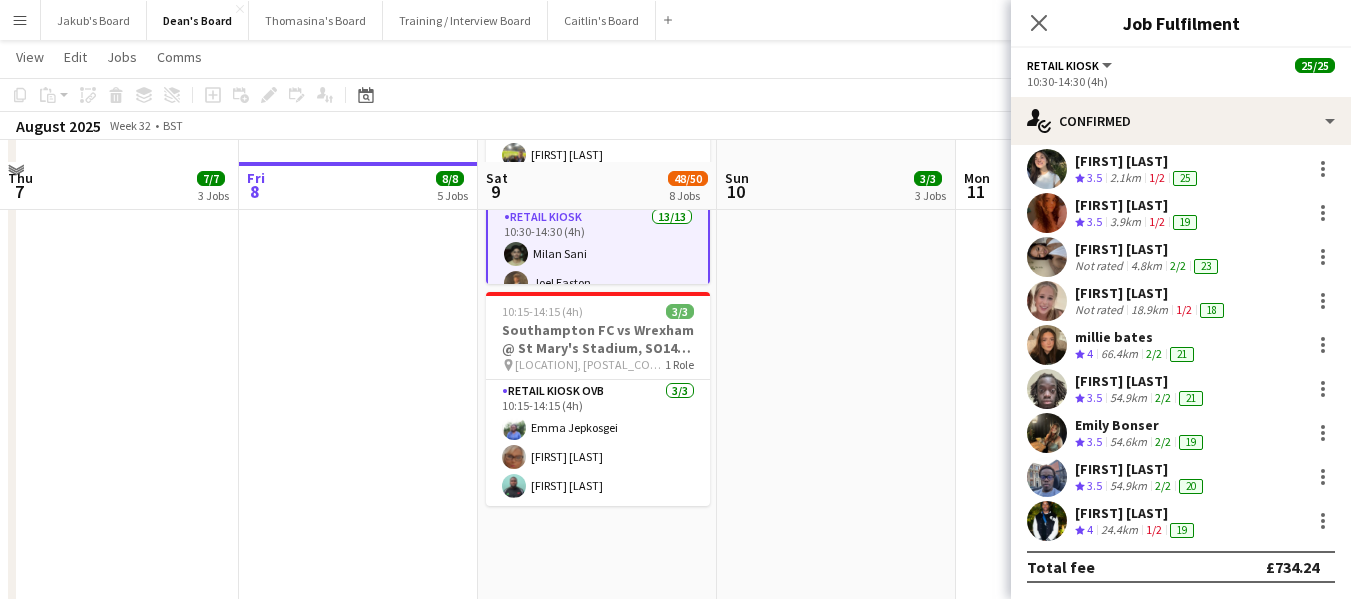 scroll, scrollTop: 1300, scrollLeft: 0, axis: vertical 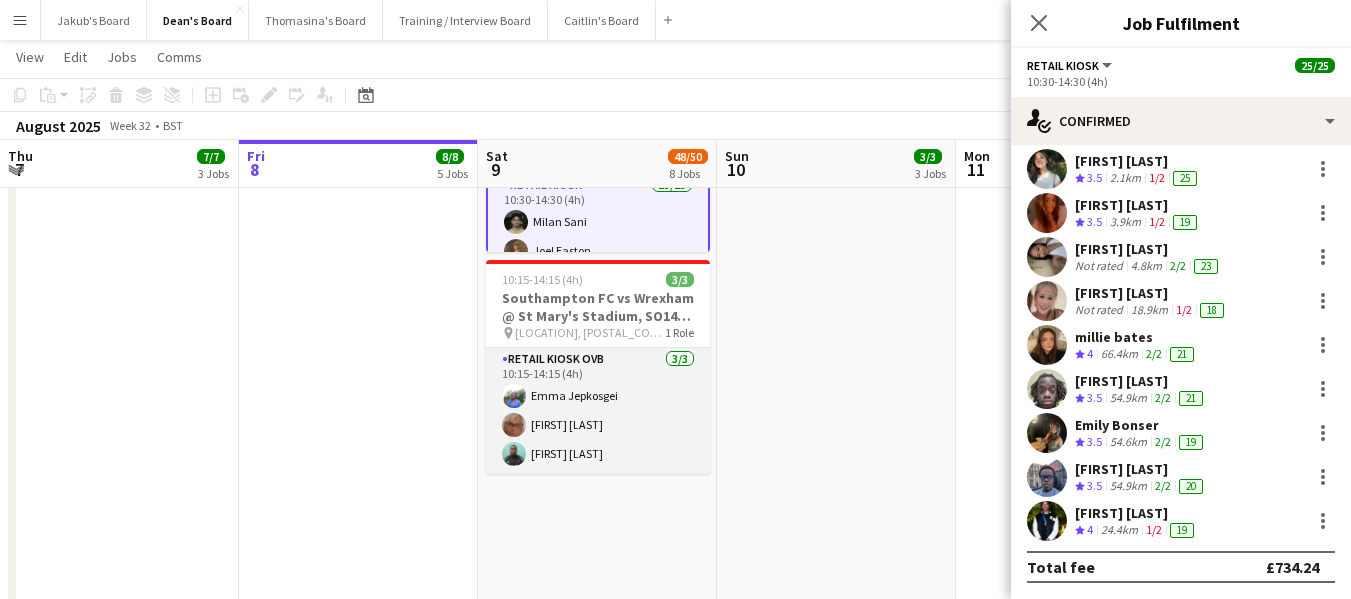 click on "Retail Kiosk OVB   3/3   [TIME]-[TIME] ([DURATION])
[FIRST] [LAST] [FIRST] [LAST] [FIRST] [LAST]" at bounding box center [598, 411] 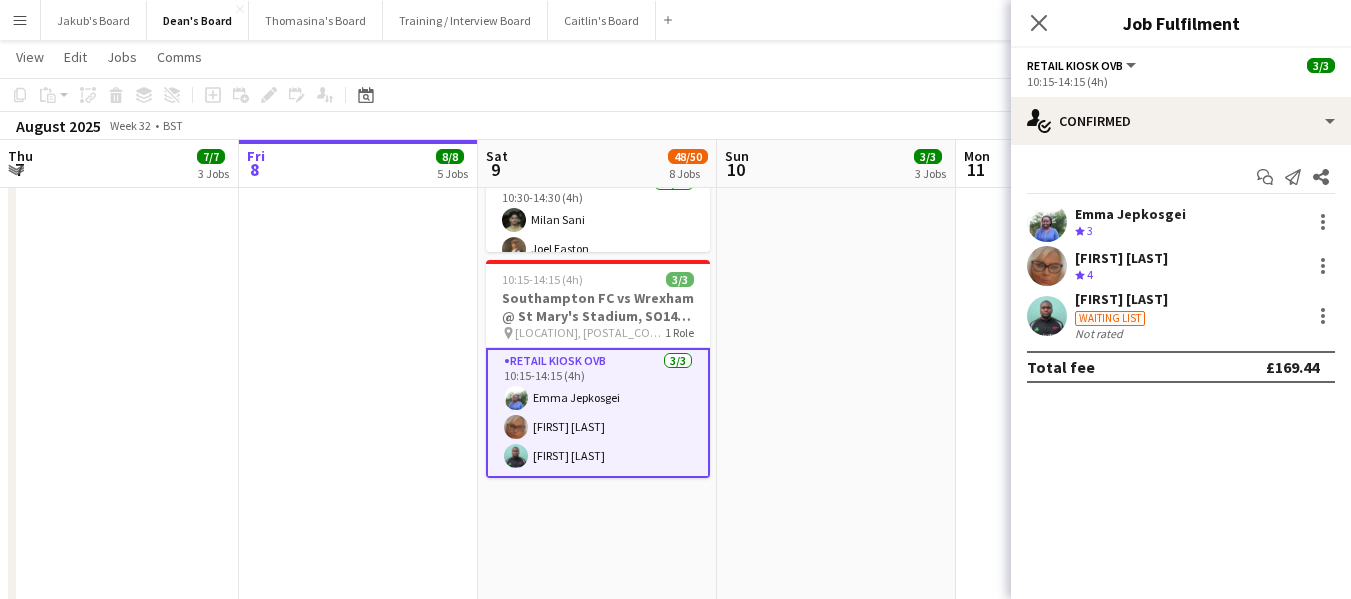 scroll, scrollTop: 0, scrollLeft: 0, axis: both 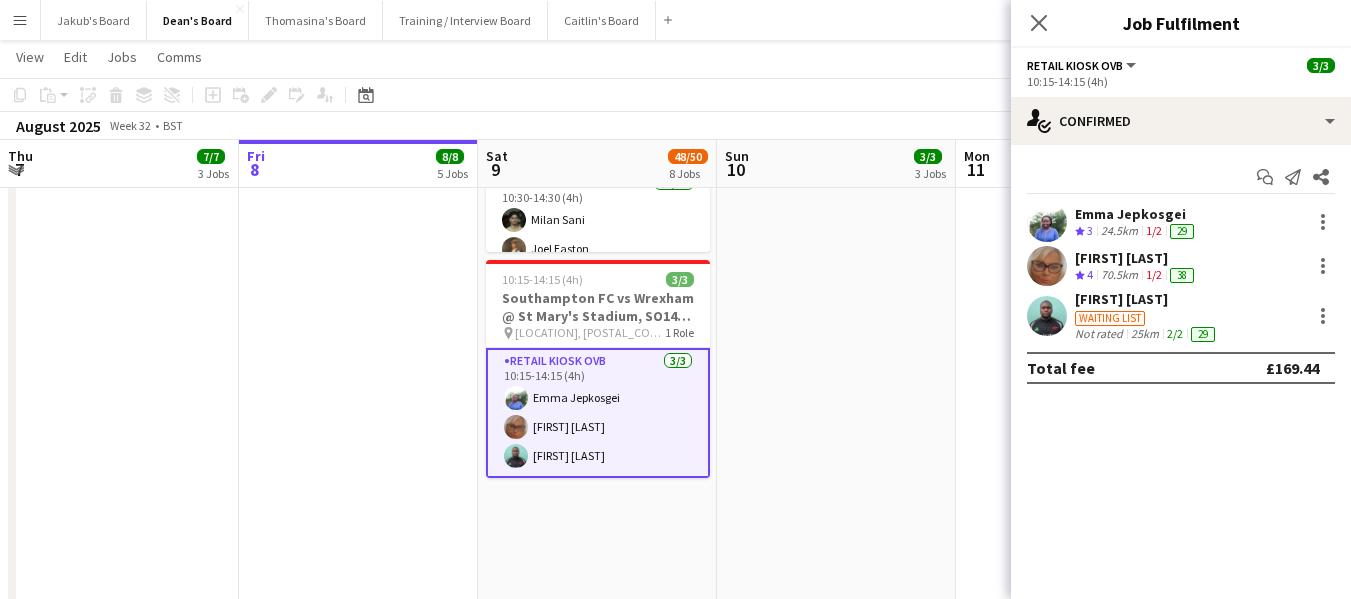 click on "[FIRST] [LAST]" at bounding box center (1136, 258) 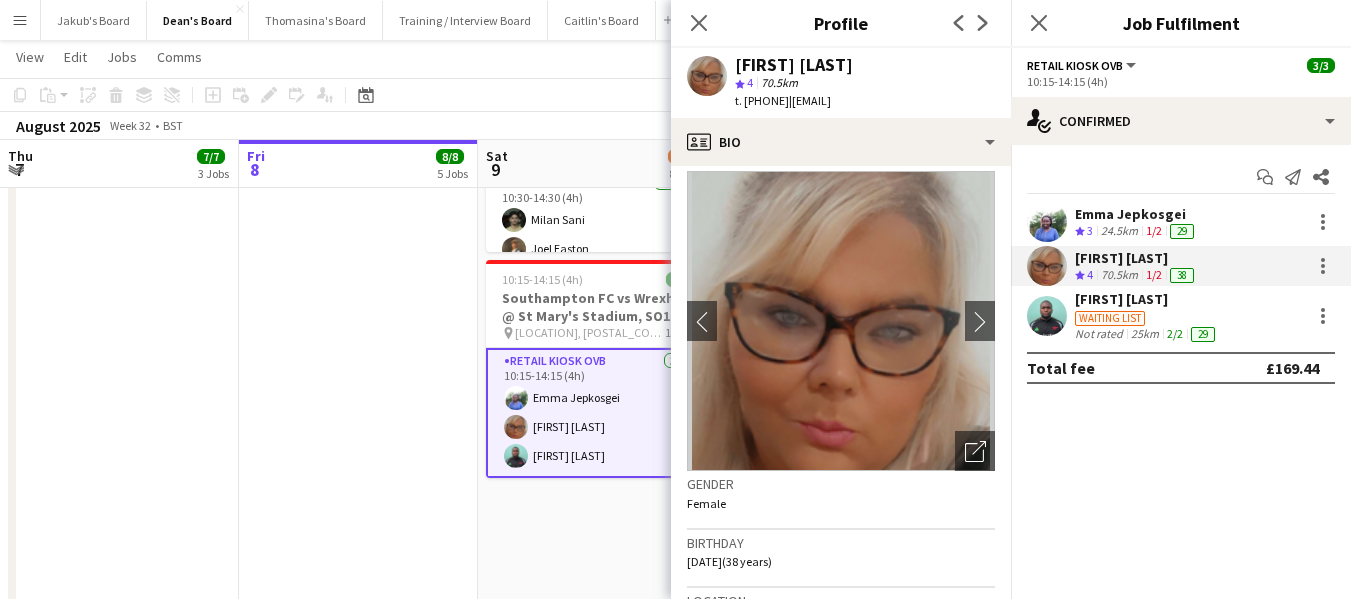scroll, scrollTop: 0, scrollLeft: 0, axis: both 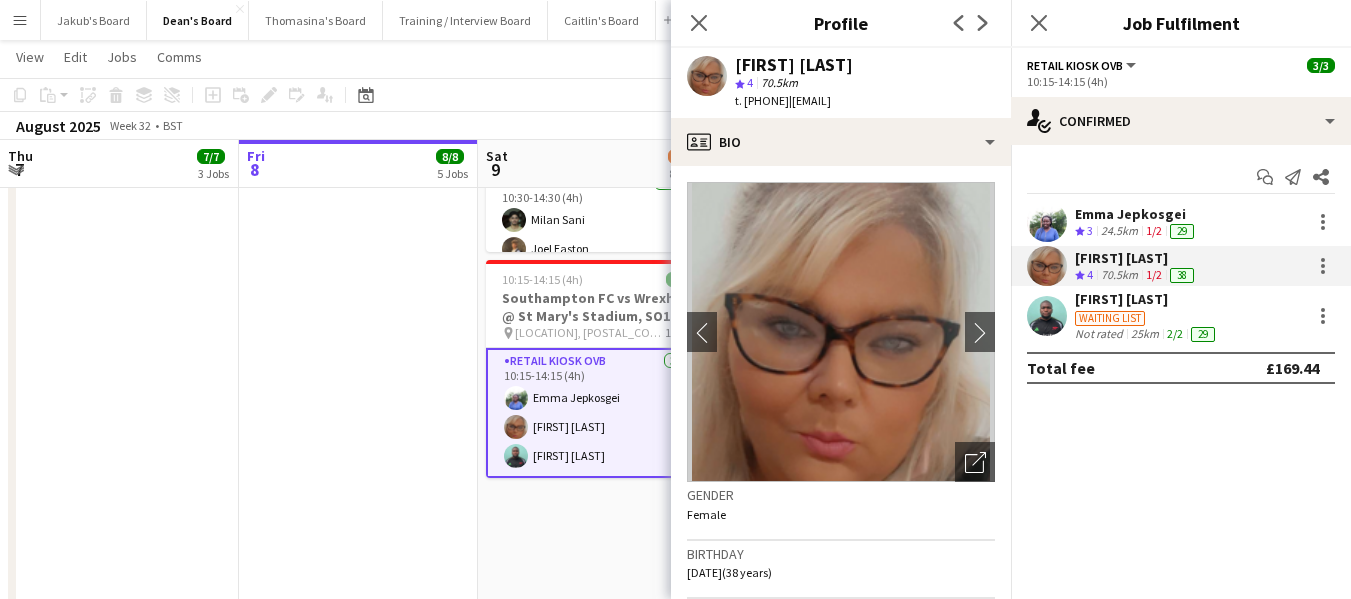 click on "Emma Jepkosgei" at bounding box center [1136, 214] 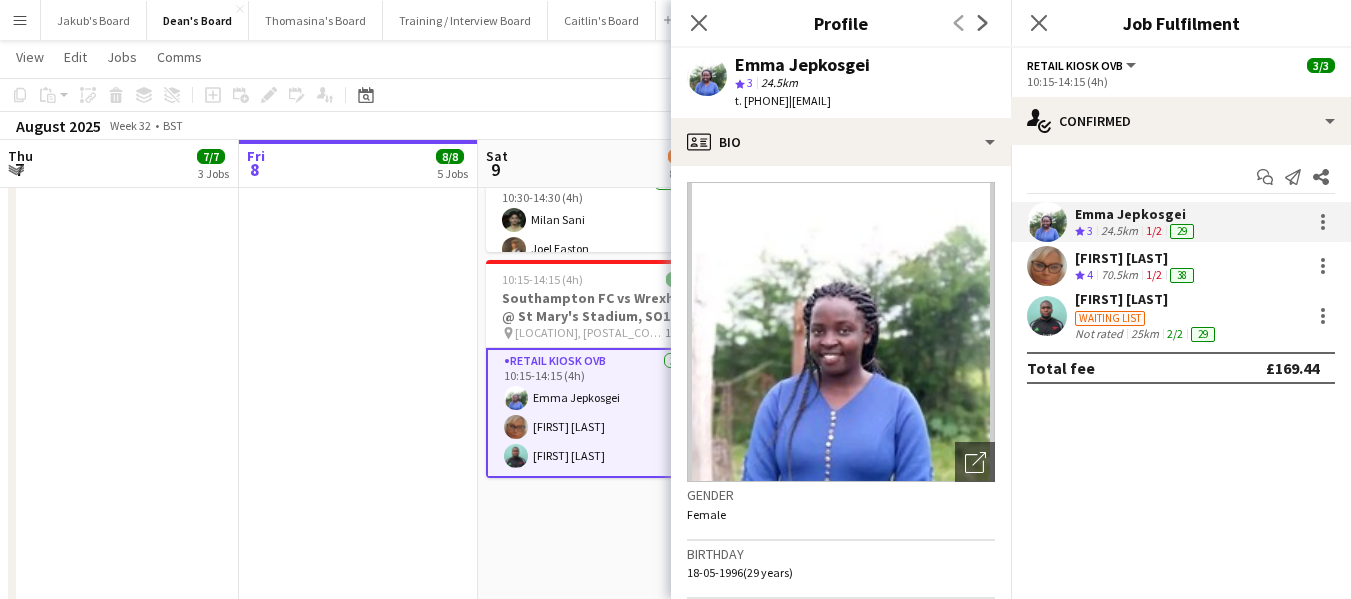click on "[FIRST] [LAST]" at bounding box center (1136, 258) 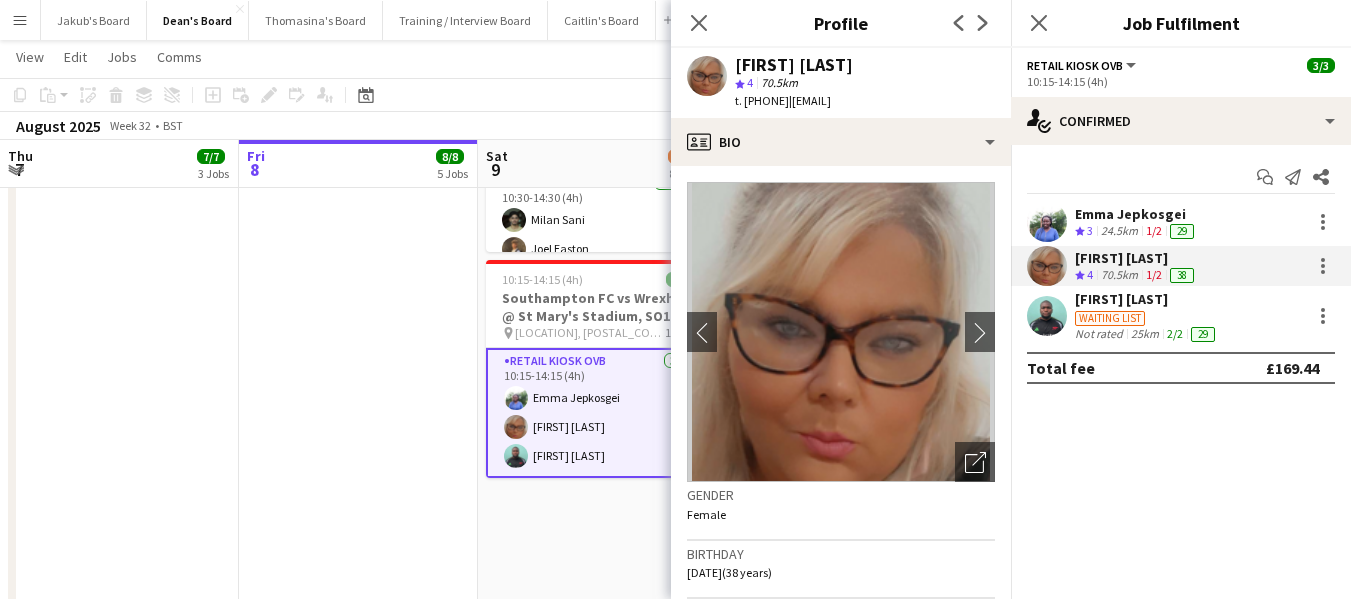 click on "[FIRST] [LAST]" at bounding box center [1136, 258] 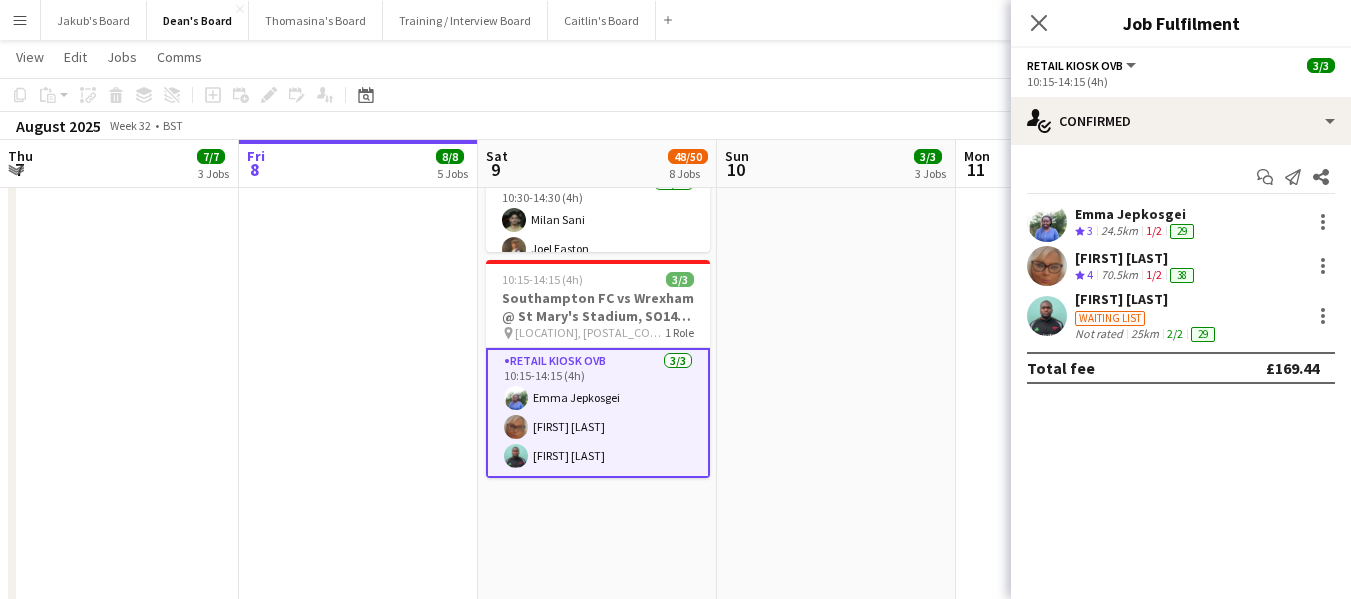 click on "[FIRST] [LAST]" at bounding box center [1136, 258] 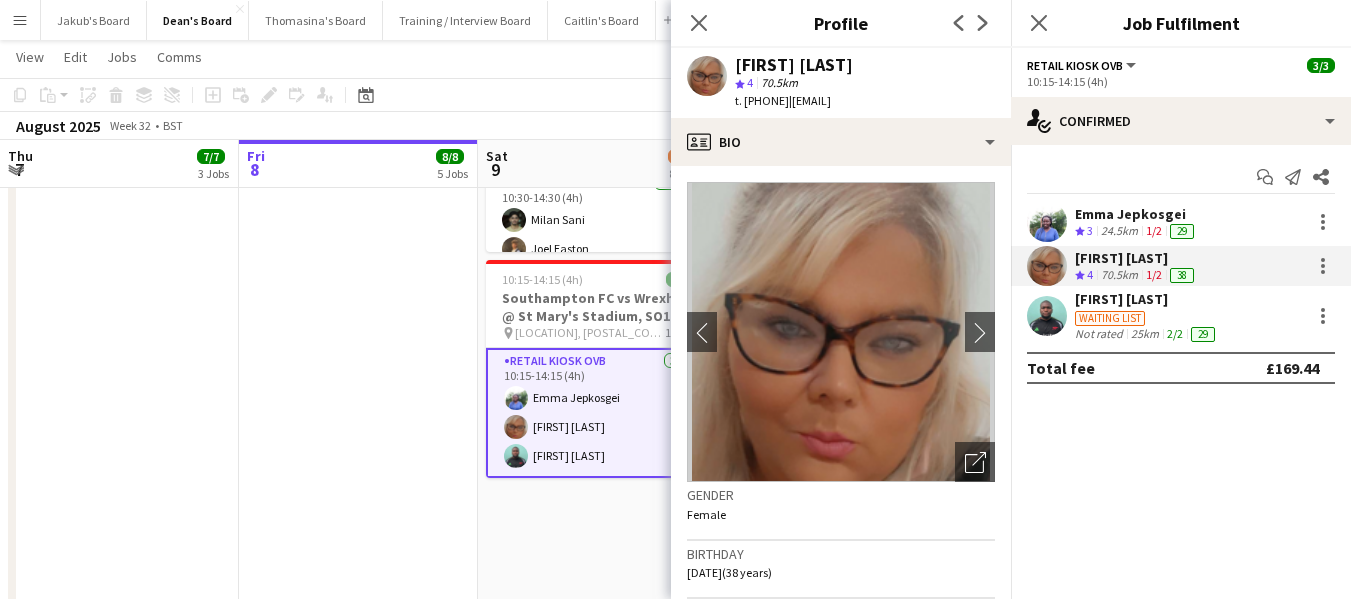 click on "1/2" at bounding box center [1154, 231] 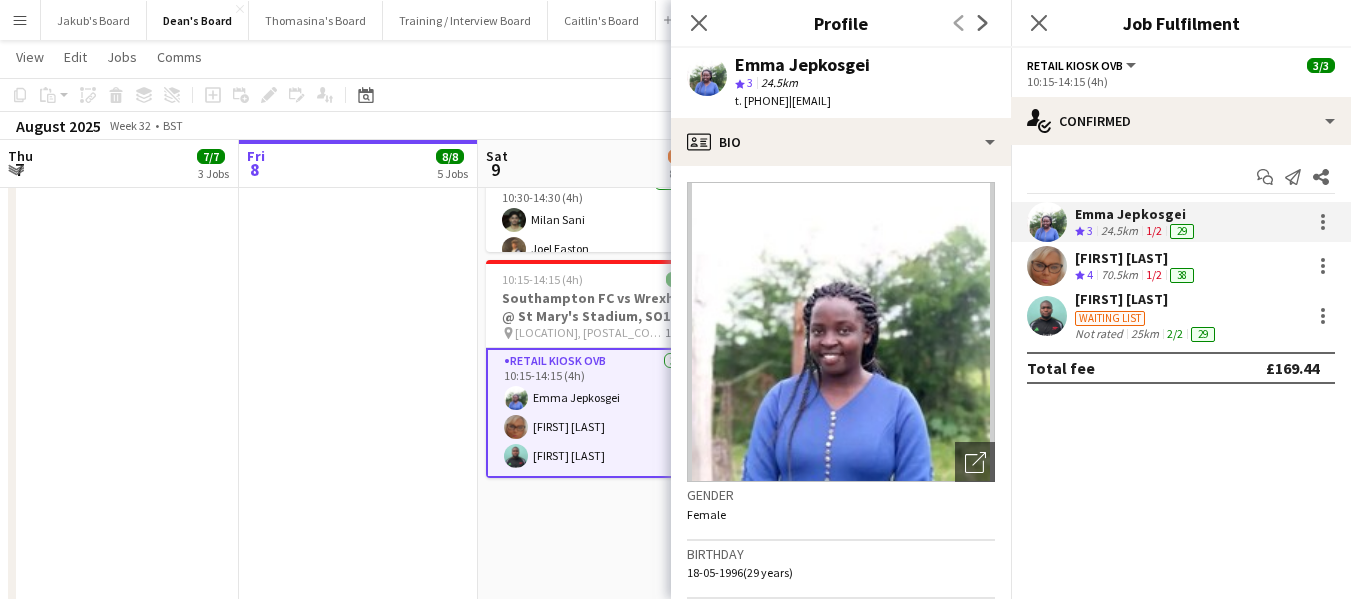 click on "Emma Jepkosgei" at bounding box center [1136, 214] 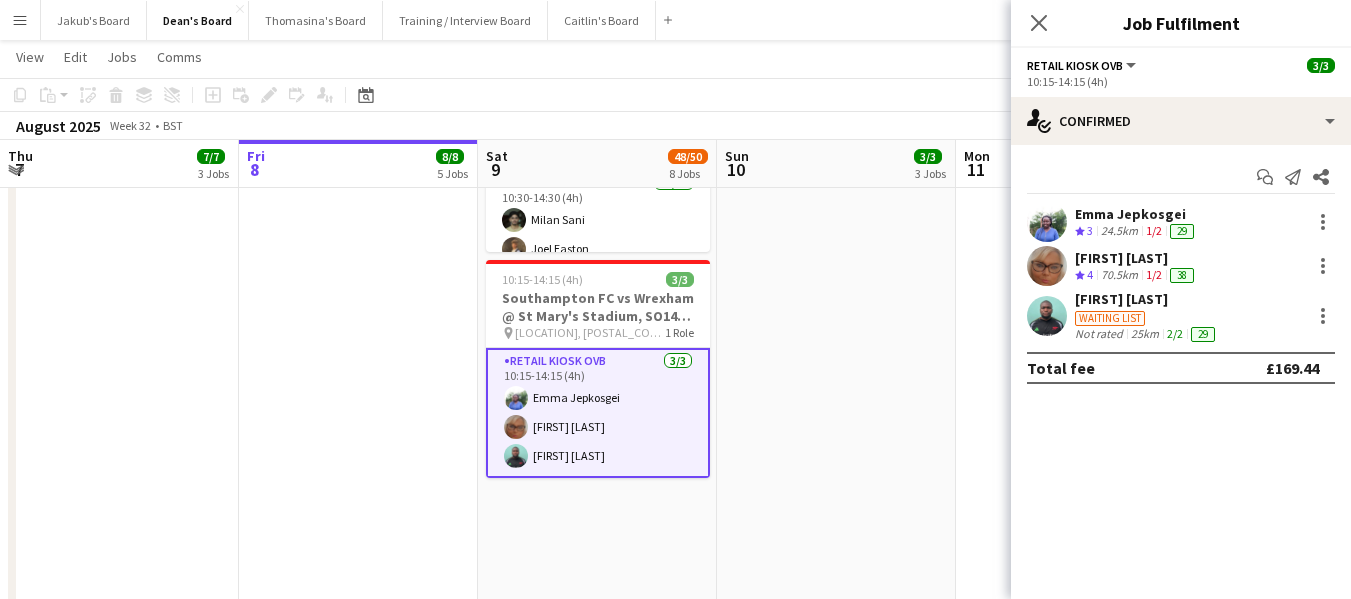 click on "Emma Jepkosgei" at bounding box center [1136, 214] 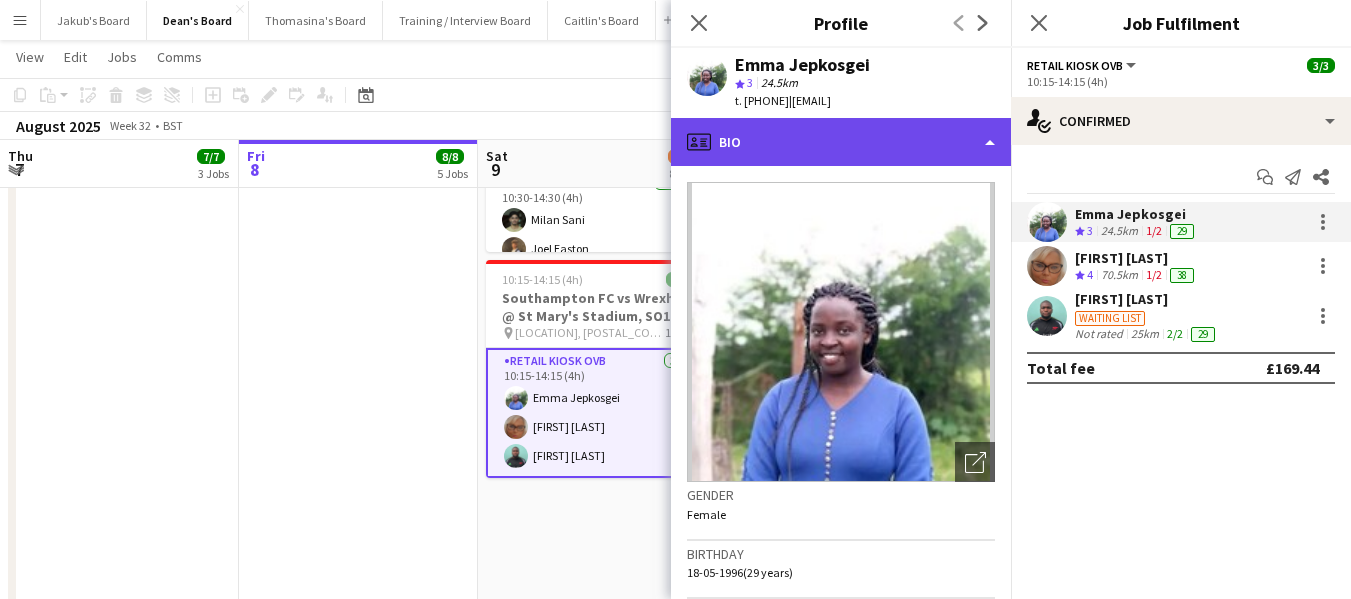 click on "profile
Bio" 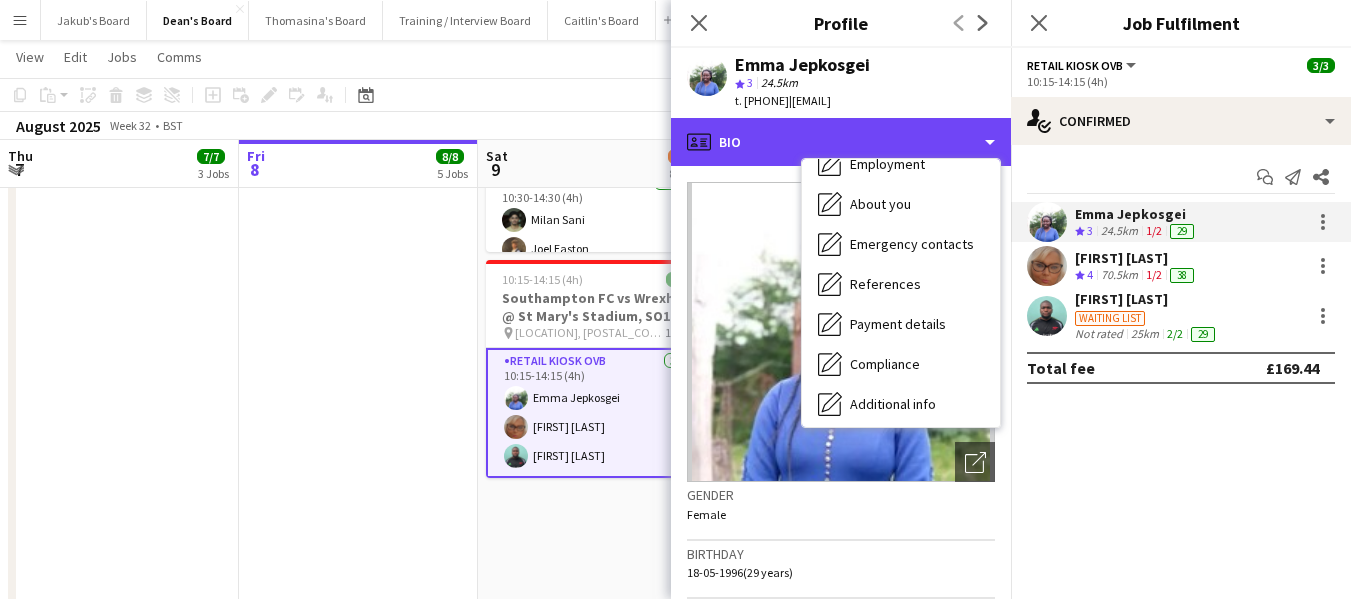 scroll, scrollTop: 268, scrollLeft: 0, axis: vertical 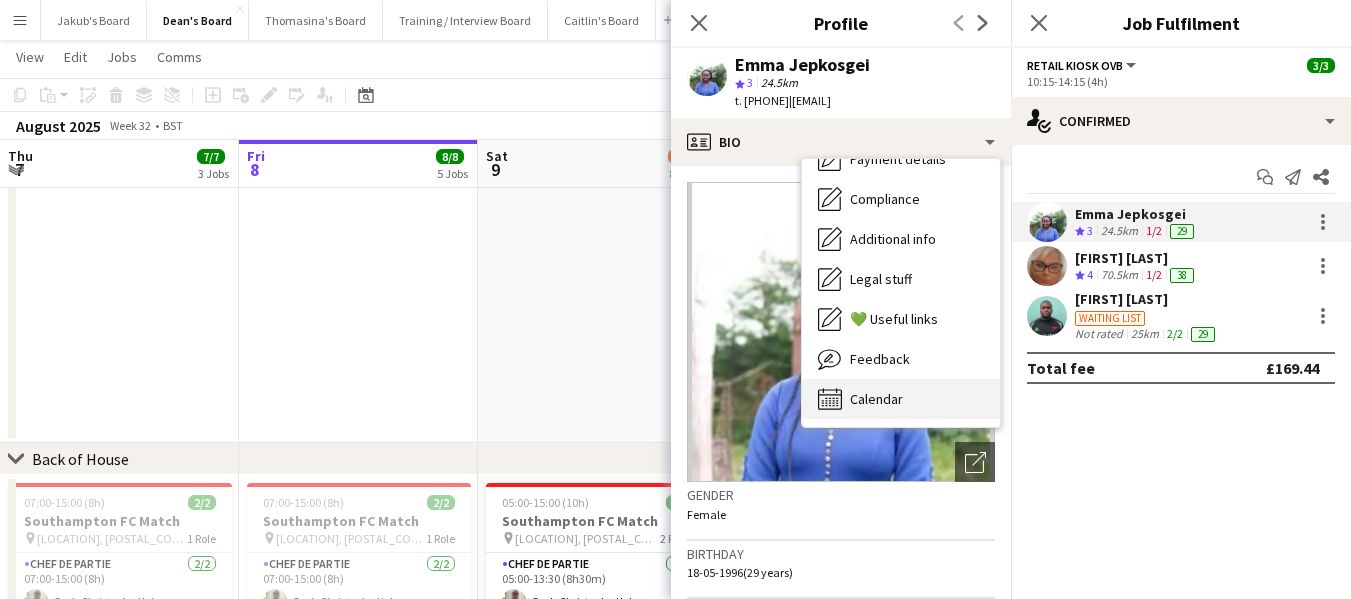 click on "Calendar" at bounding box center (876, 399) 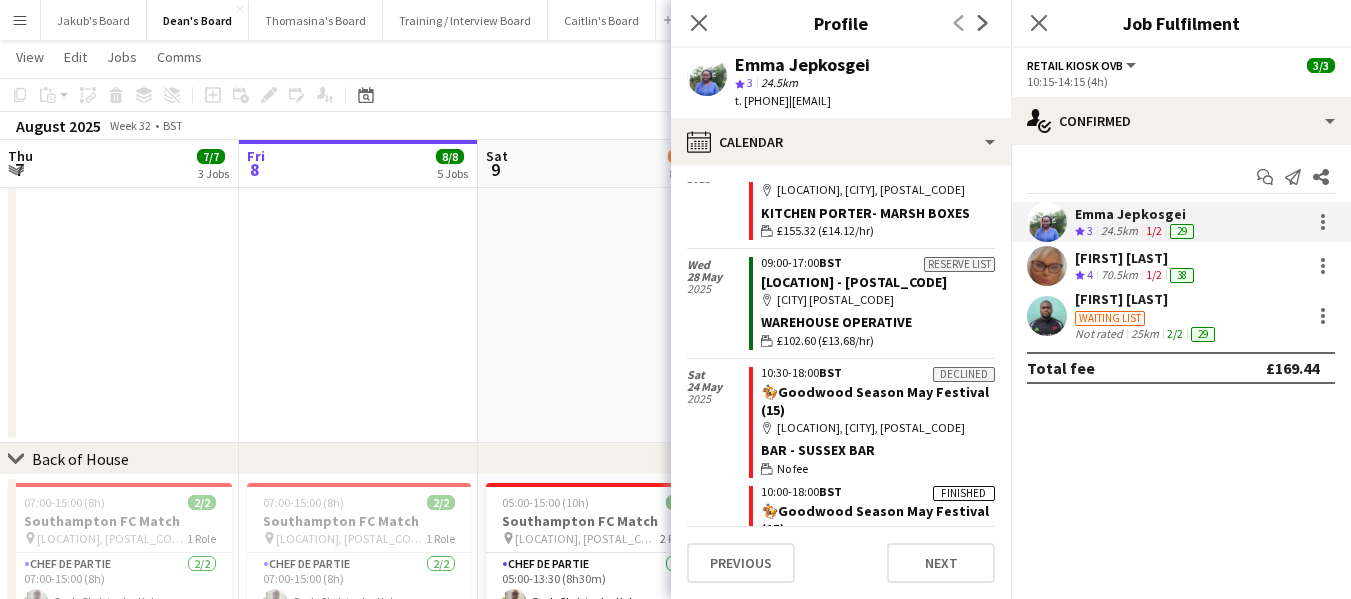 scroll, scrollTop: 1100, scrollLeft: 0, axis: vertical 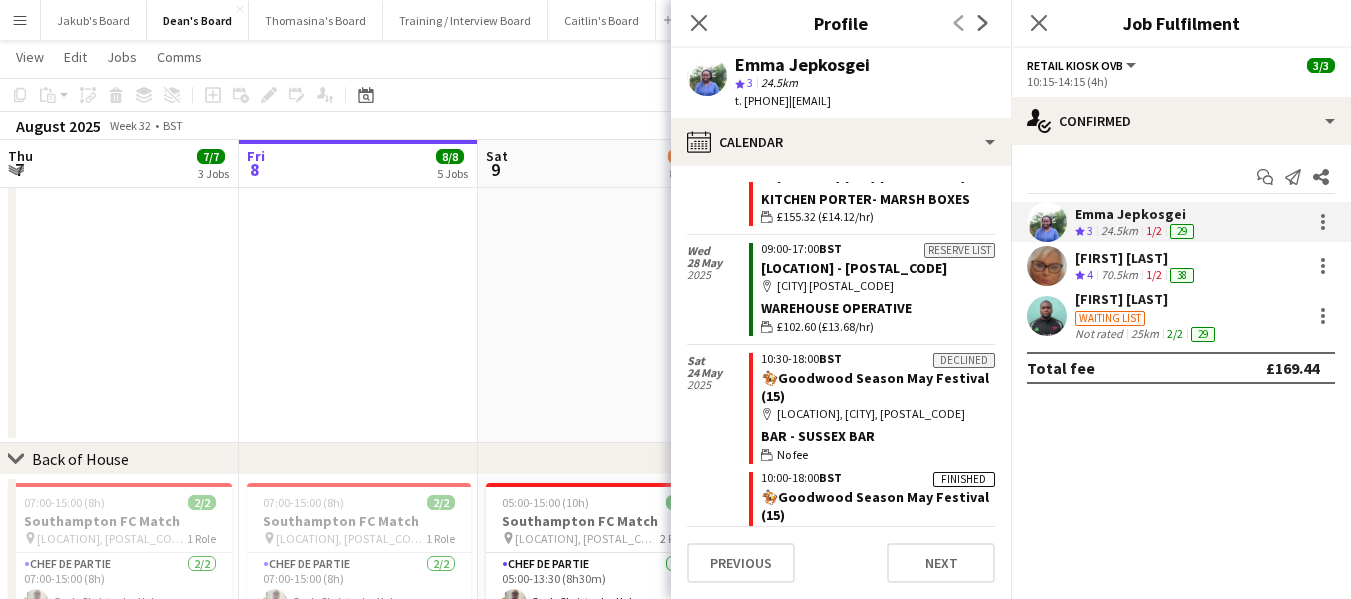 click on "Emma Jepkosgei" at bounding box center [1136, 214] 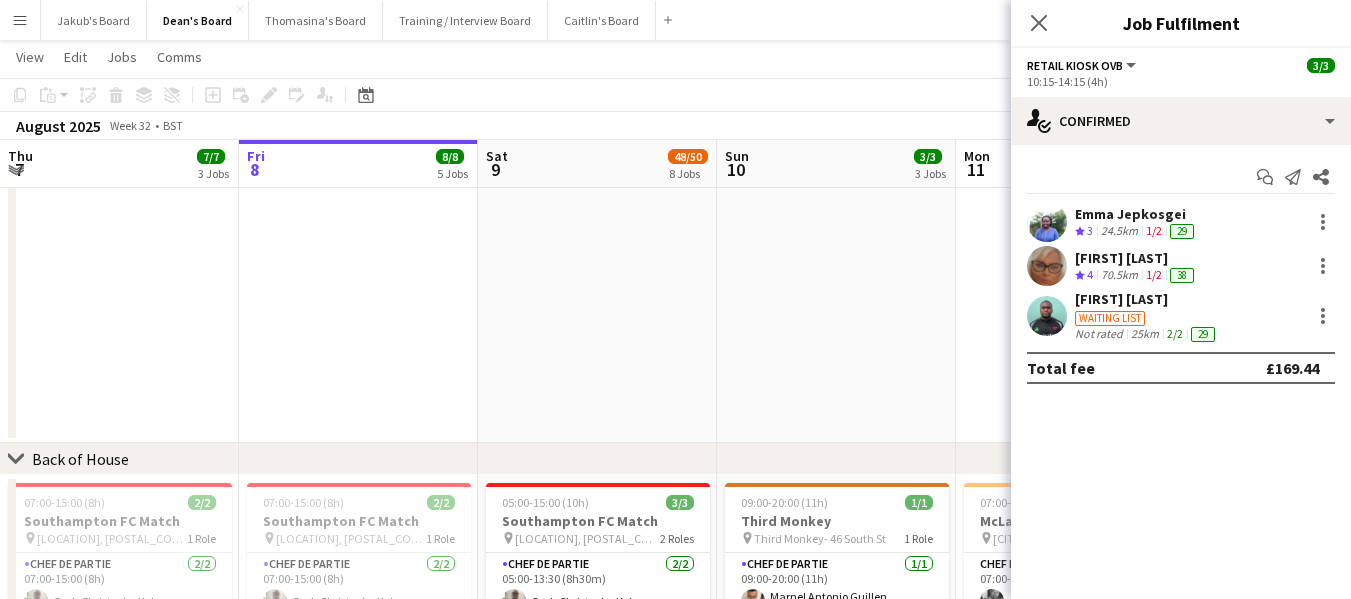 click on "Emma Jepkosgei" at bounding box center [1136, 214] 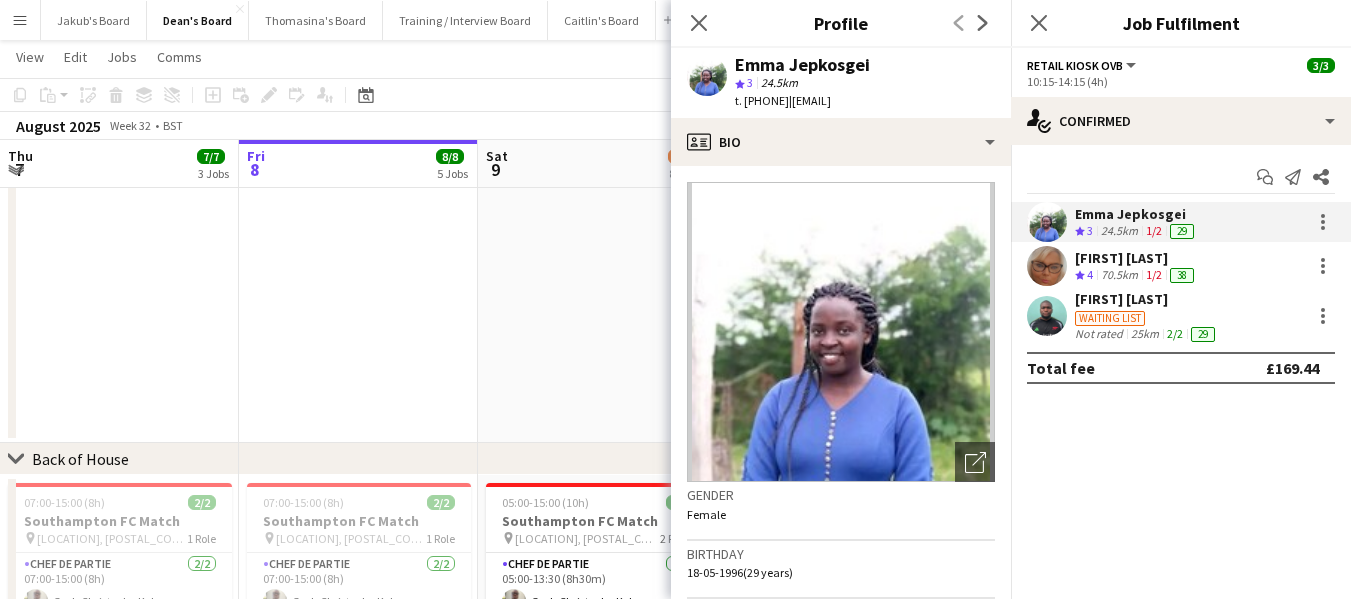 click on "70.5km" at bounding box center [1119, 275] 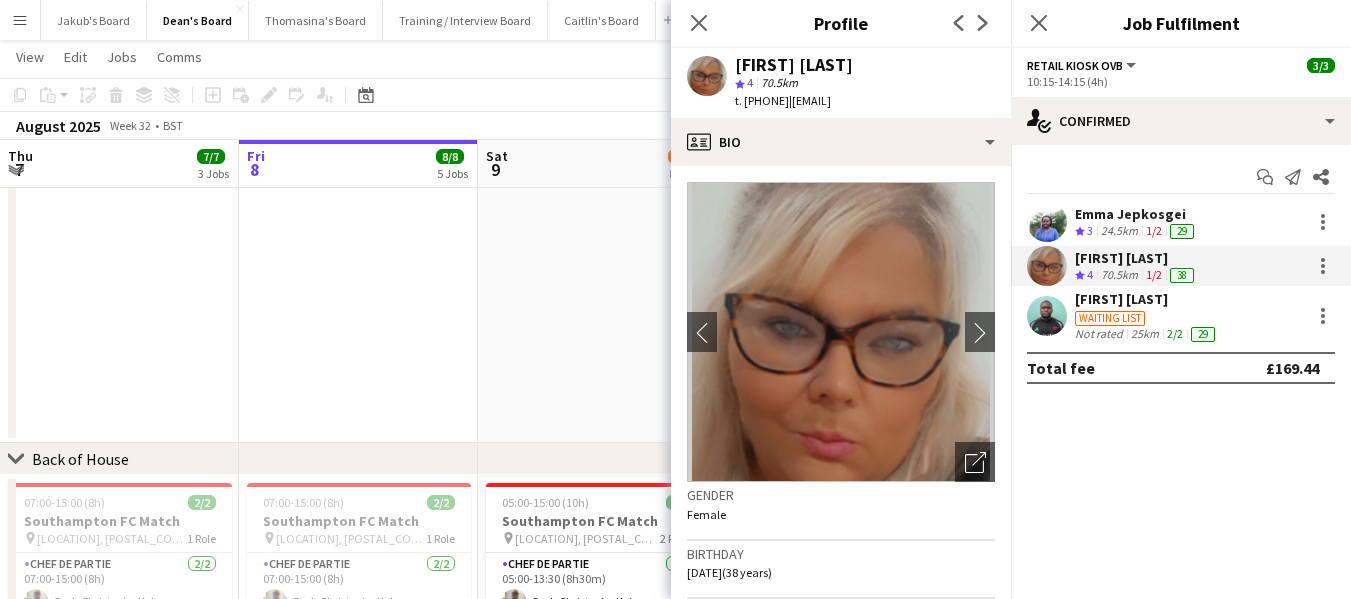 click on "[FIRST] [LAST]" at bounding box center [1147, 299] 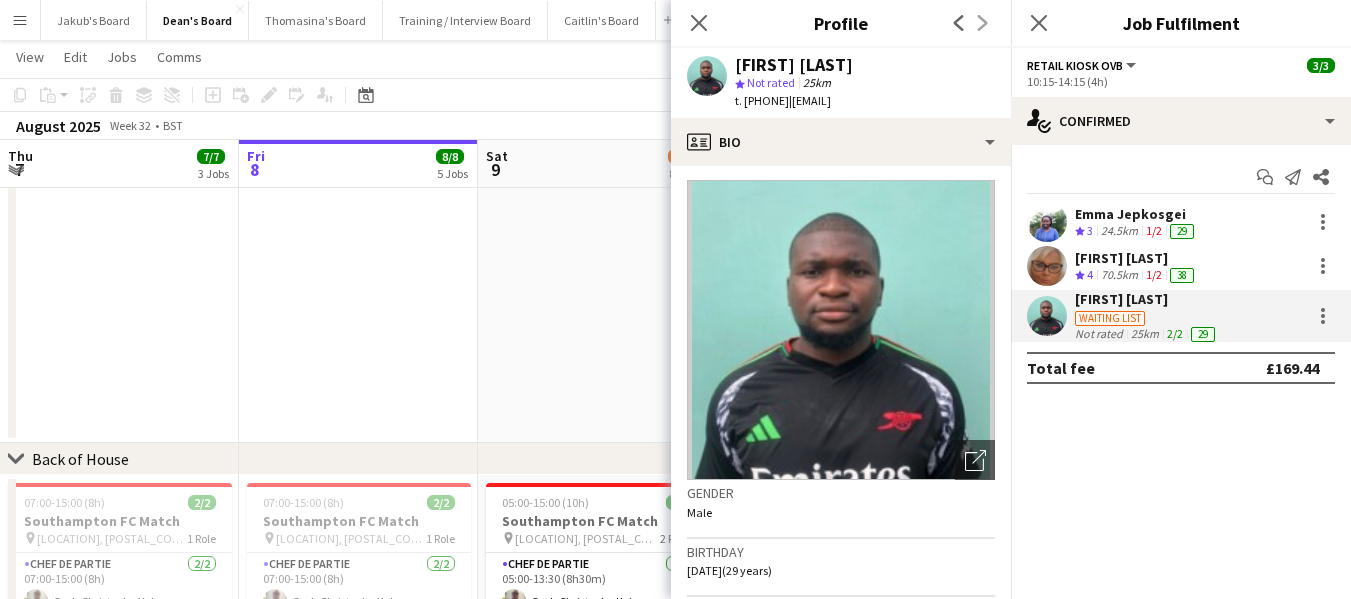 scroll, scrollTop: 0, scrollLeft: 0, axis: both 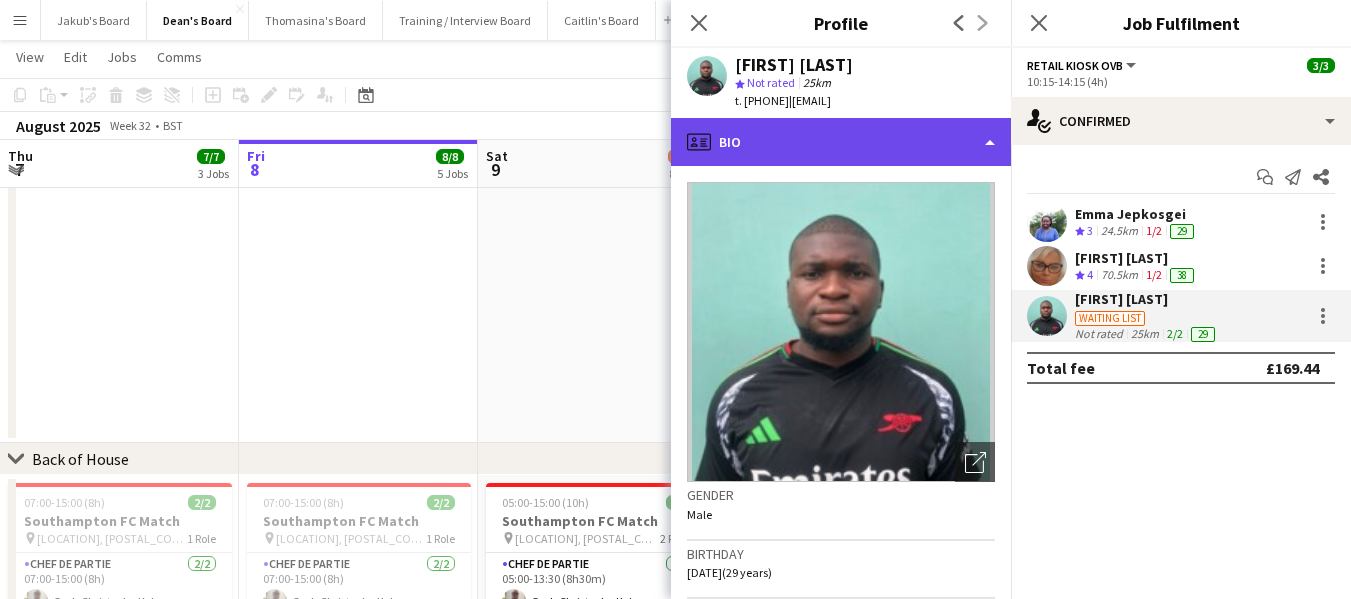 drag, startPoint x: 804, startPoint y: 124, endPoint x: 824, endPoint y: 139, distance: 25 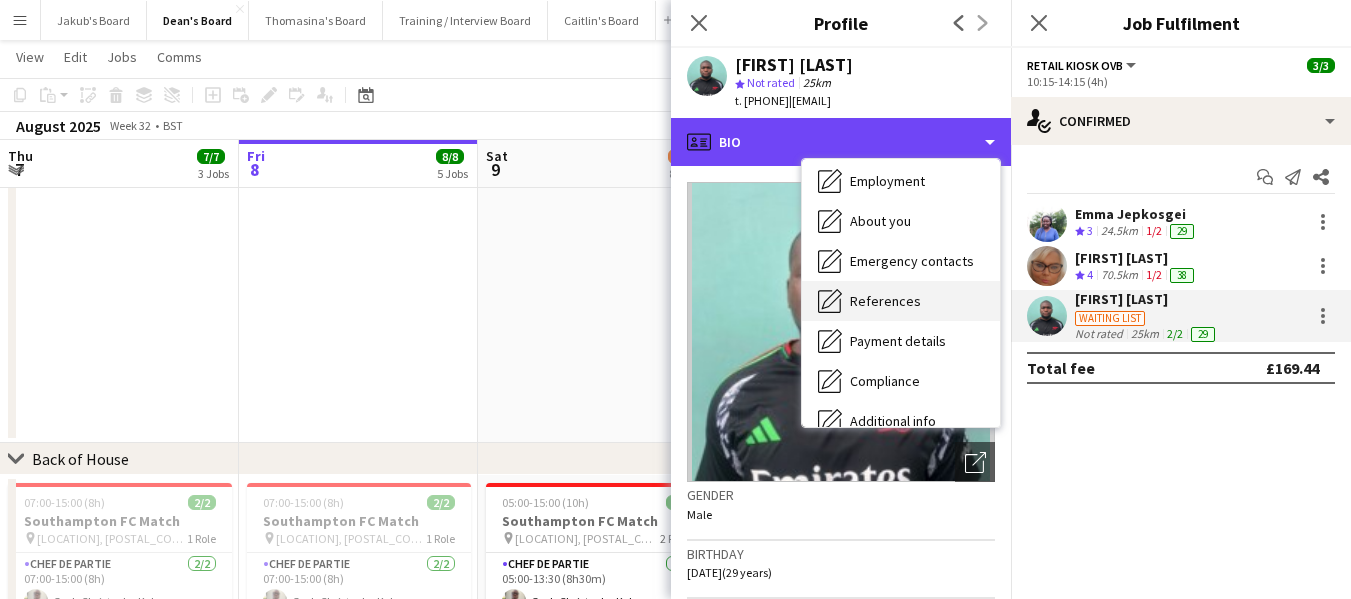 scroll, scrollTop: 200, scrollLeft: 0, axis: vertical 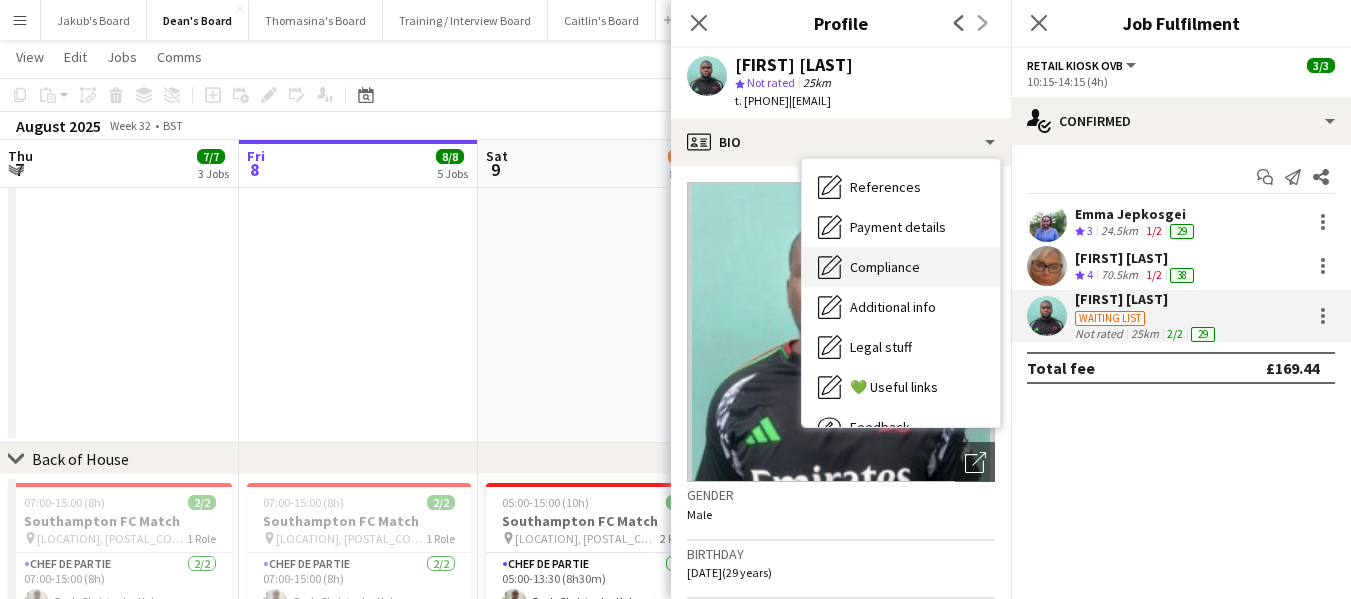 click on "Compliance
Compliance" at bounding box center [901, 267] 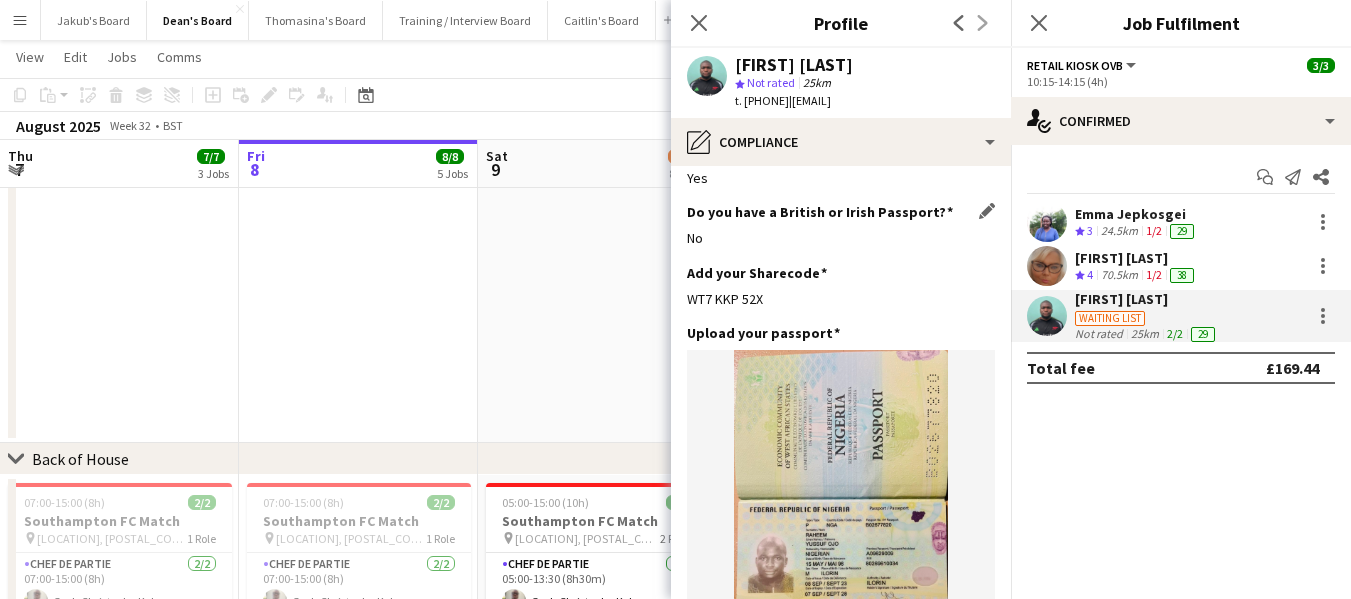 scroll, scrollTop: 0, scrollLeft: 0, axis: both 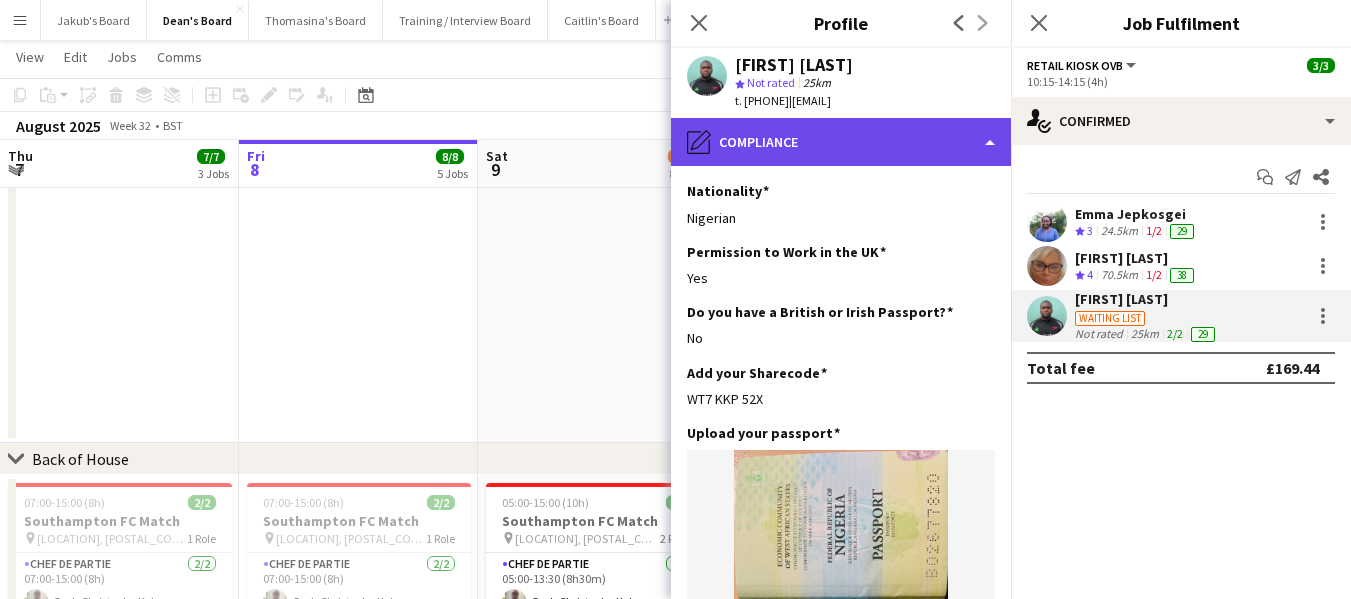 click on "pencil4
Compliance" 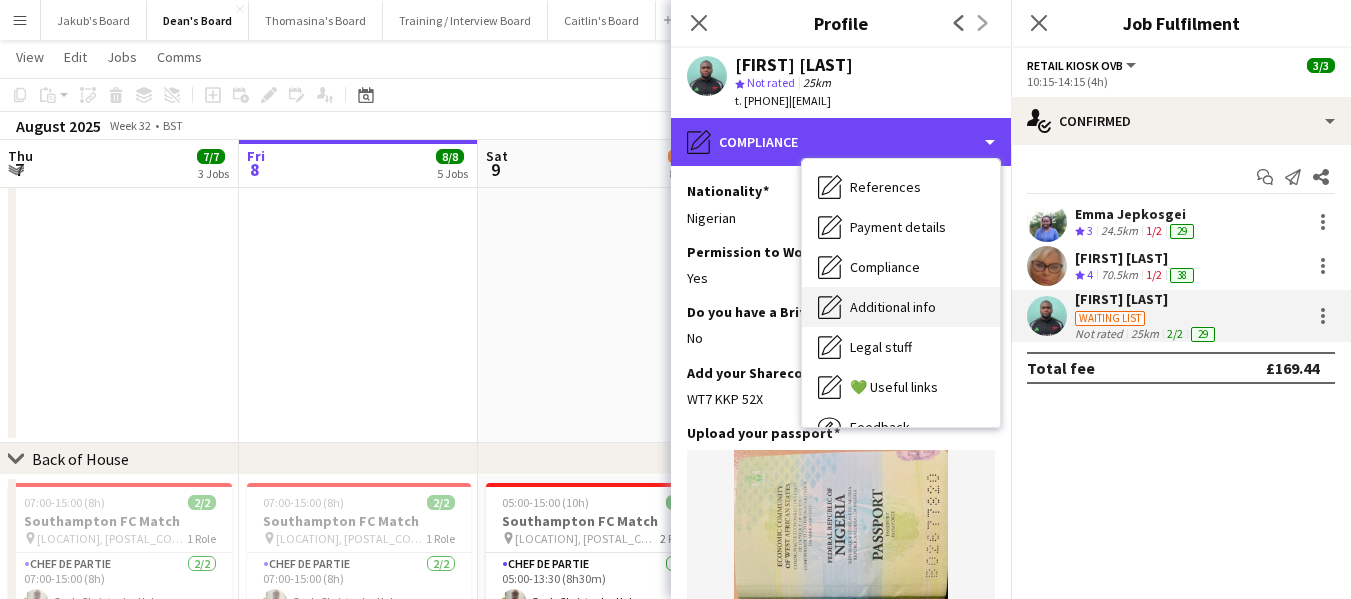 scroll, scrollTop: 268, scrollLeft: 0, axis: vertical 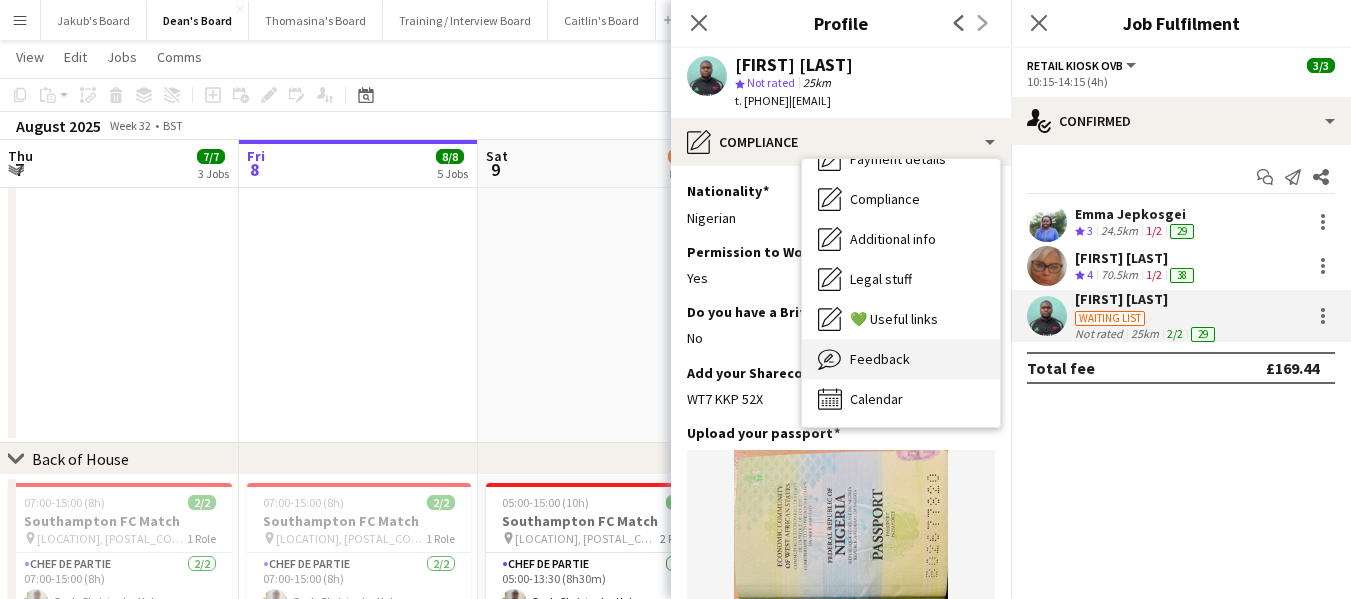 click on "Feedback" at bounding box center (880, 359) 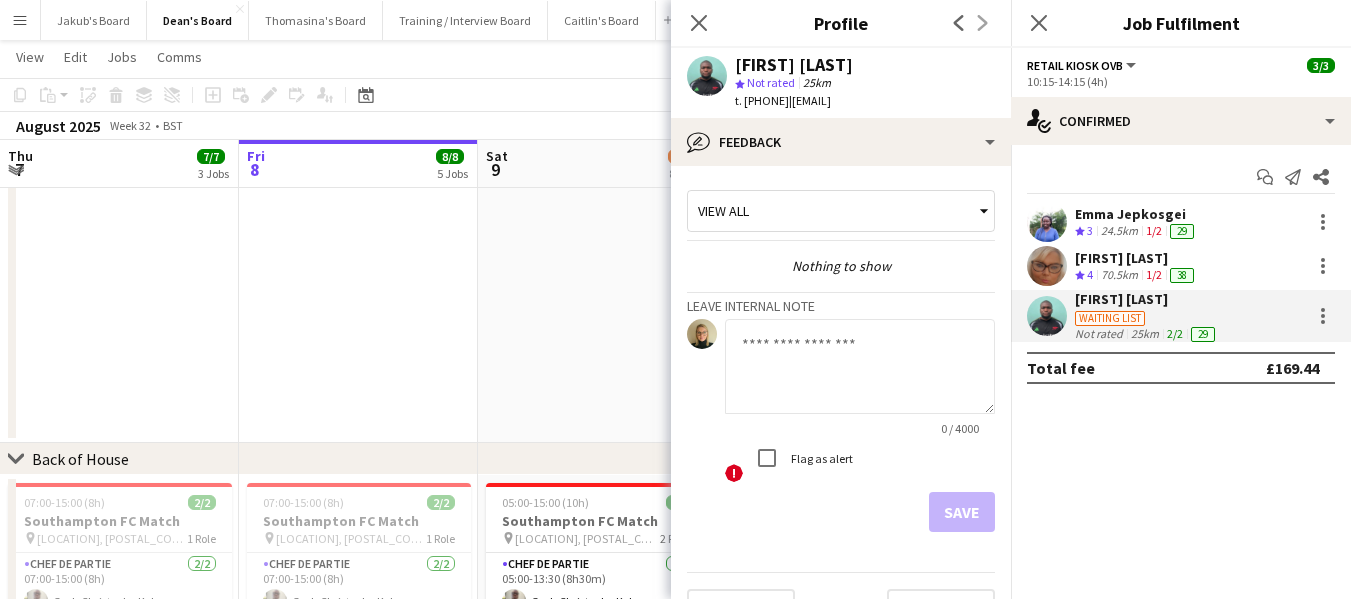 click on "[FIRST] [LAST]" at bounding box center [1147, 299] 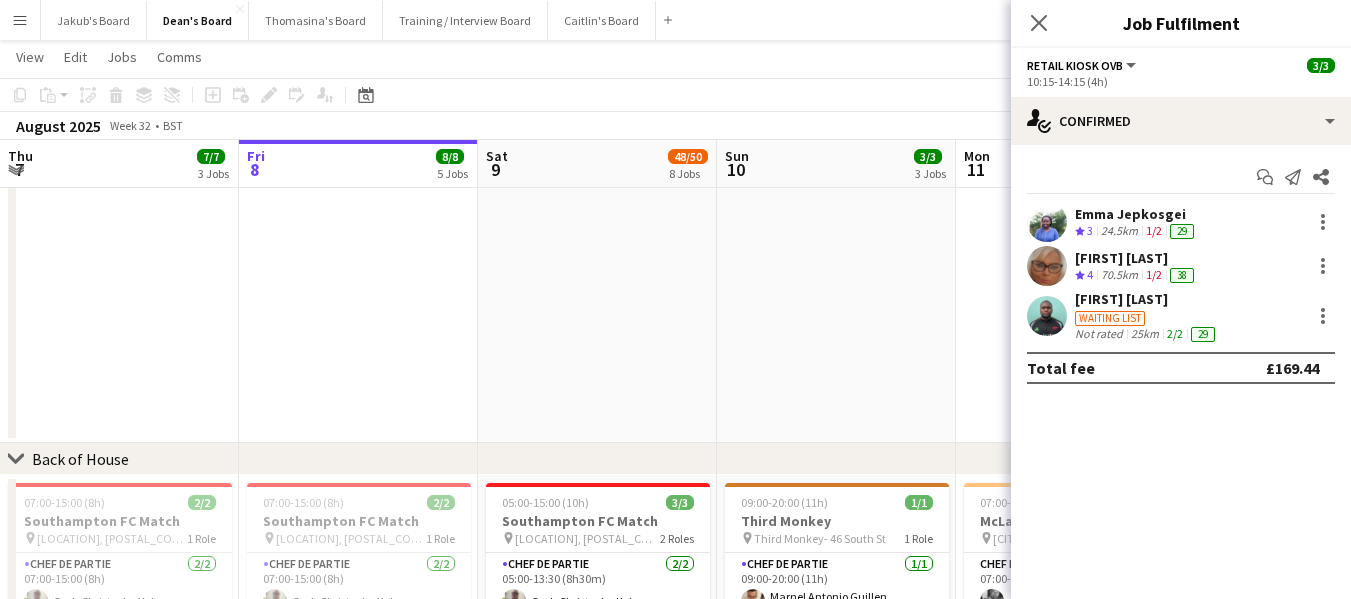 click on "[FIRST] [LAST]" at bounding box center (1147, 299) 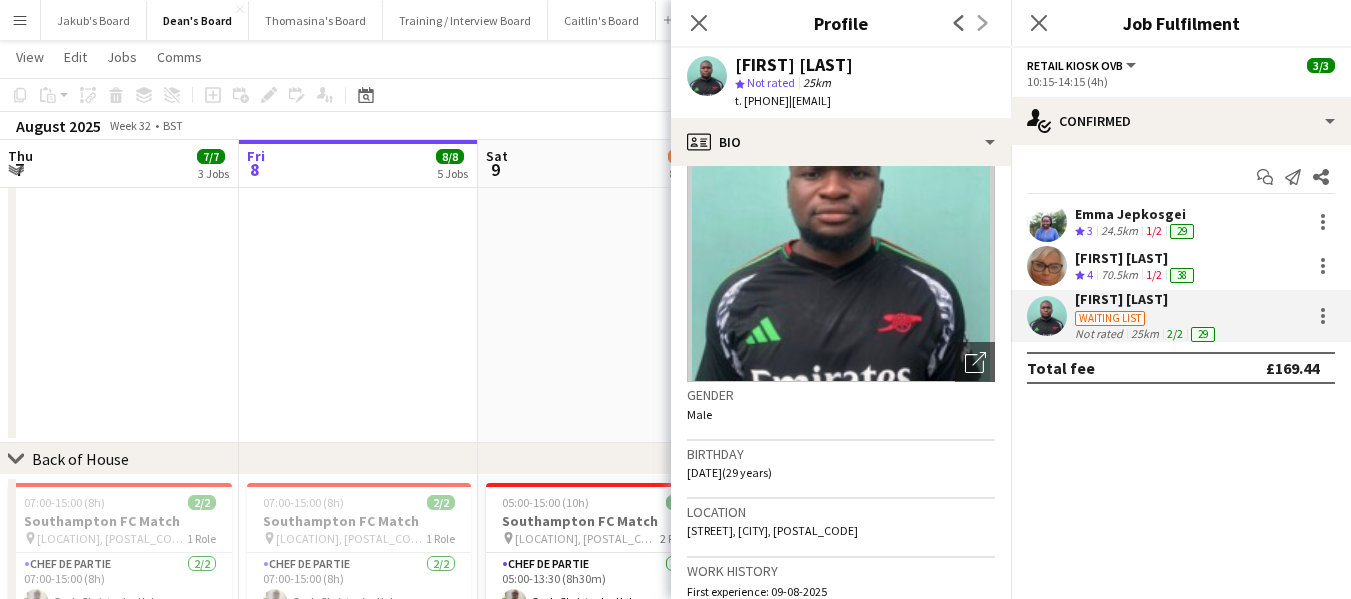 scroll, scrollTop: 0, scrollLeft: 0, axis: both 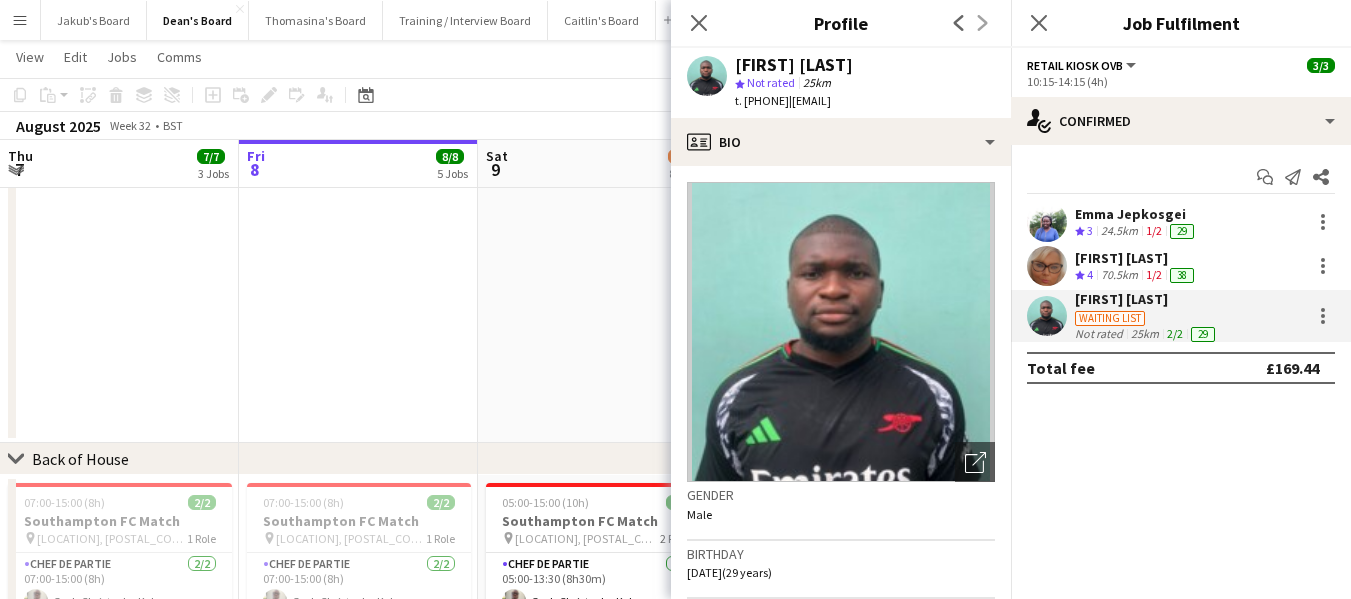 click on "[FIRST] [LAST]" at bounding box center [1136, 258] 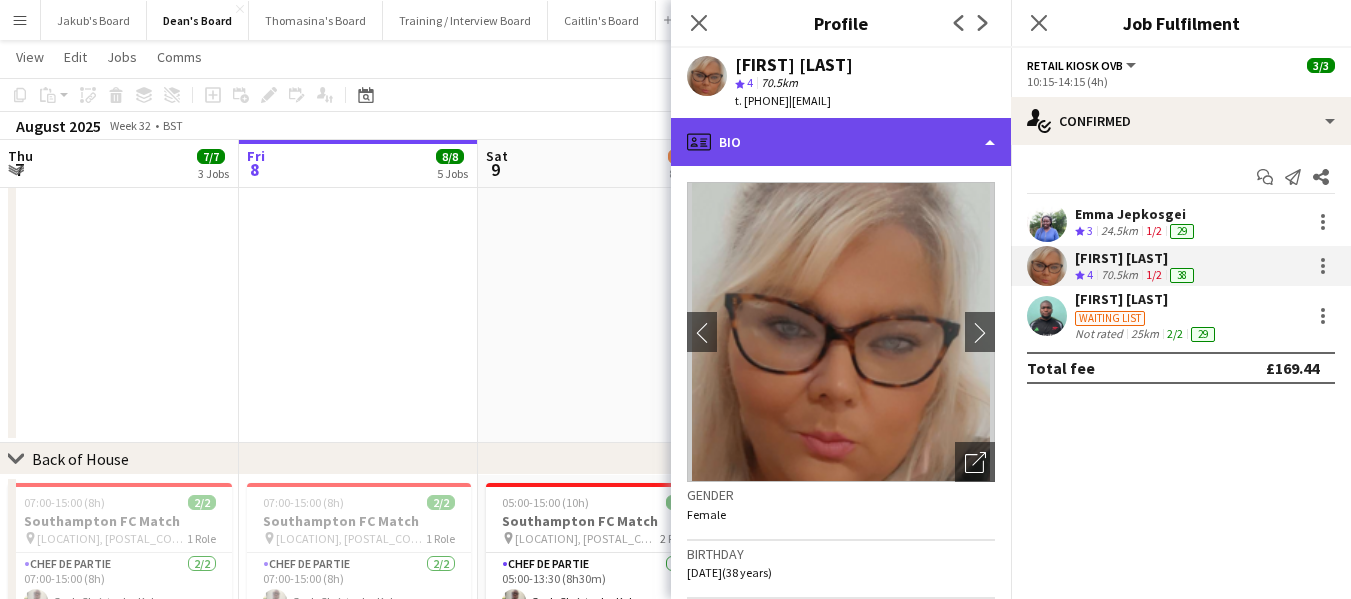 click on "profile
Bio" 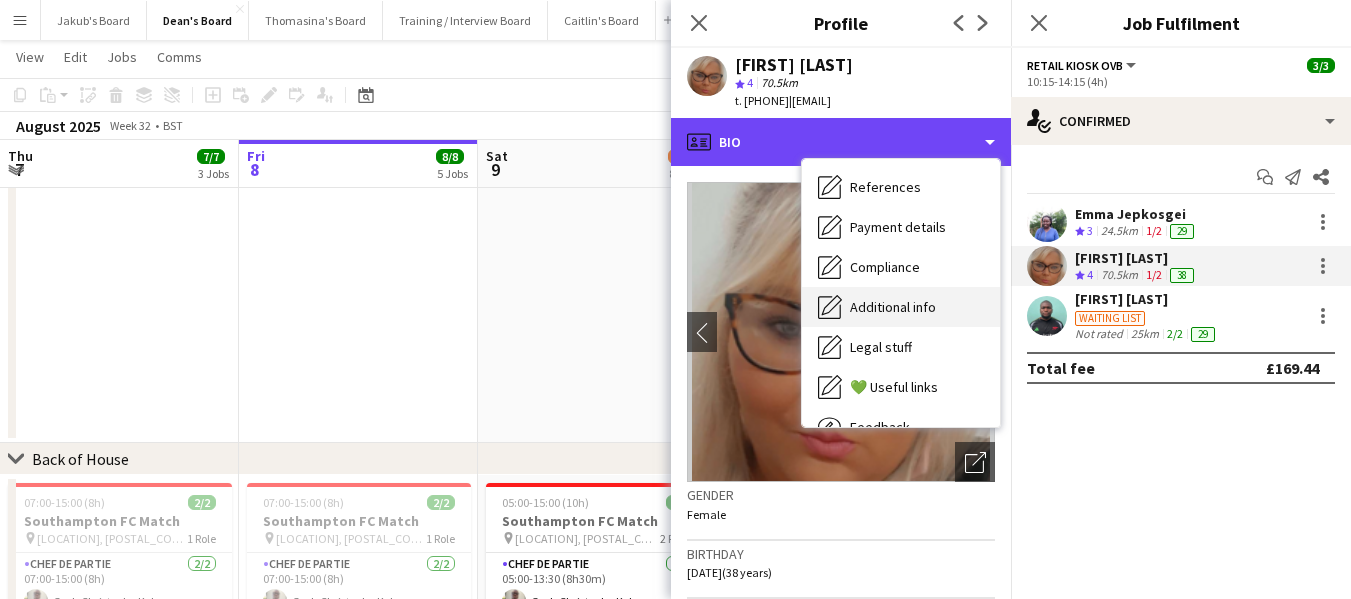 scroll, scrollTop: 268, scrollLeft: 0, axis: vertical 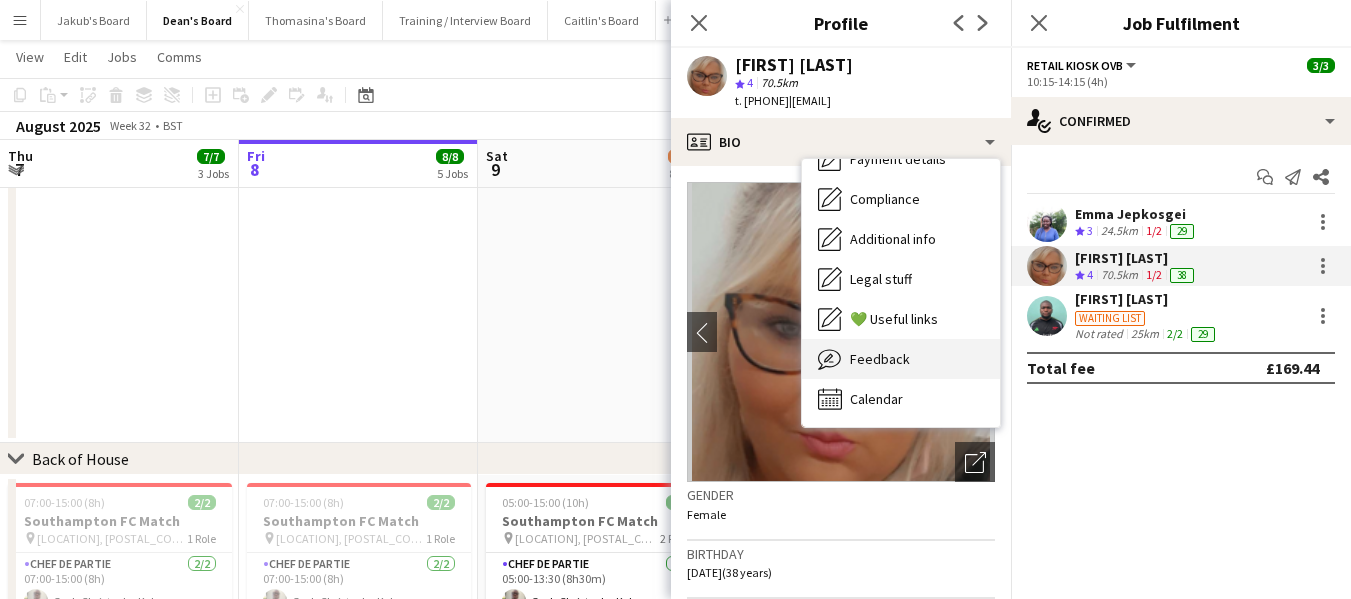 click on "Feedback" at bounding box center (880, 359) 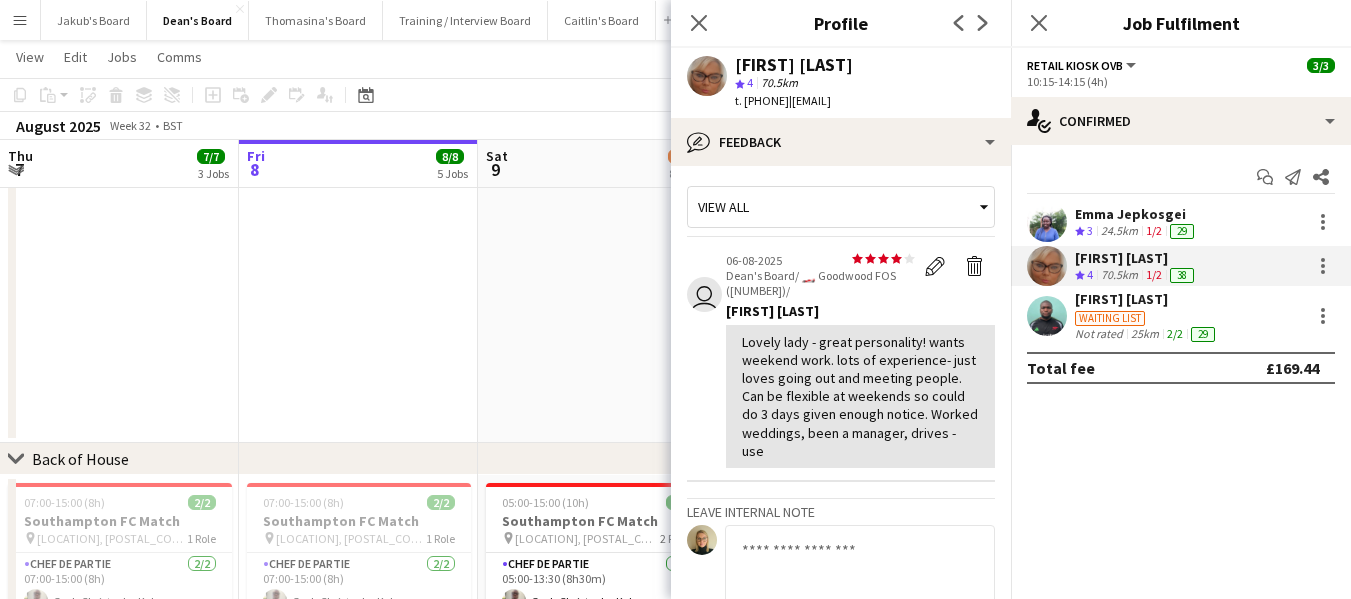 scroll, scrollTop: 0, scrollLeft: 0, axis: both 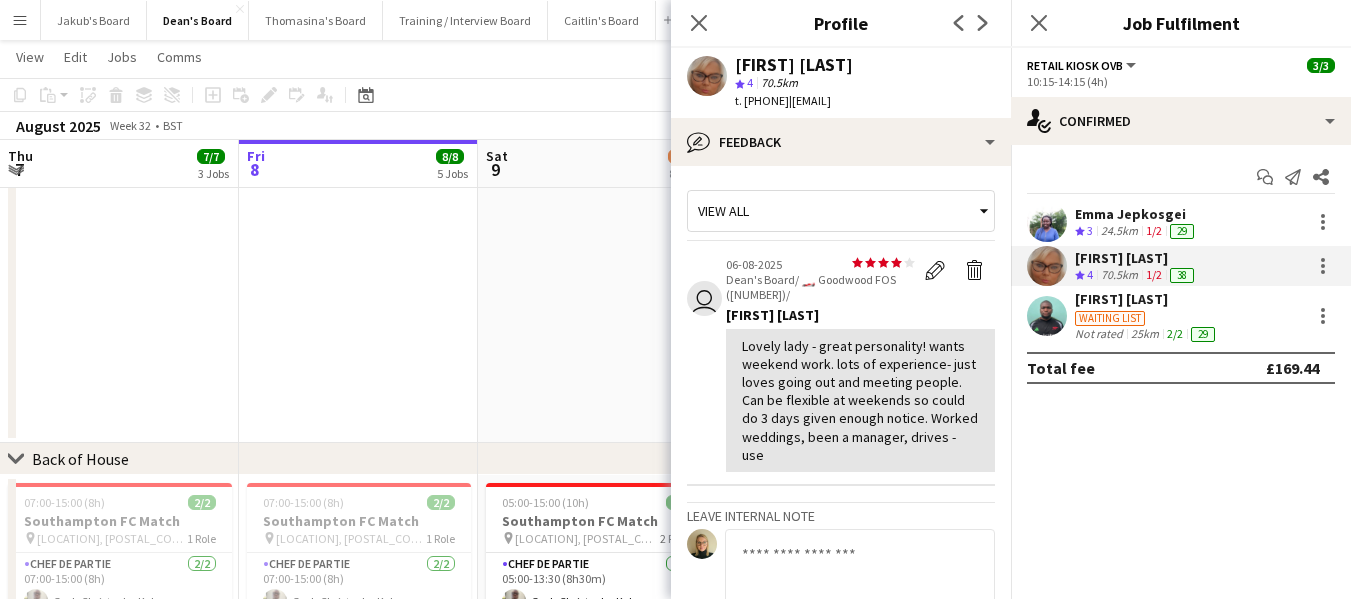 click at bounding box center [1047, 266] 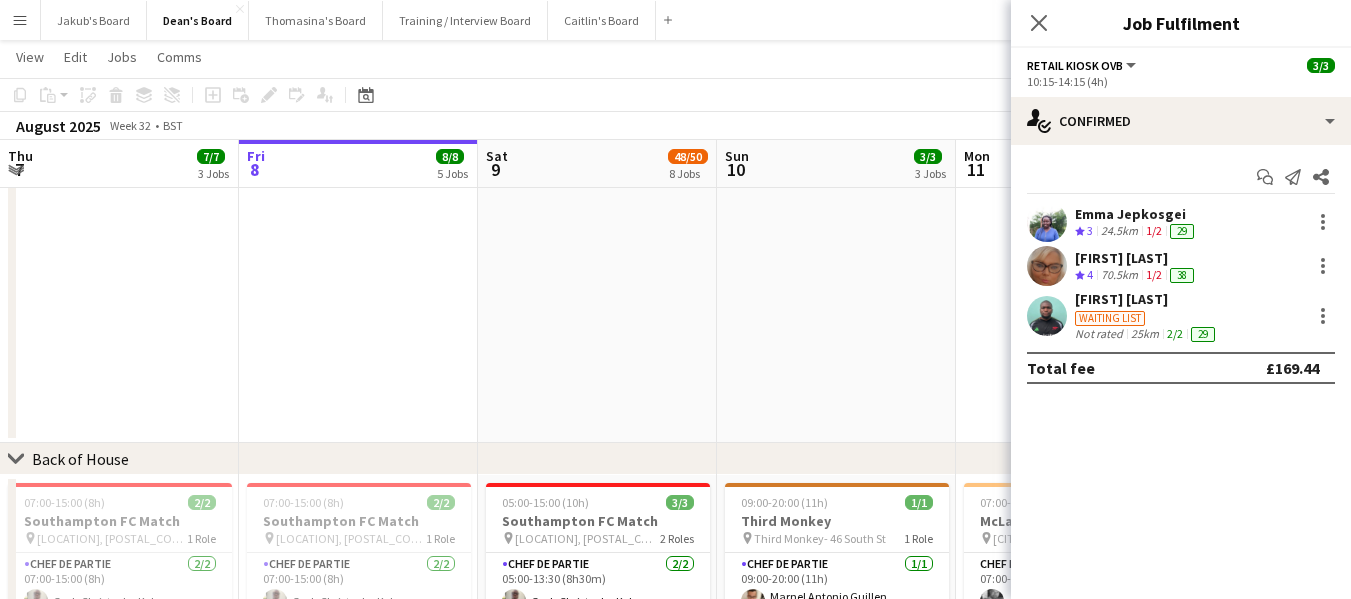 click on "[FIRST] [LAST]" at bounding box center [1136, 258] 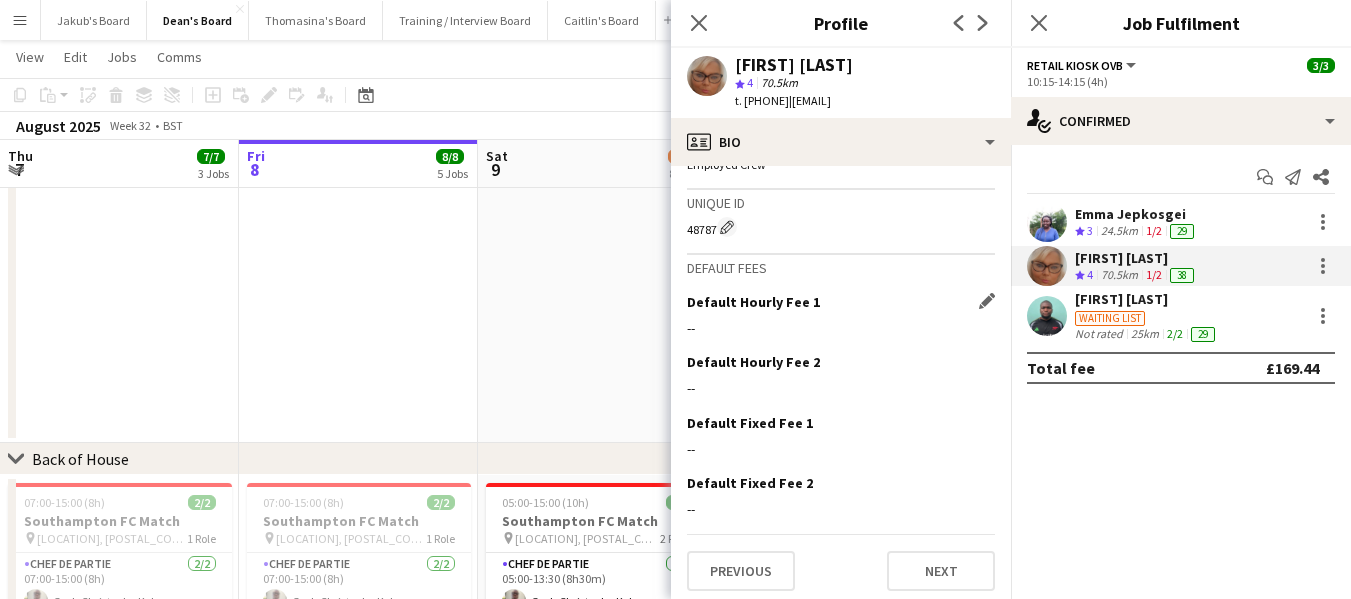scroll, scrollTop: 883, scrollLeft: 0, axis: vertical 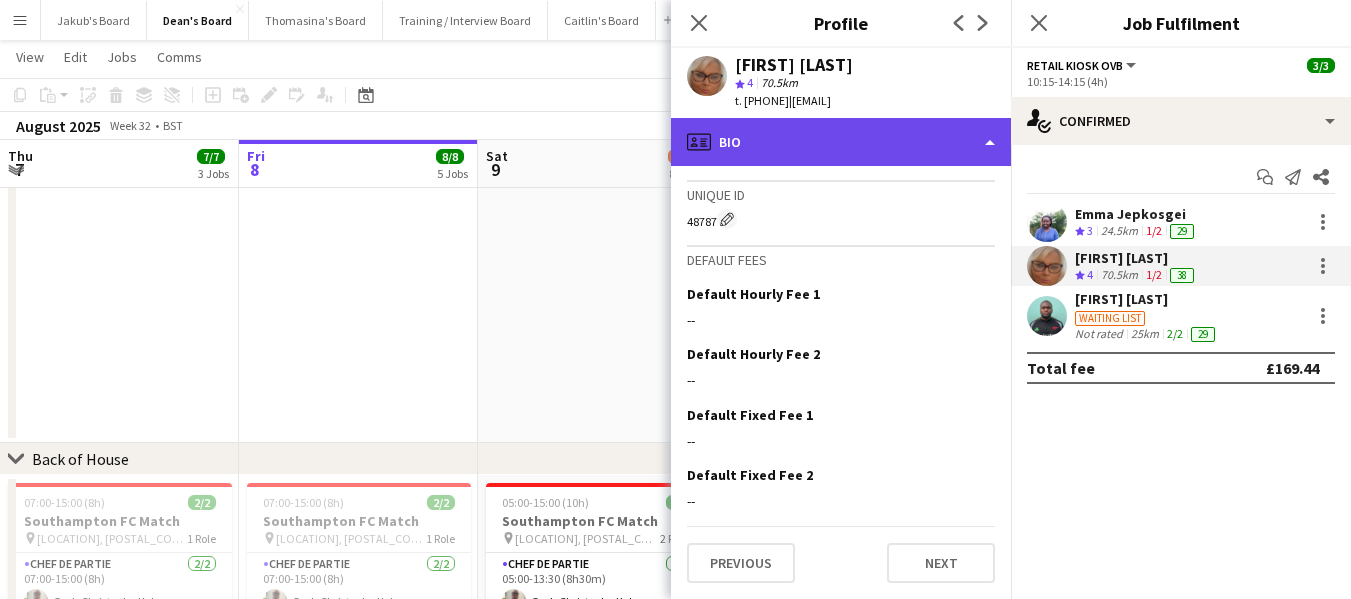 click on "profile
Bio" 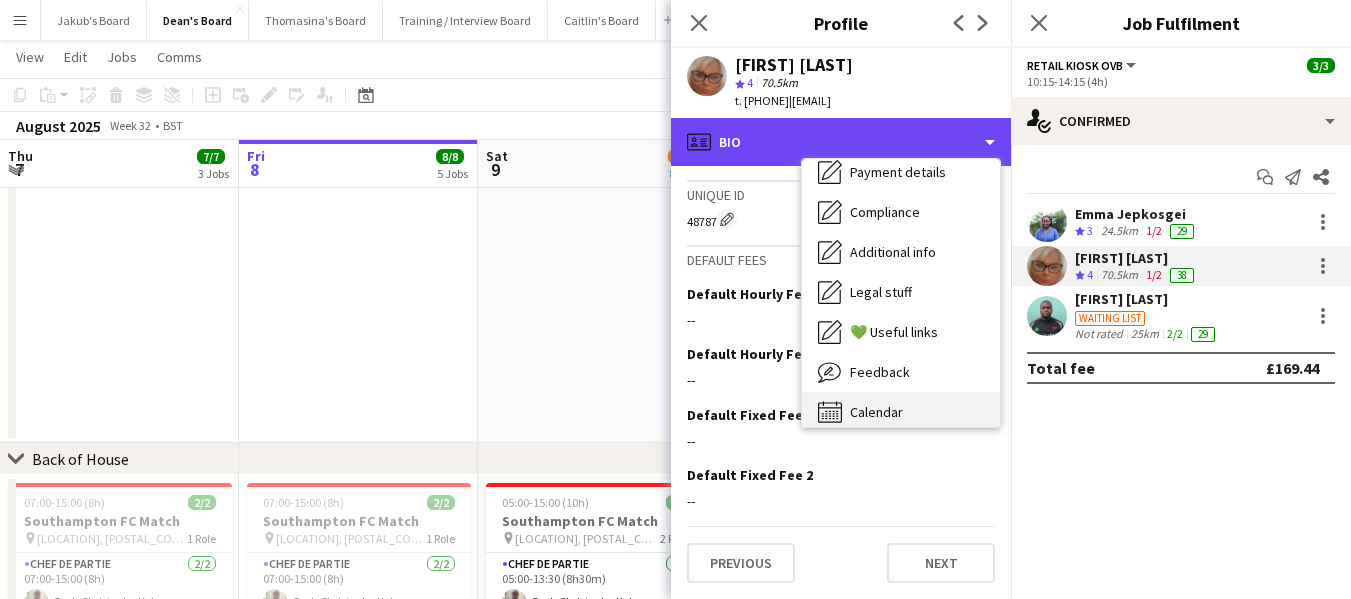 scroll, scrollTop: 268, scrollLeft: 0, axis: vertical 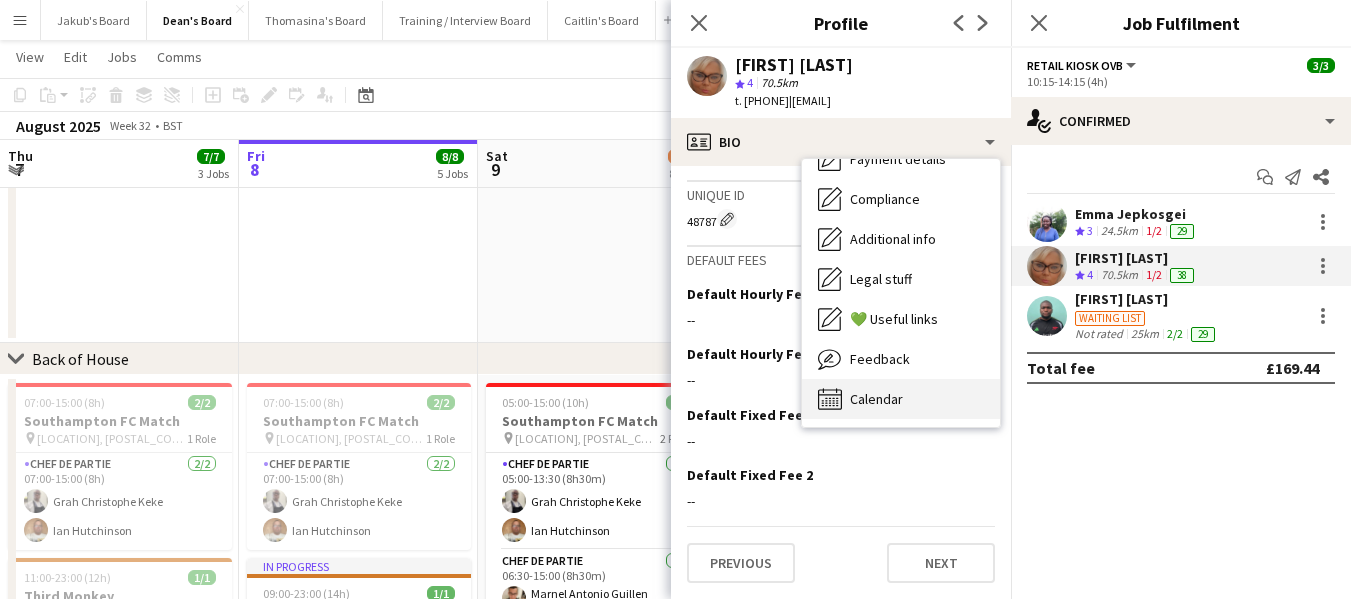 click on "Calendar" at bounding box center (876, 399) 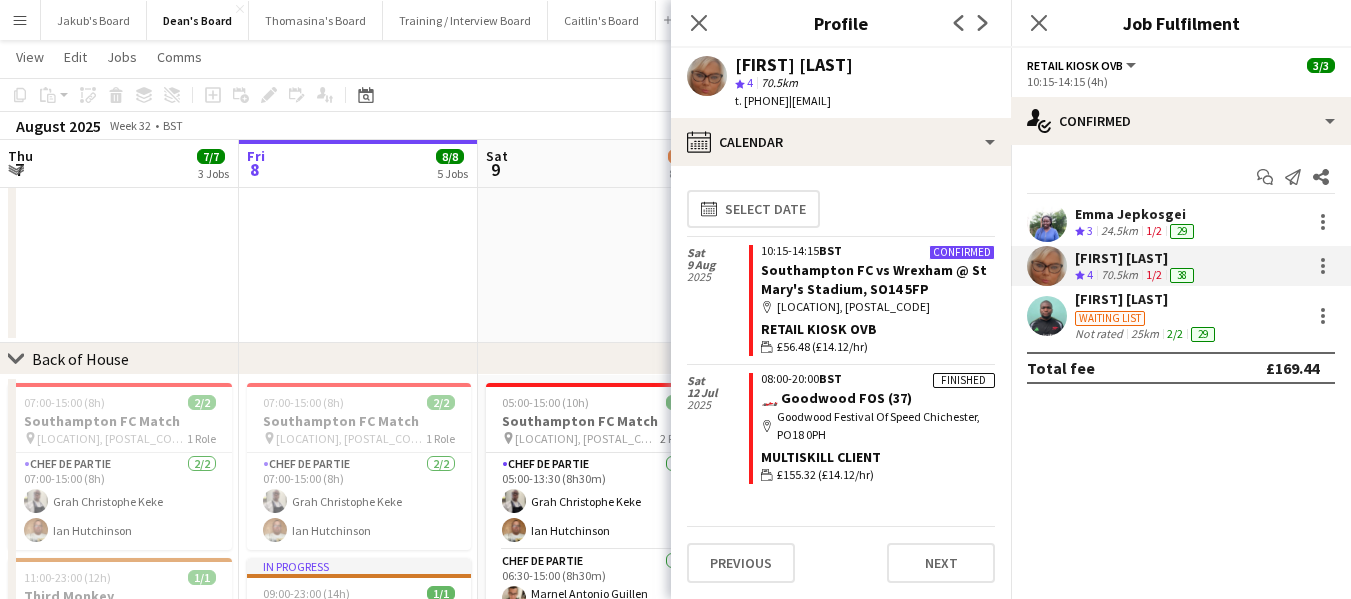 click on "[FIRST] [LAST]" at bounding box center (1147, 299) 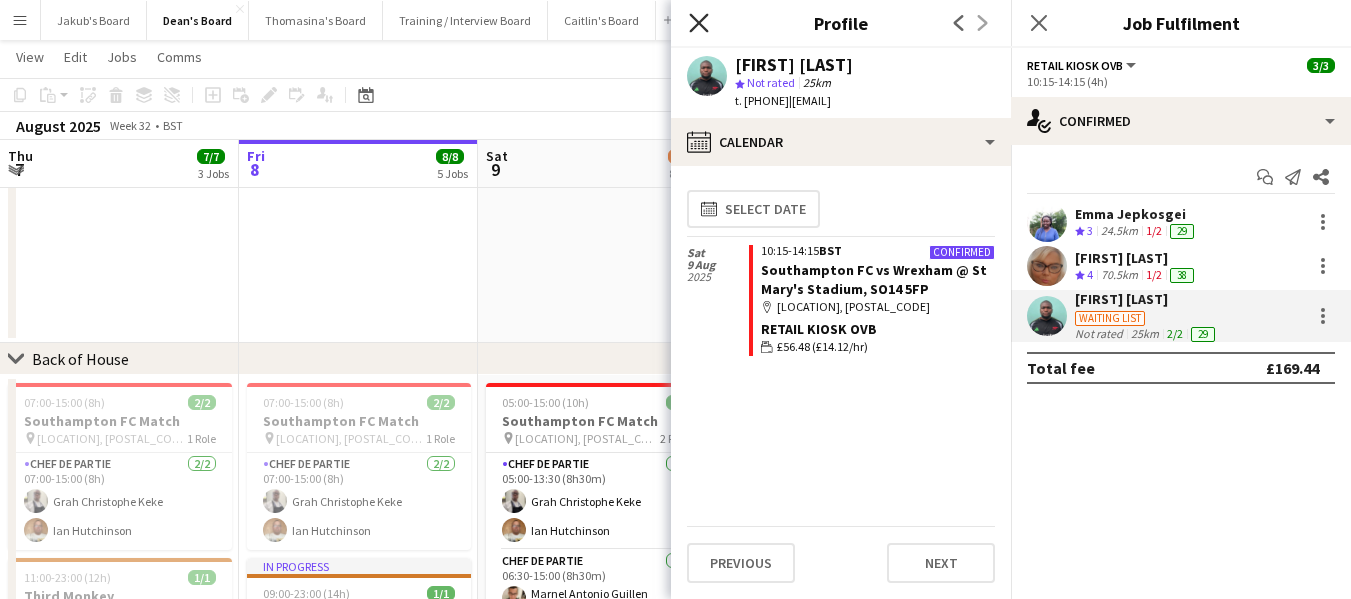 click on "Close pop-in" 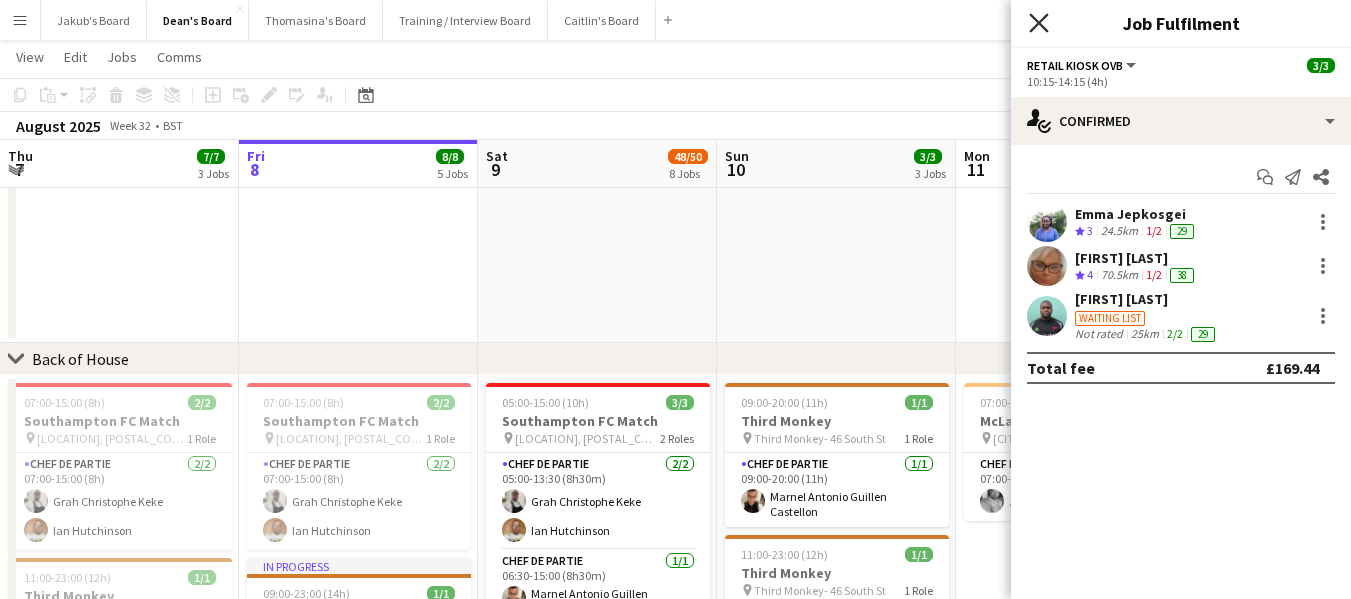 click on "Close pop-in" 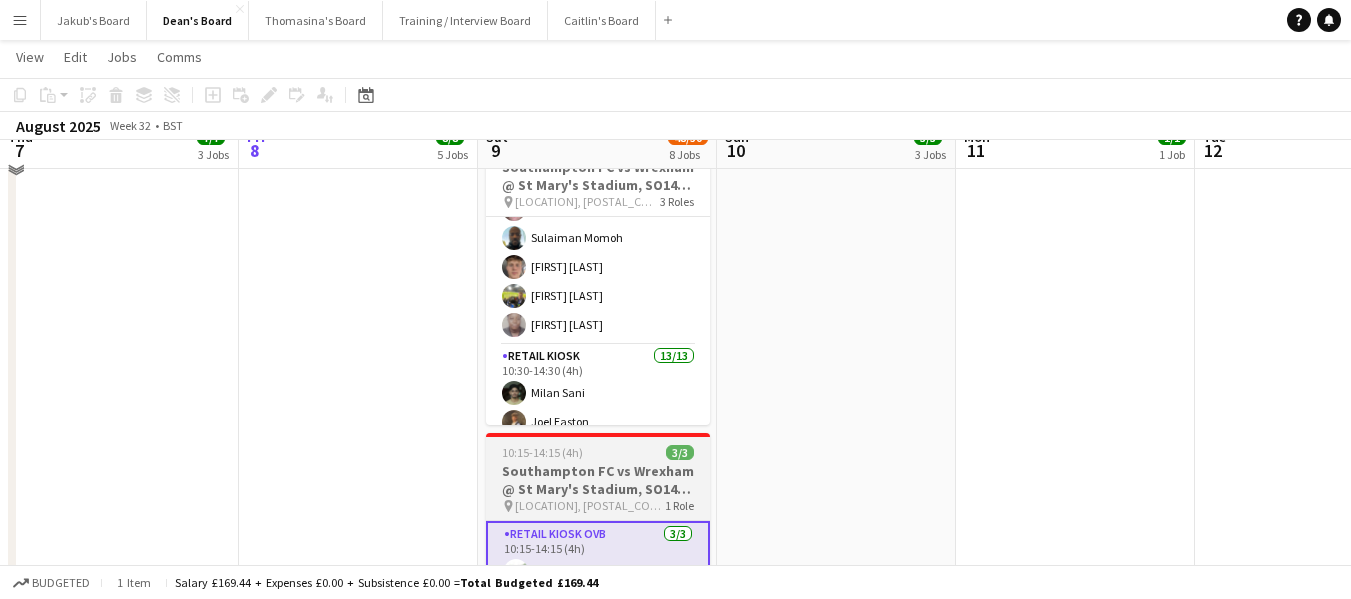 scroll, scrollTop: 1100, scrollLeft: 0, axis: vertical 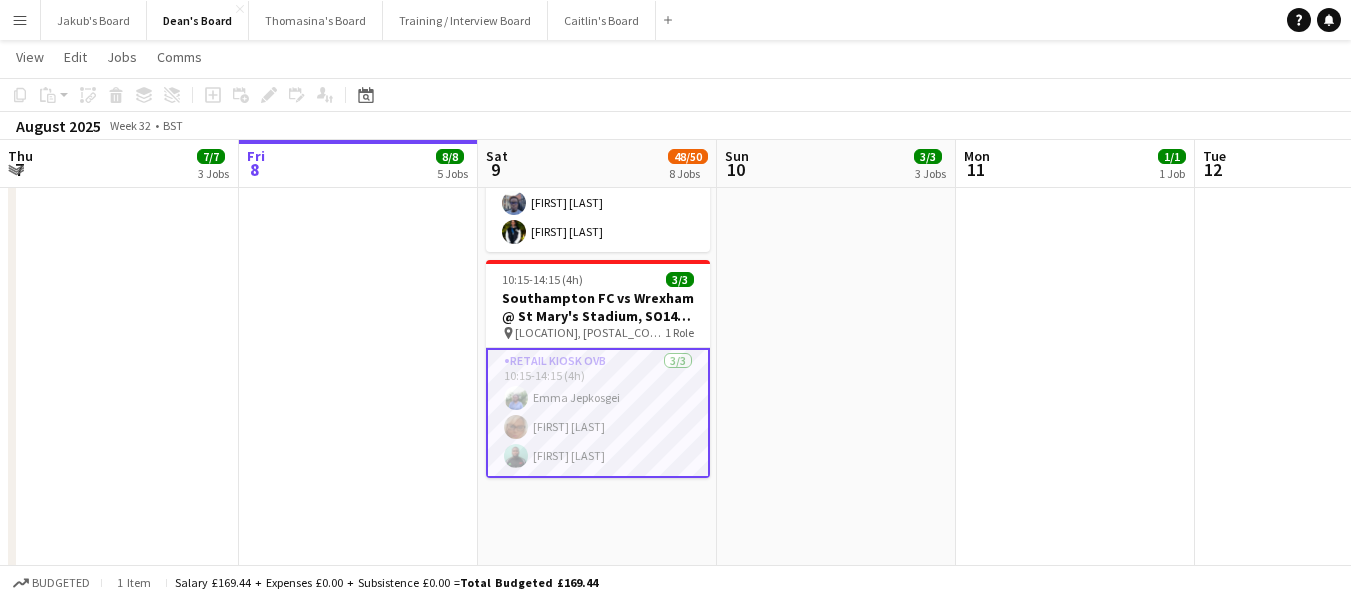 click on "Menu" at bounding box center [20, 20] 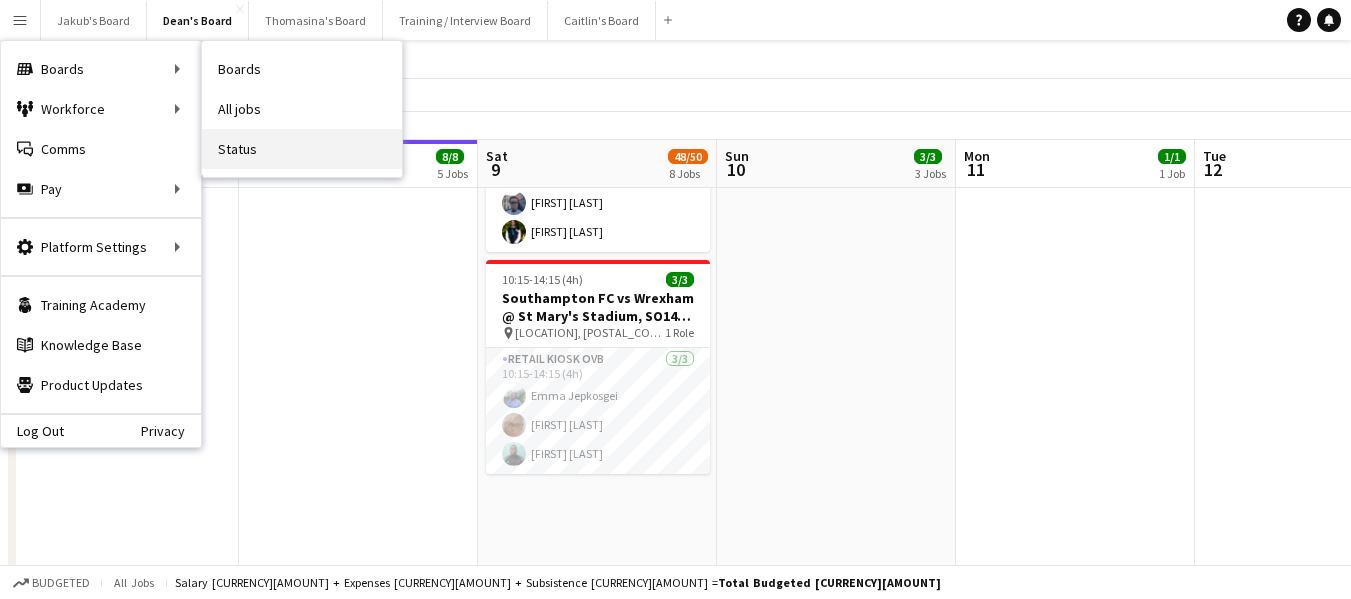 click on "Status" at bounding box center [302, 149] 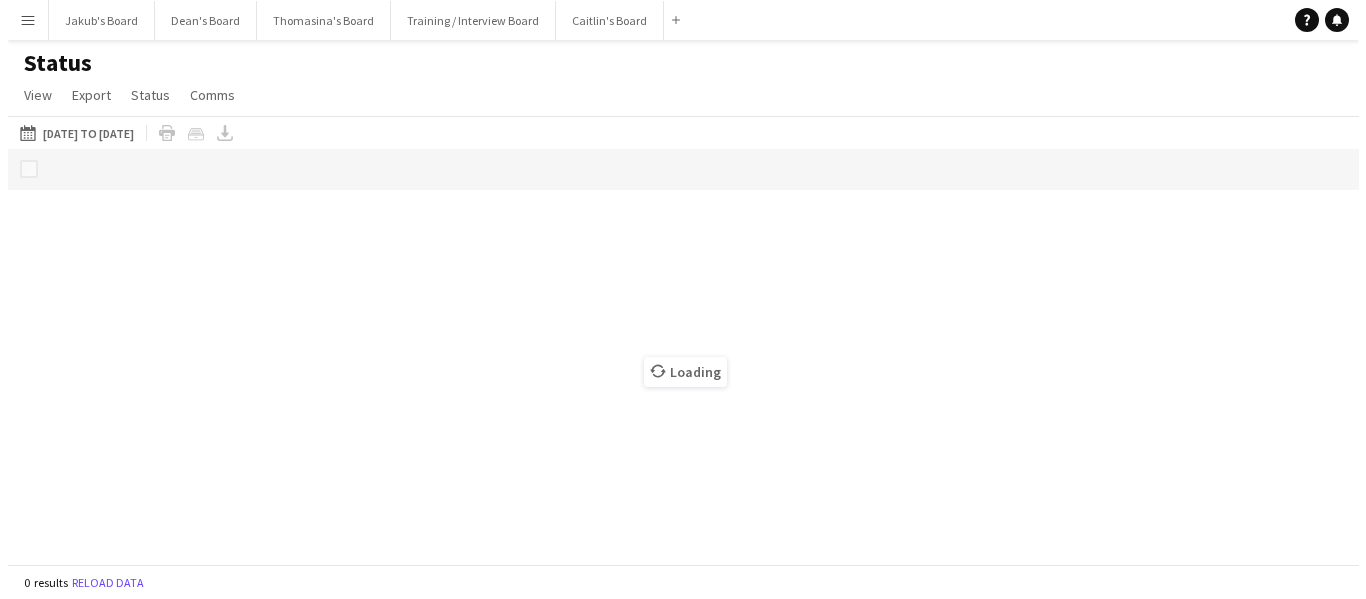 scroll, scrollTop: 0, scrollLeft: 0, axis: both 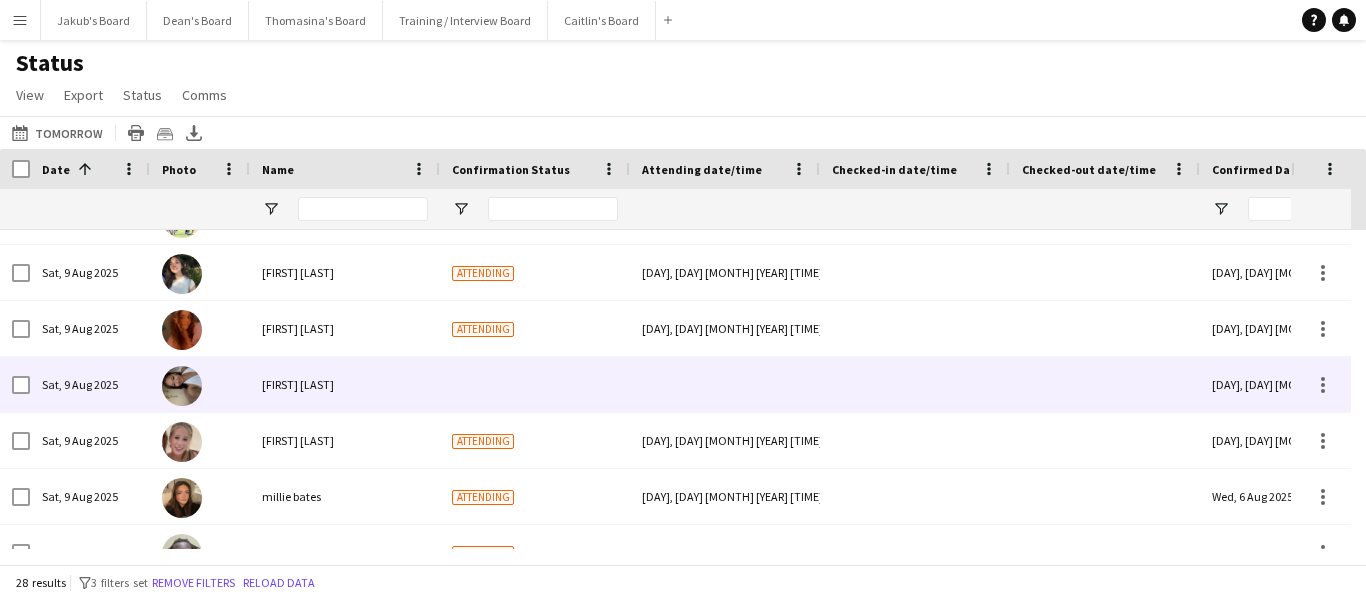 click on "[FIRST] [LAST]" at bounding box center (298, 384) 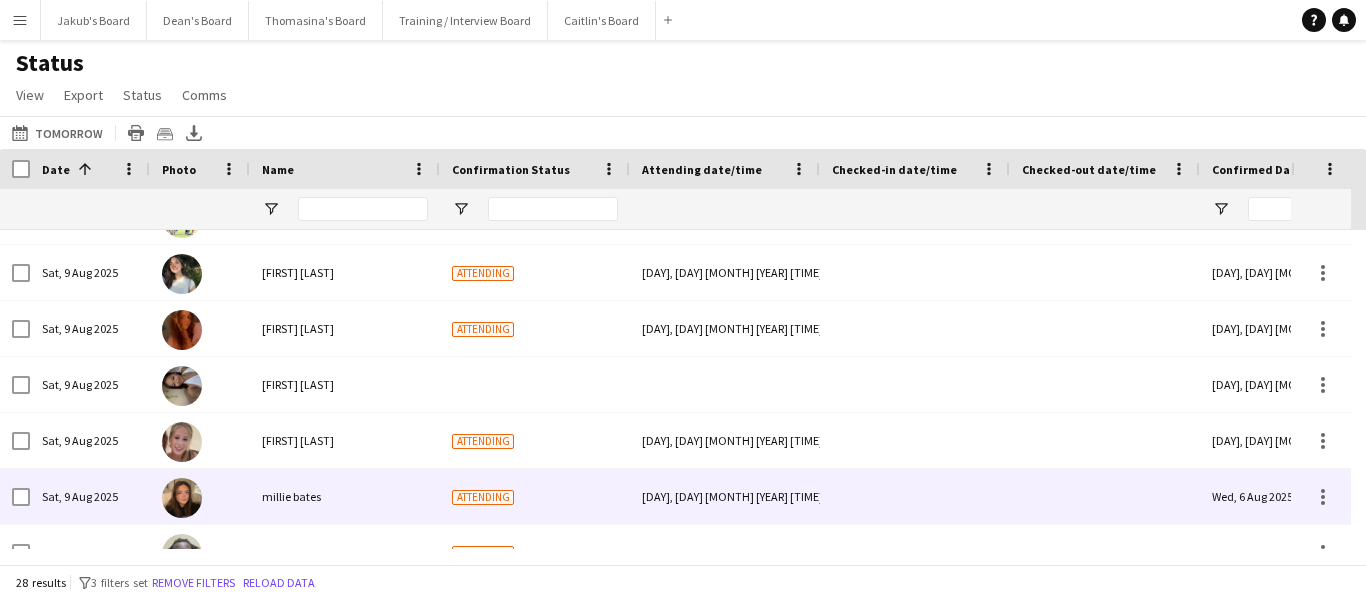 scroll, scrollTop: 1149, scrollLeft: 0, axis: vertical 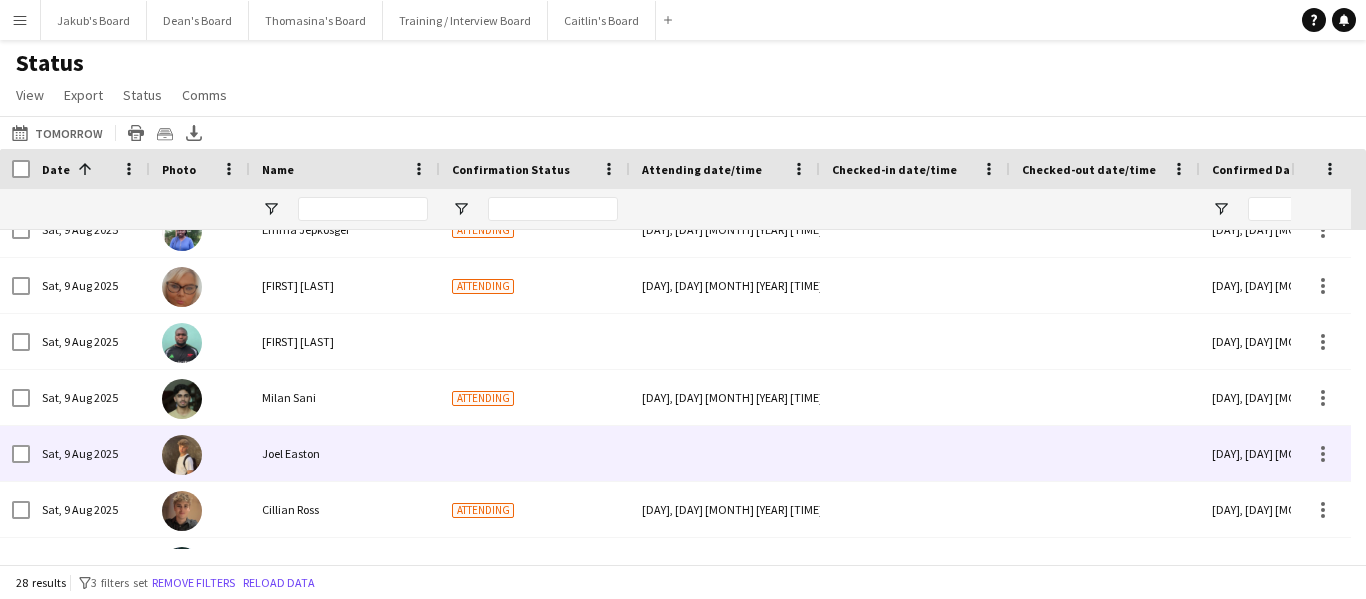 click at bounding box center (535, 453) 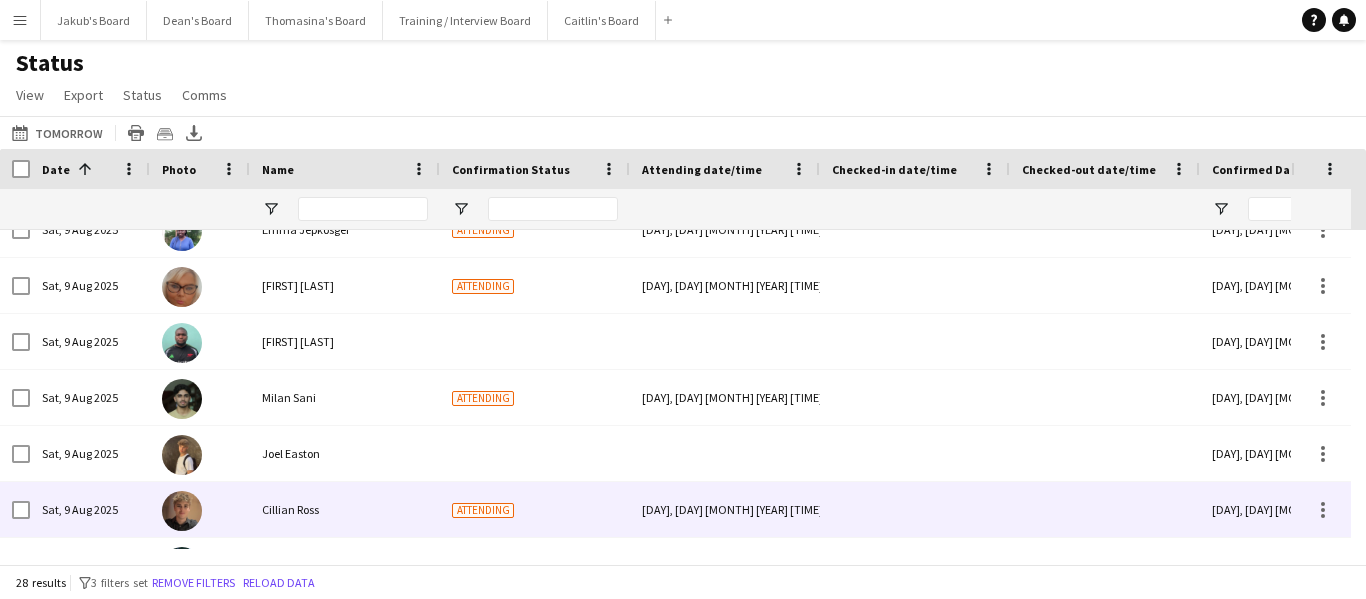 scroll, scrollTop: 869, scrollLeft: 0, axis: vertical 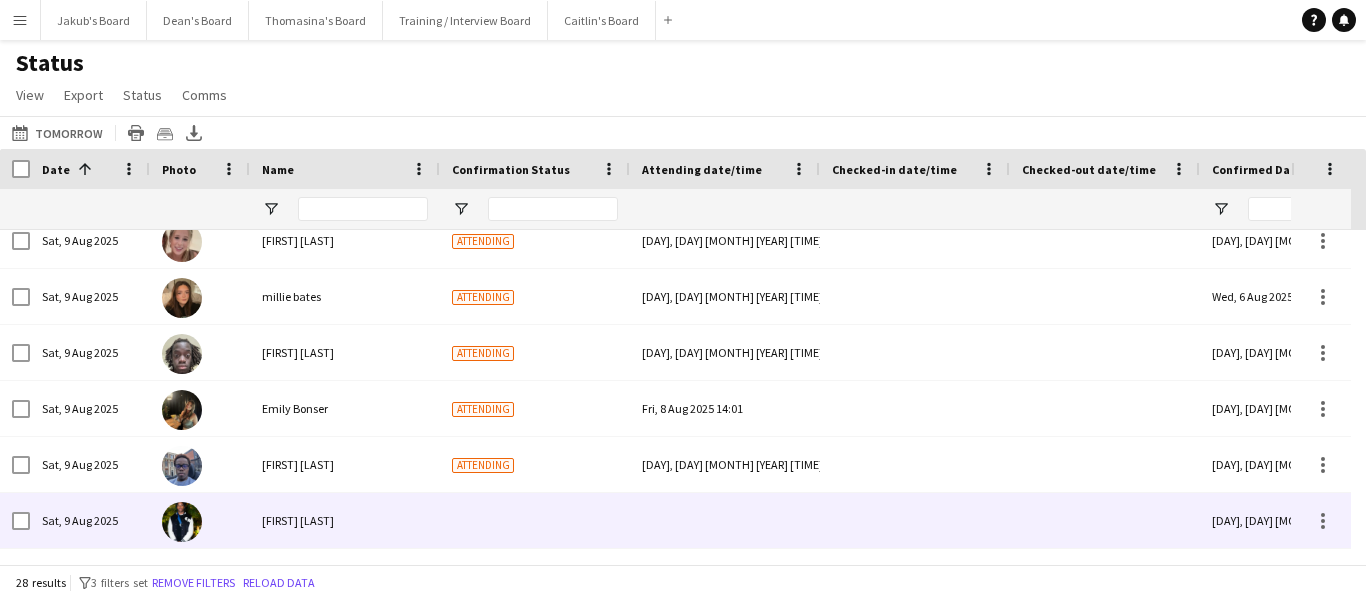 click on "[FIRST] [LAST]" at bounding box center [298, 520] 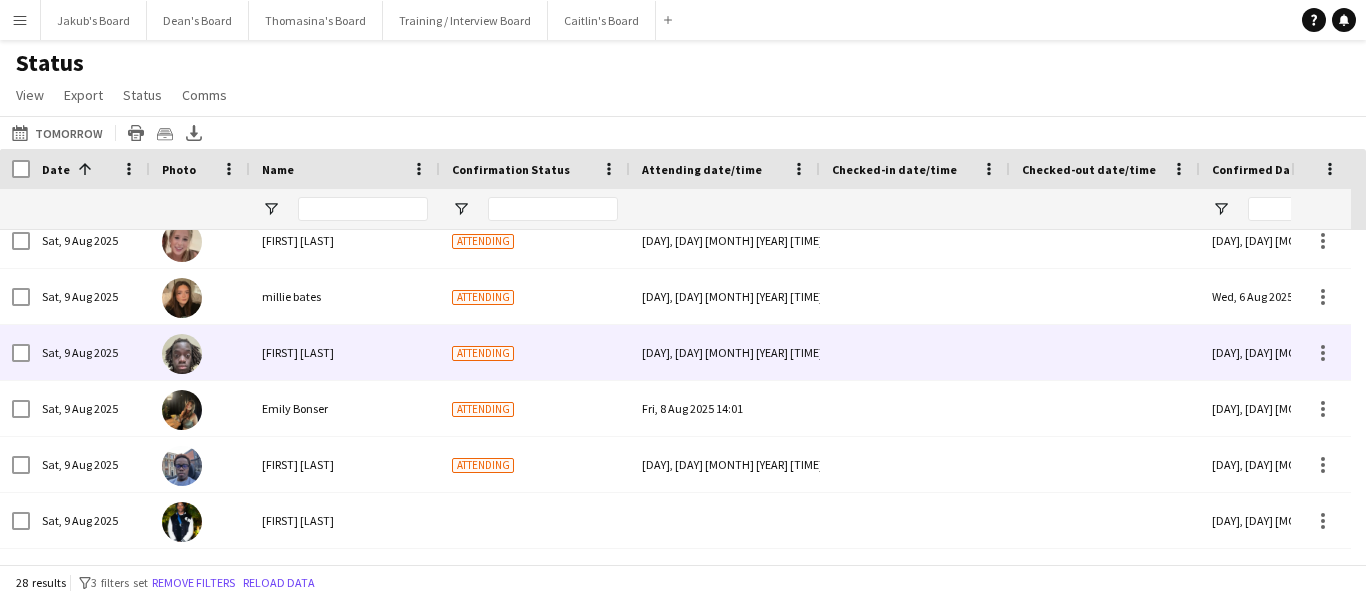 scroll, scrollTop: 1141, scrollLeft: 0, axis: vertical 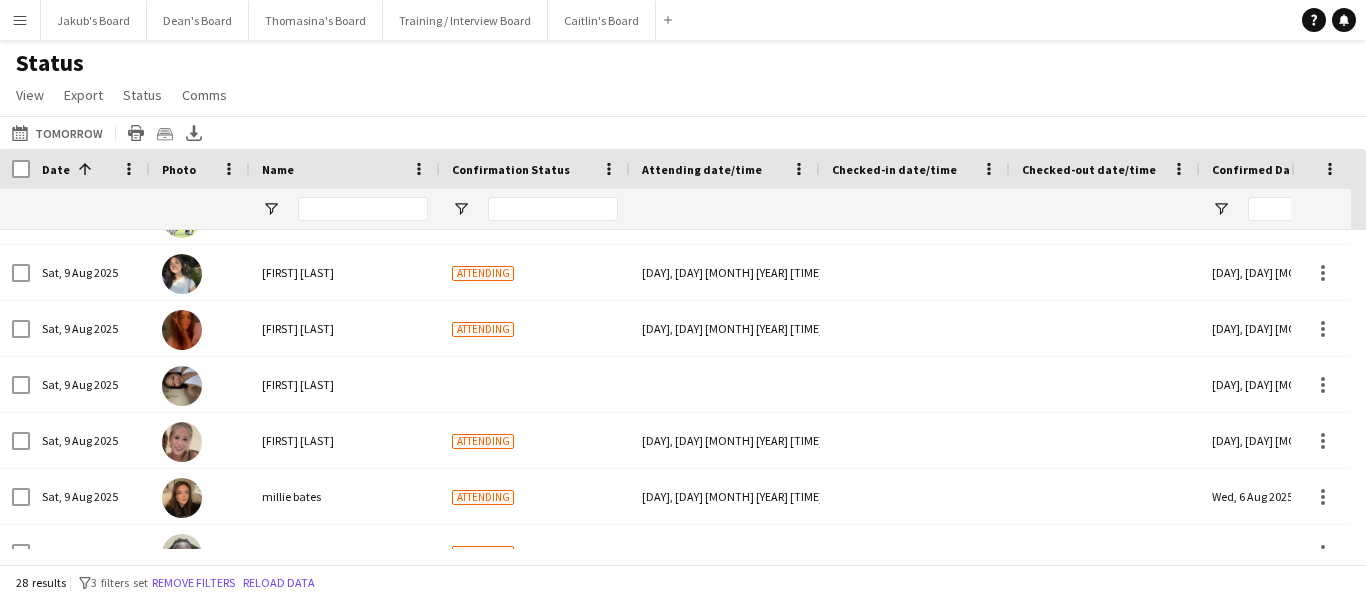 click on "Menu" at bounding box center (20, 20) 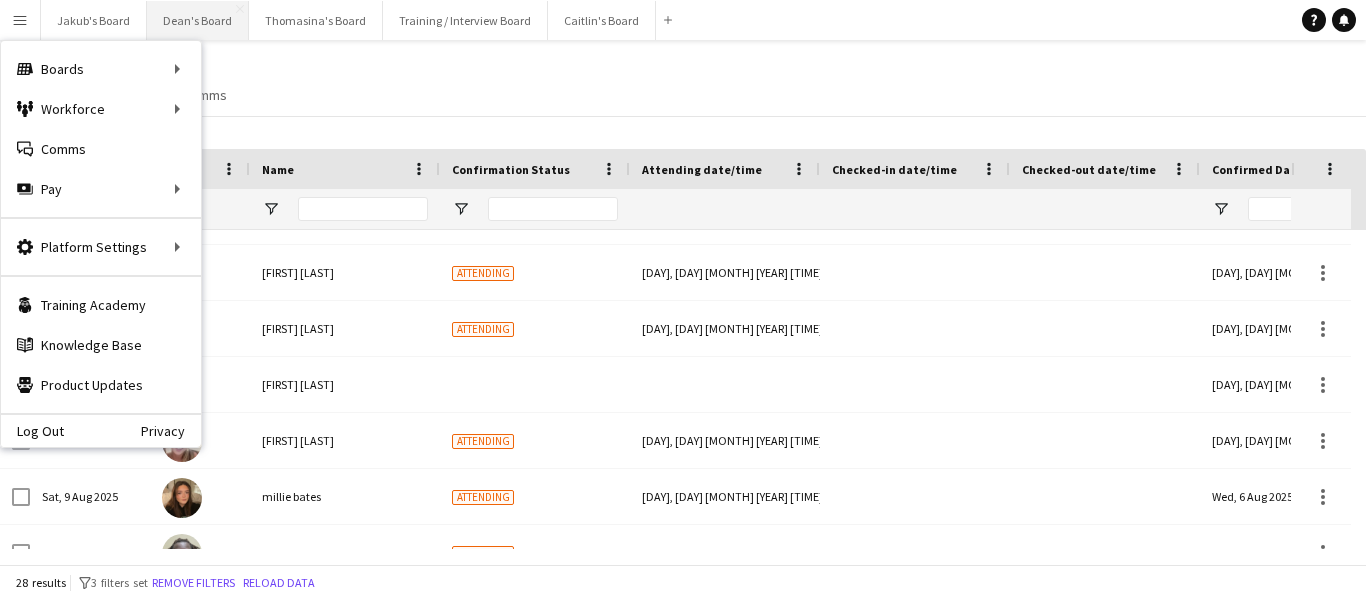 click on "Dean's Board
Close" at bounding box center (198, 20) 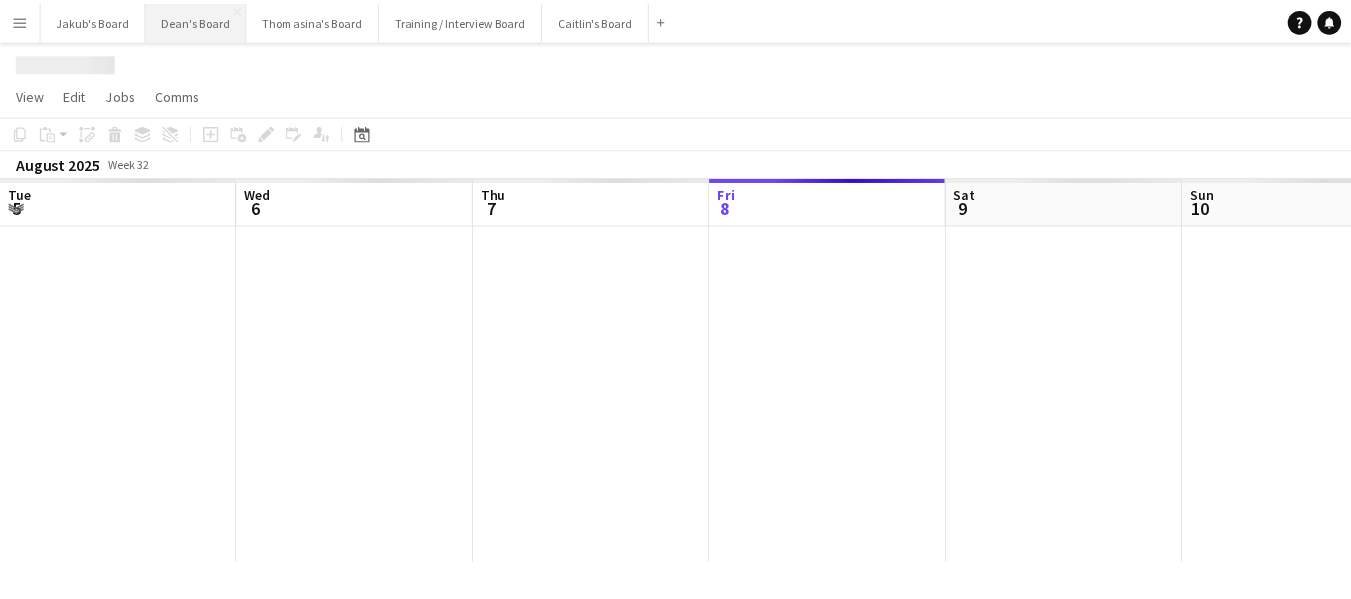 scroll, scrollTop: 0, scrollLeft: 478, axis: horizontal 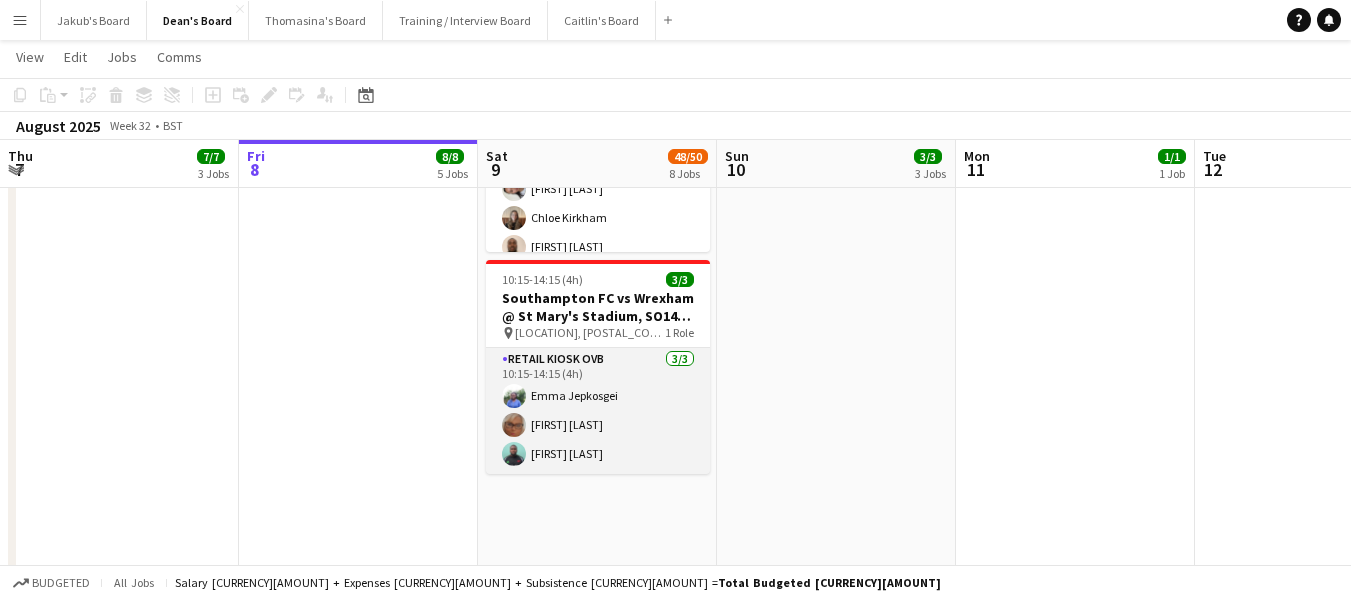 click on "Retail Kiosk OVB   3/3   [TIME]-[TIME] ([DURATION])
[FIRST] [LAST] [FIRST] [LAST] [FIRST] [LAST]" at bounding box center (598, 411) 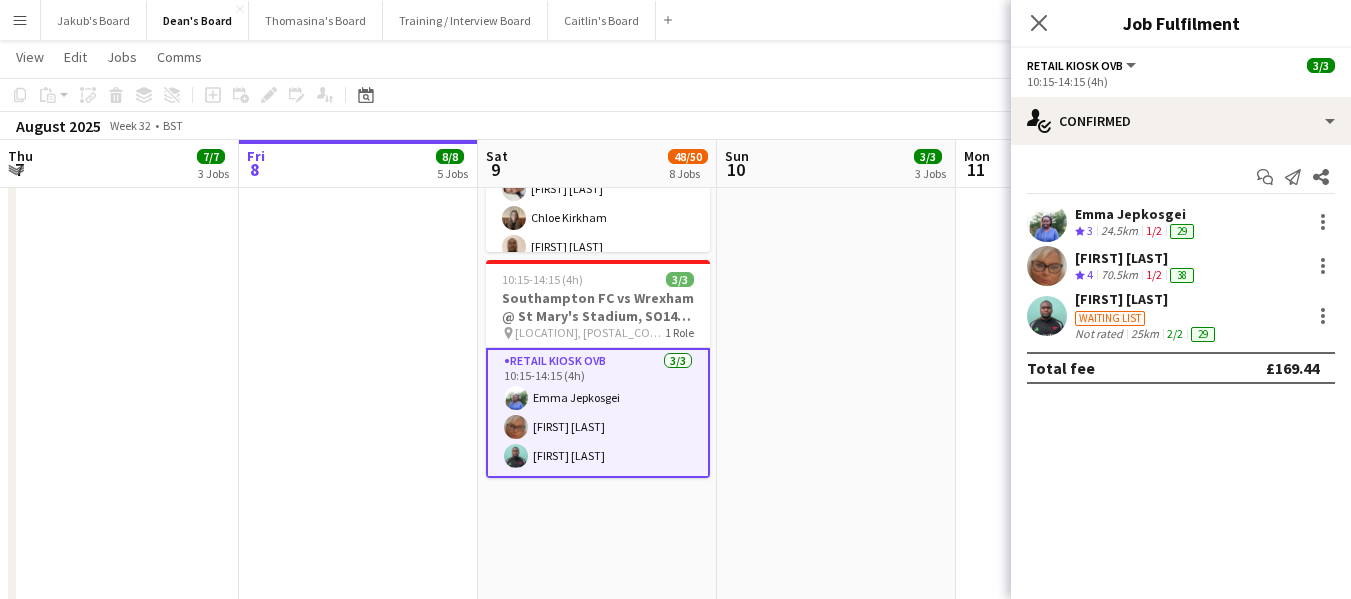 click on "Emma Jepkosgei" at bounding box center (1136, 214) 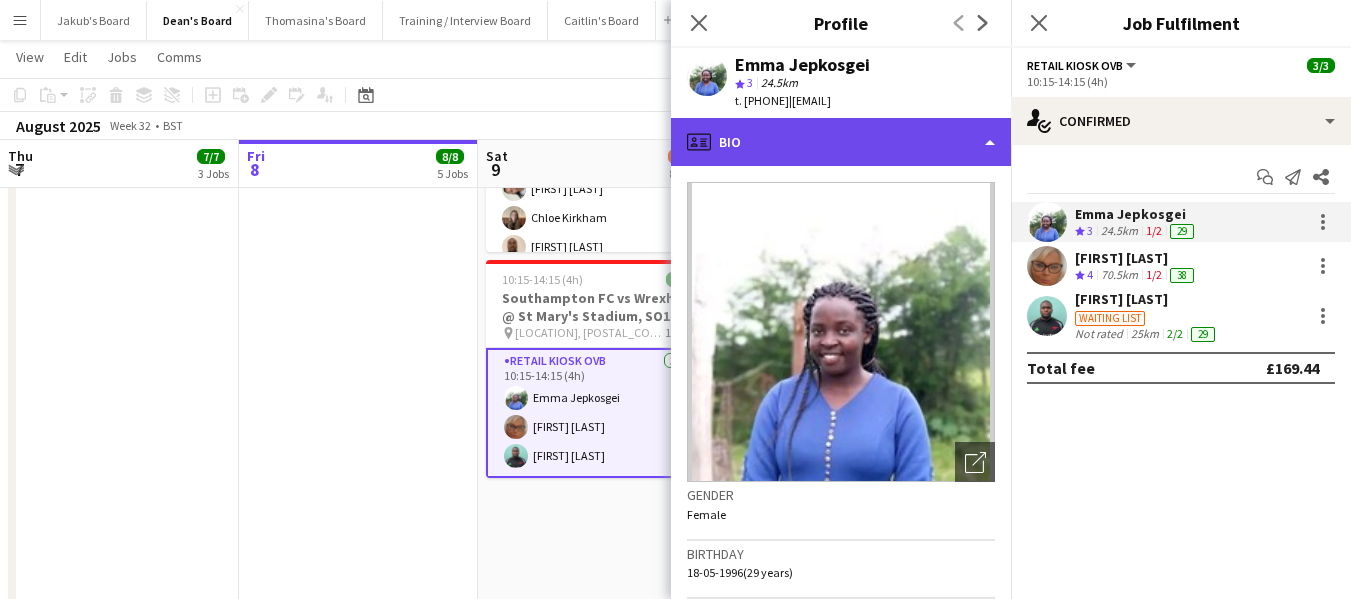 click on "profile
Bio" 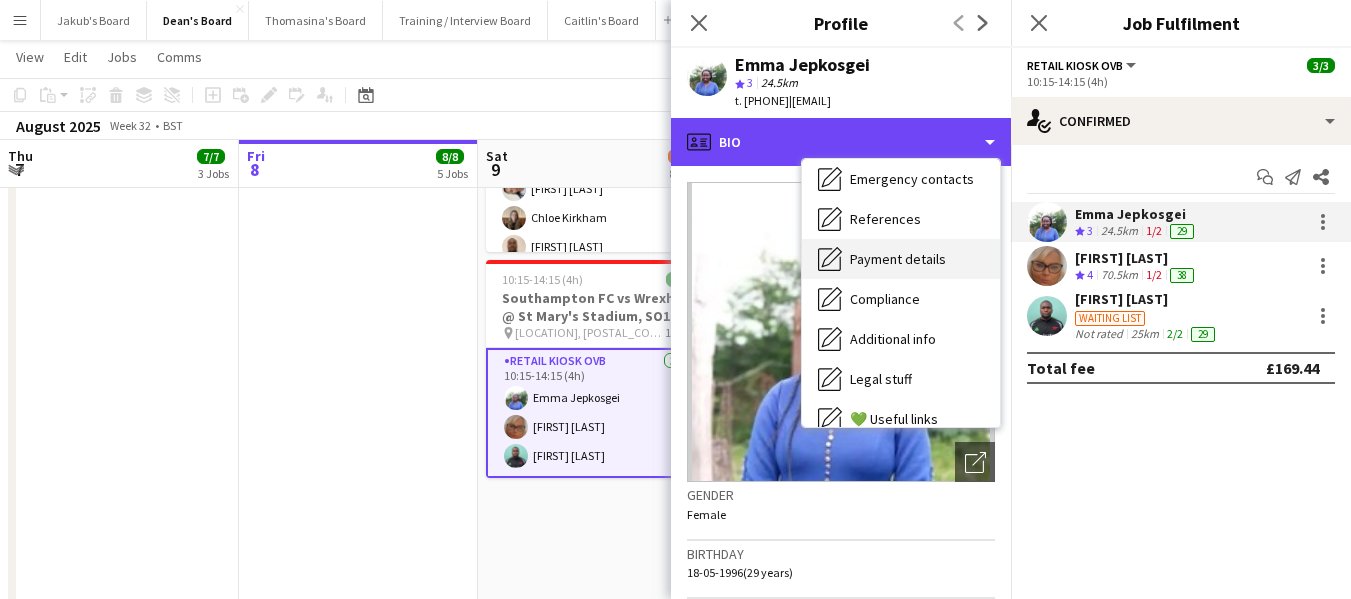 scroll, scrollTop: 68, scrollLeft: 0, axis: vertical 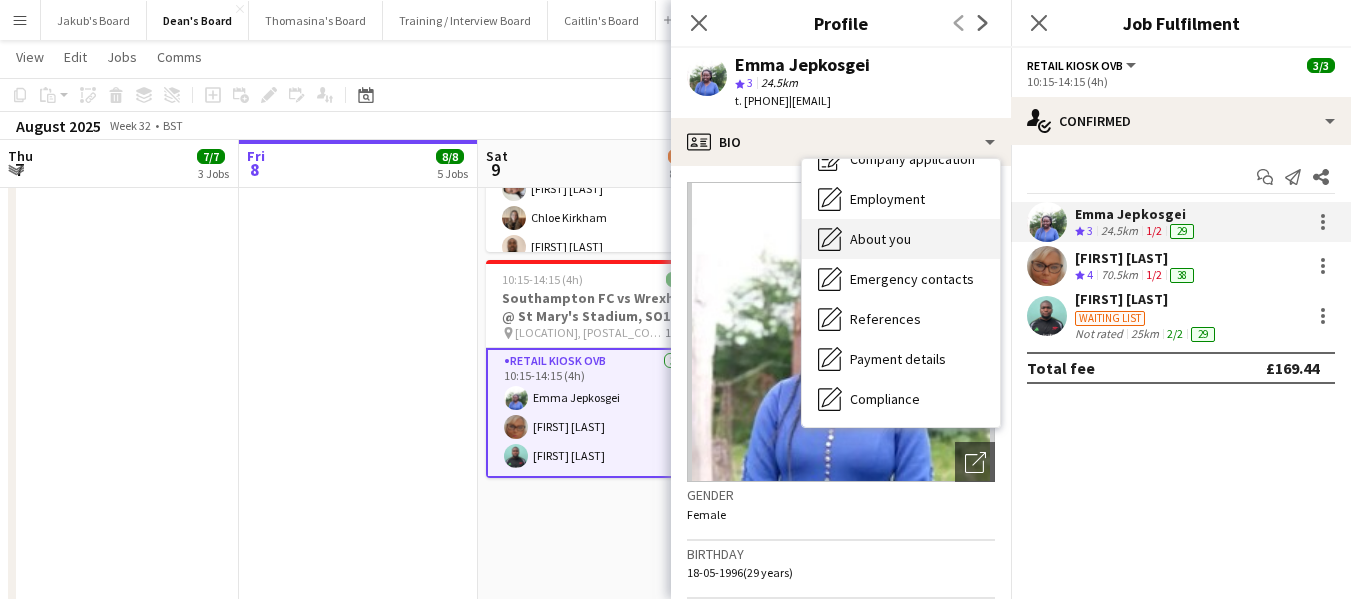 click on "About you" at bounding box center (880, 239) 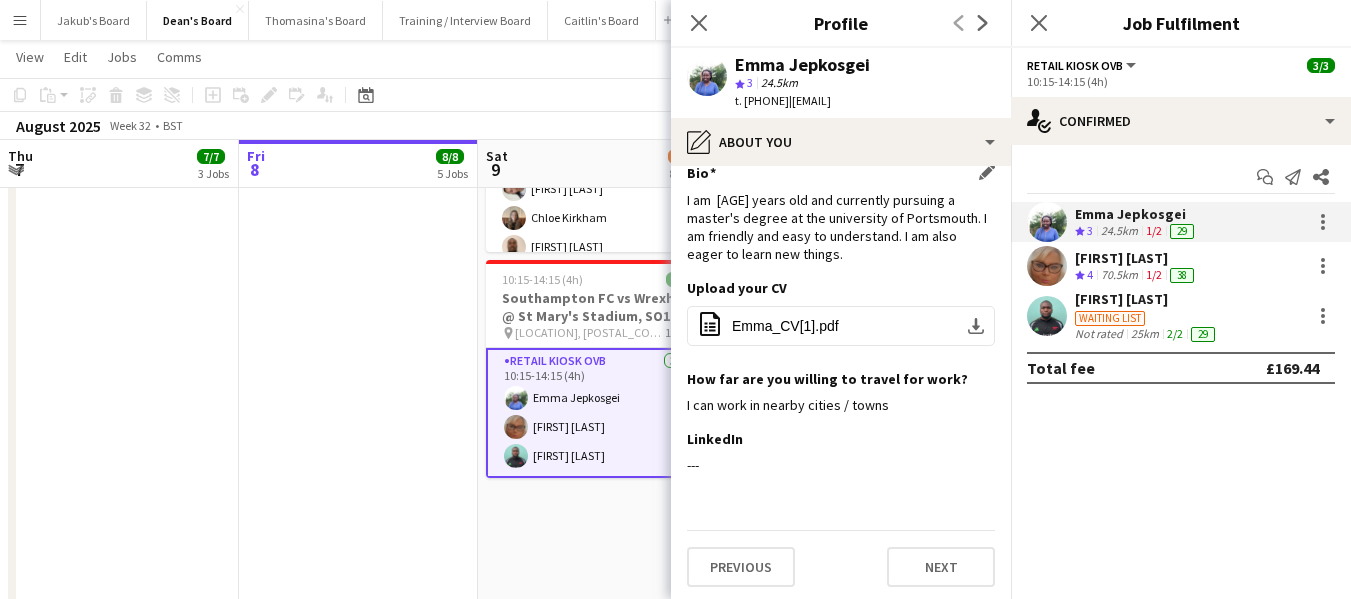 scroll, scrollTop: 22, scrollLeft: 0, axis: vertical 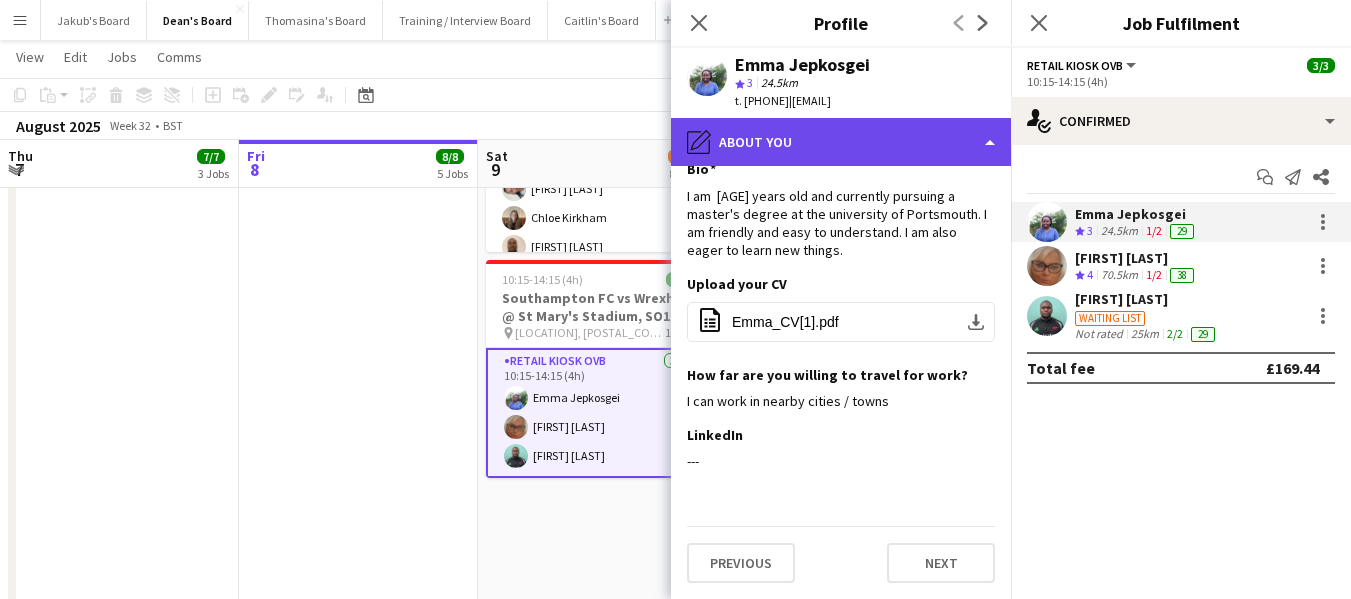 click on "pencil4
About you" 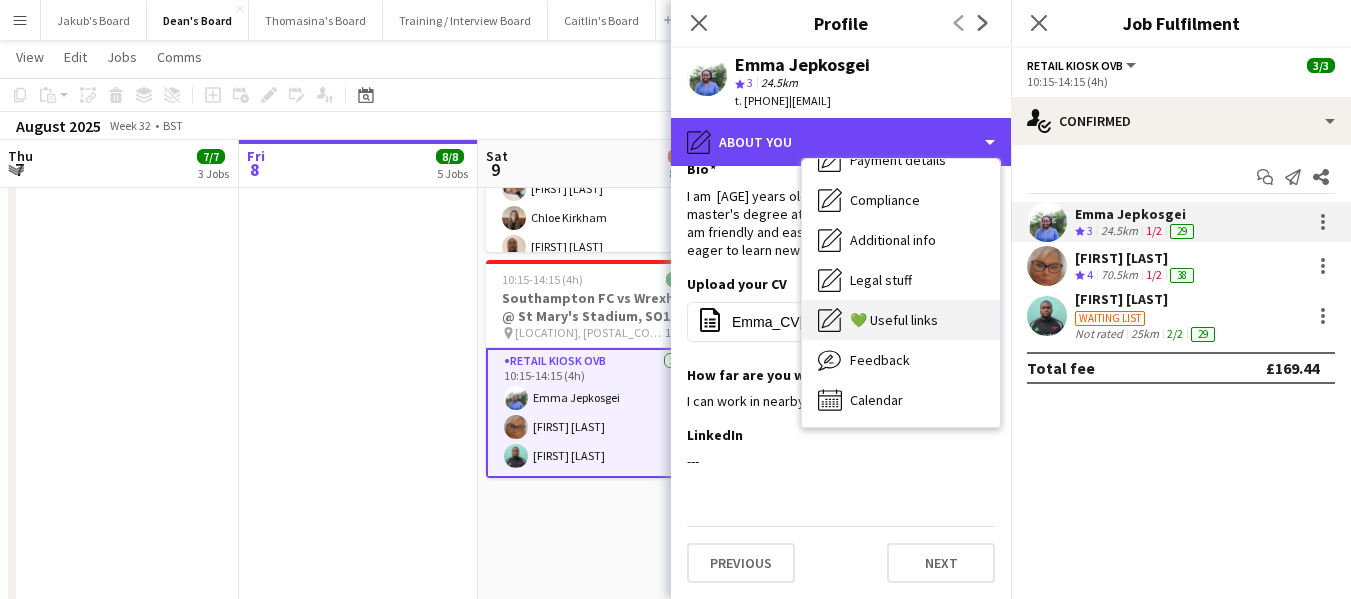 scroll, scrollTop: 268, scrollLeft: 0, axis: vertical 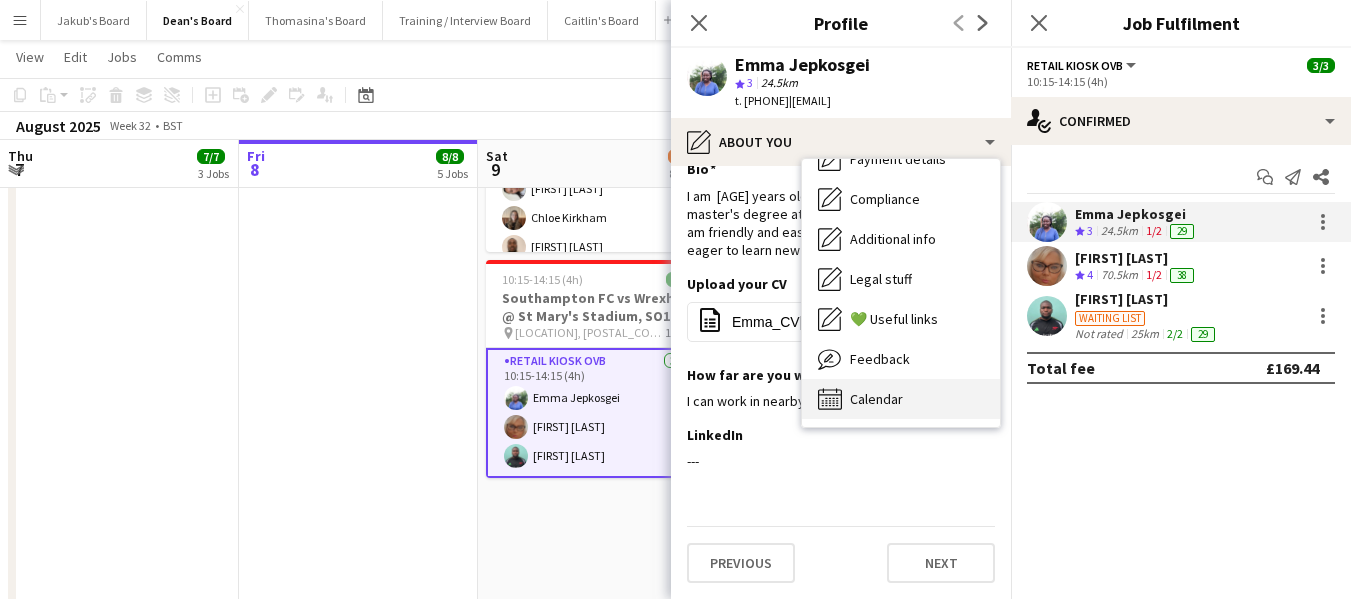 click on "Calendar" at bounding box center [876, 399] 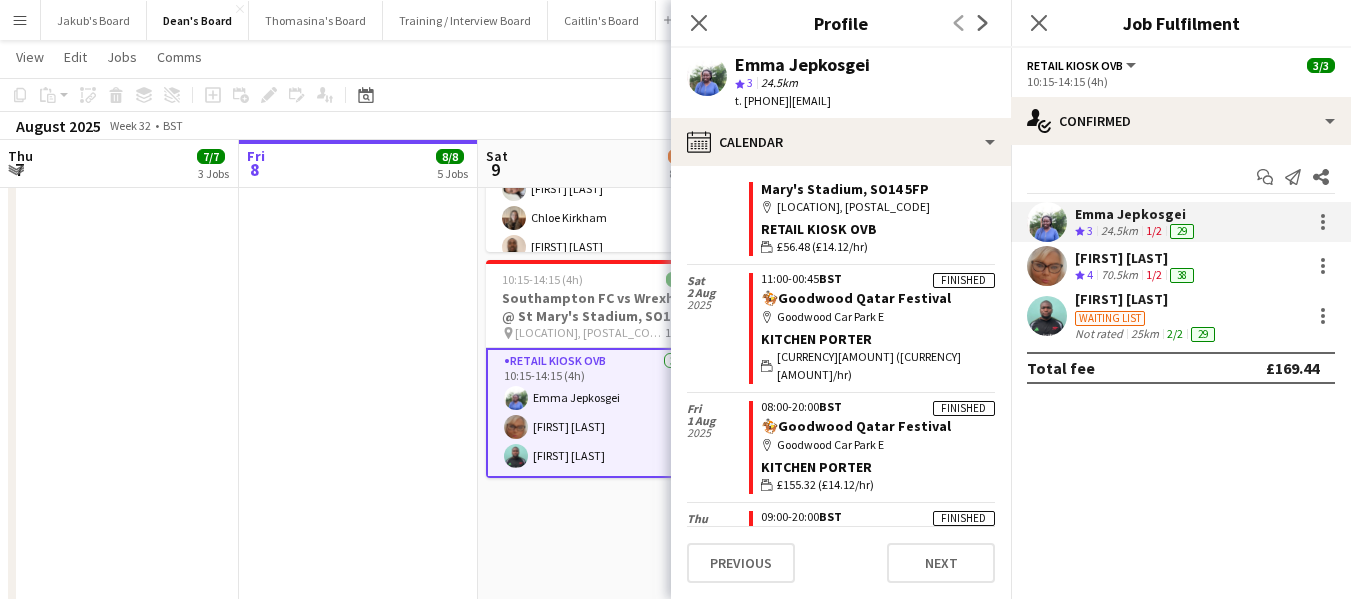 scroll, scrollTop: 0, scrollLeft: 0, axis: both 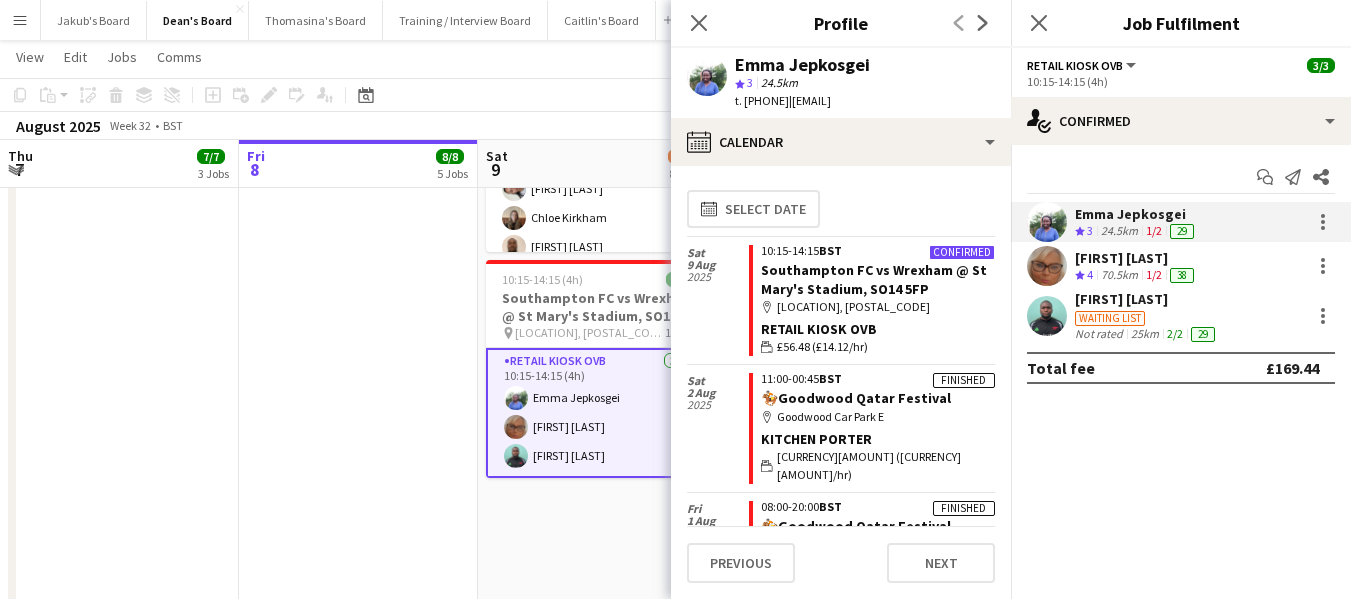 click on "[TIME]-[TIME]  BST" 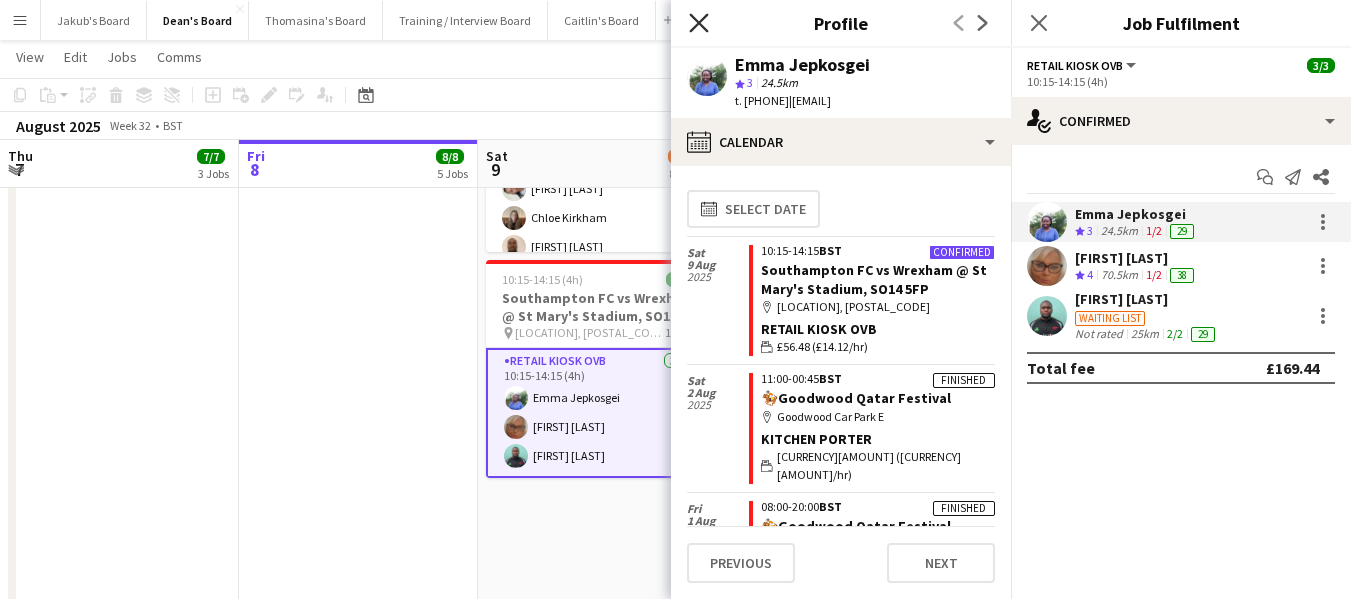 click on "Close pop-in" 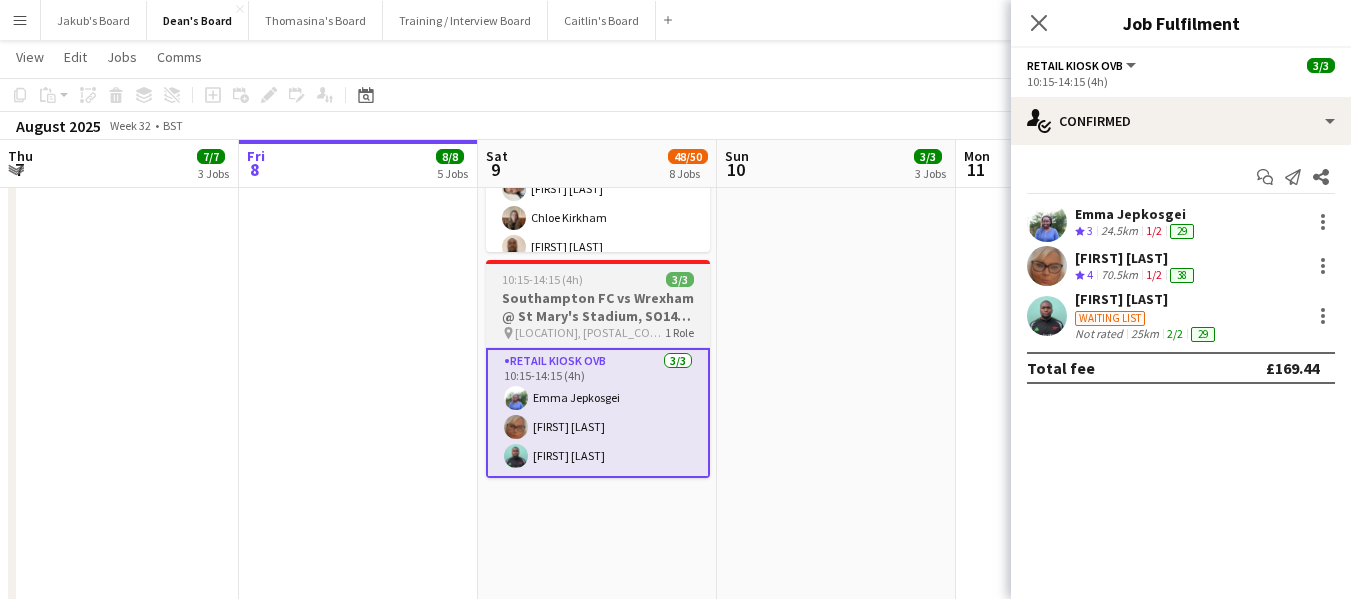 click on "Southampton FC vs Wrexham @ St Mary's Stadium, SO14 5FP" at bounding box center (598, 307) 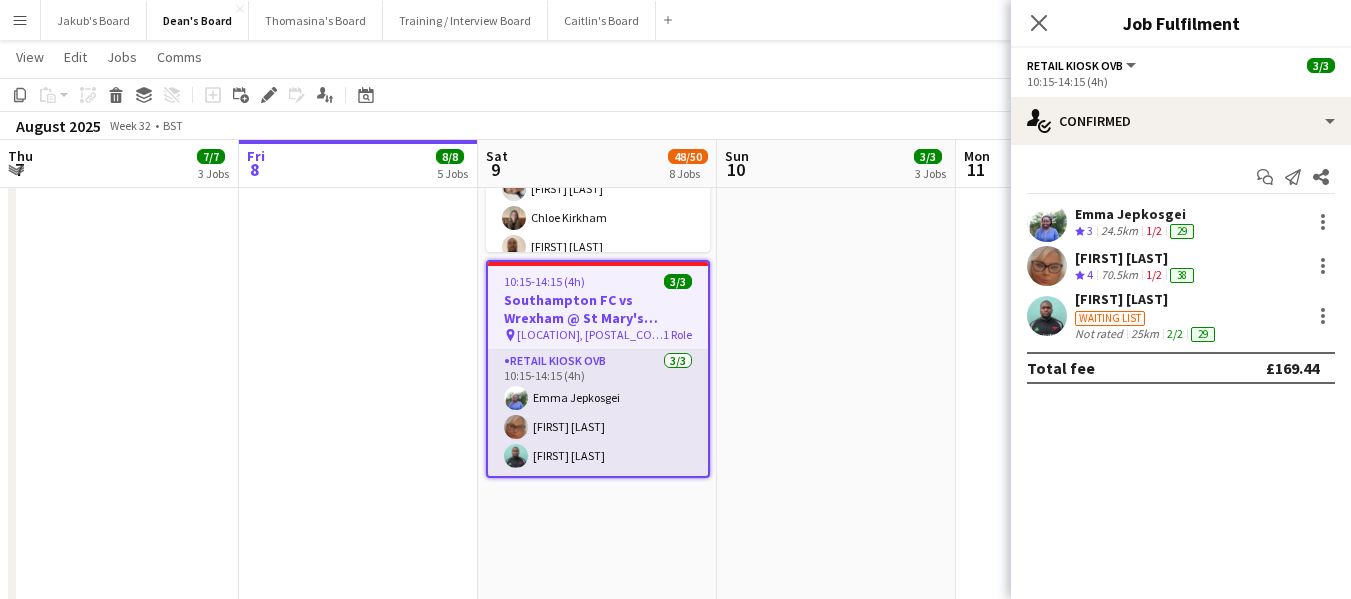 click on "Retail Kiosk OVB   3/3   [TIME]-[TIME] ([DURATION])
[FIRST] [LAST] [FIRST] [LAST] [FIRST] [LAST]" at bounding box center (598, 413) 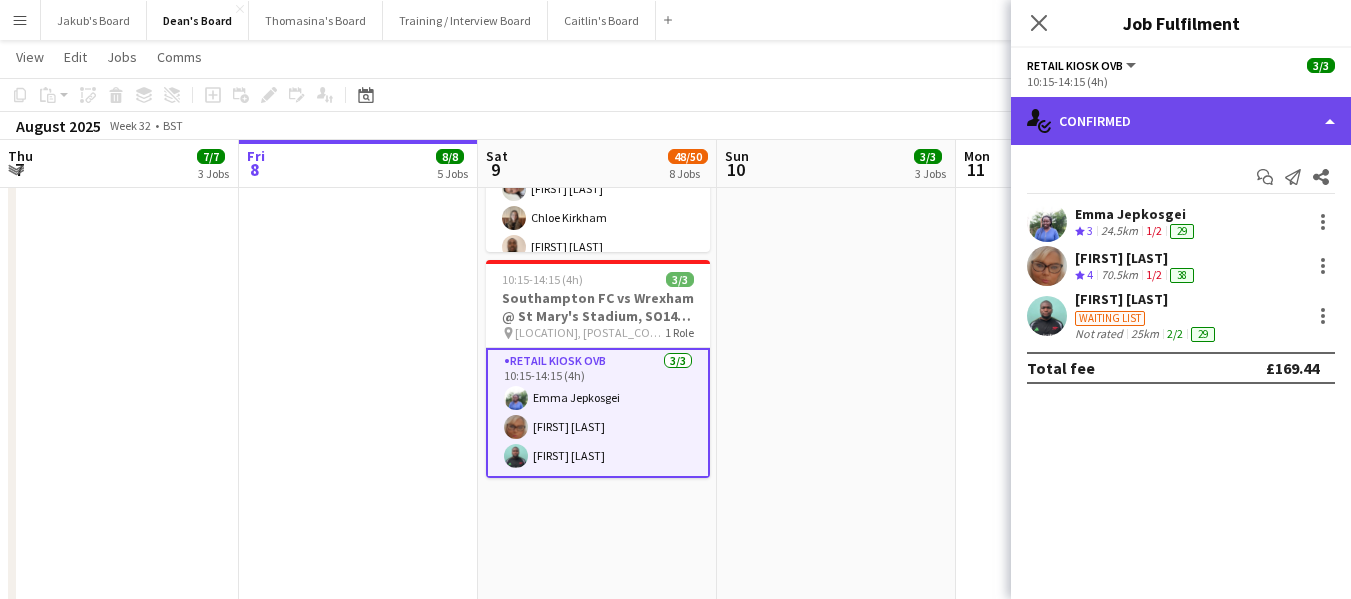 click on "single-neutral-actions-check-2
Confirmed" 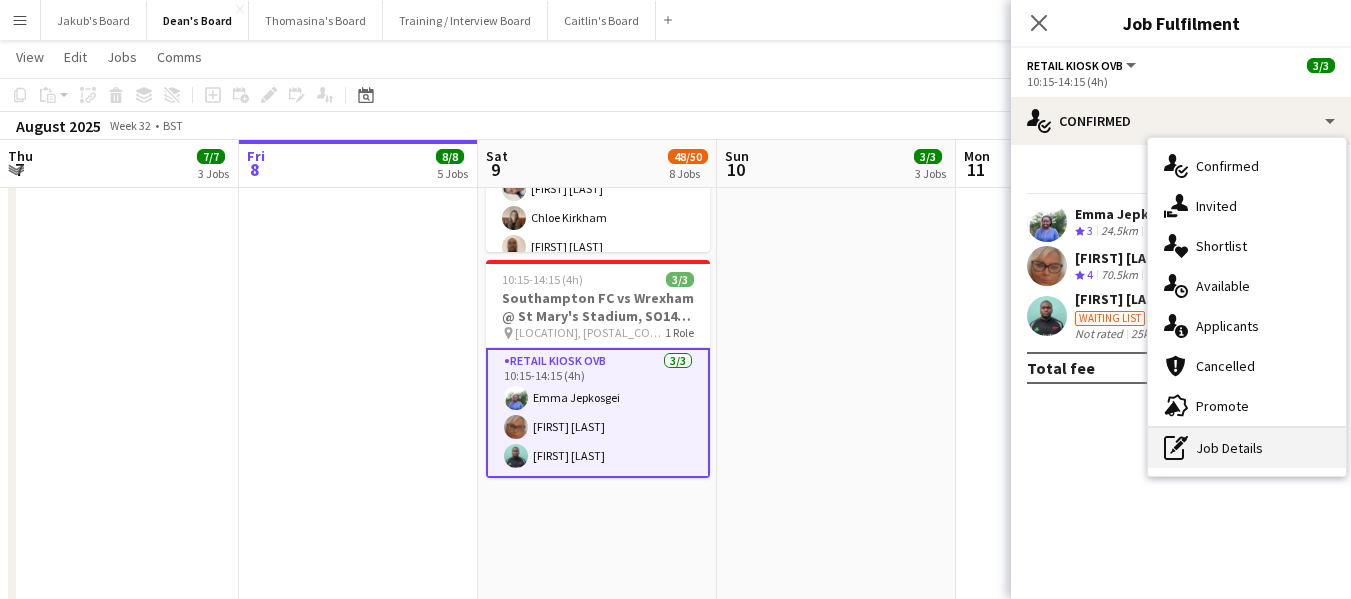 click on "pen-write
Job Details" at bounding box center (1247, 448) 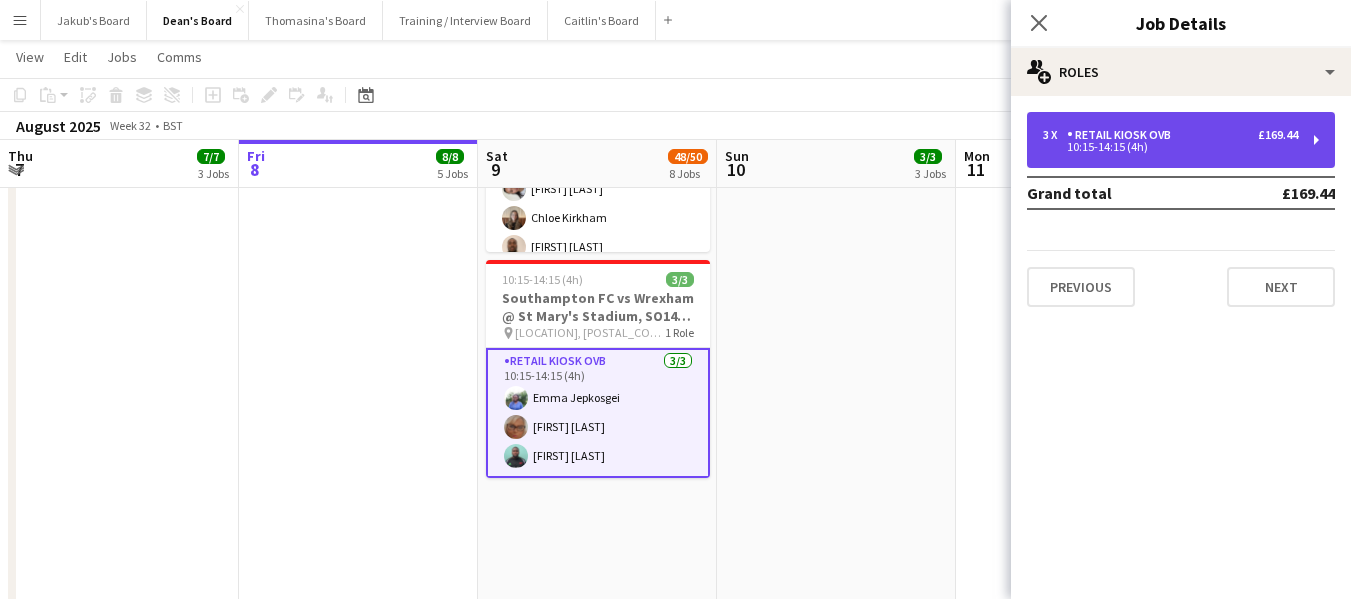 click on "10:15-14:15 (4h)" at bounding box center (1170, 147) 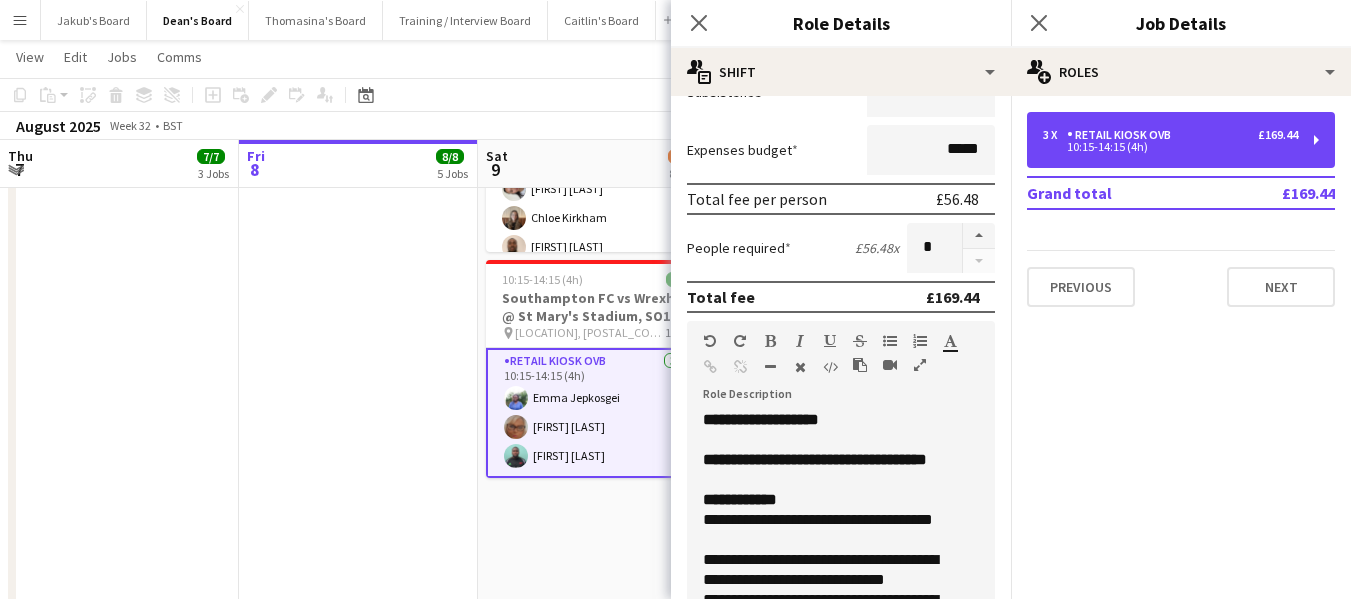 scroll, scrollTop: 400, scrollLeft: 0, axis: vertical 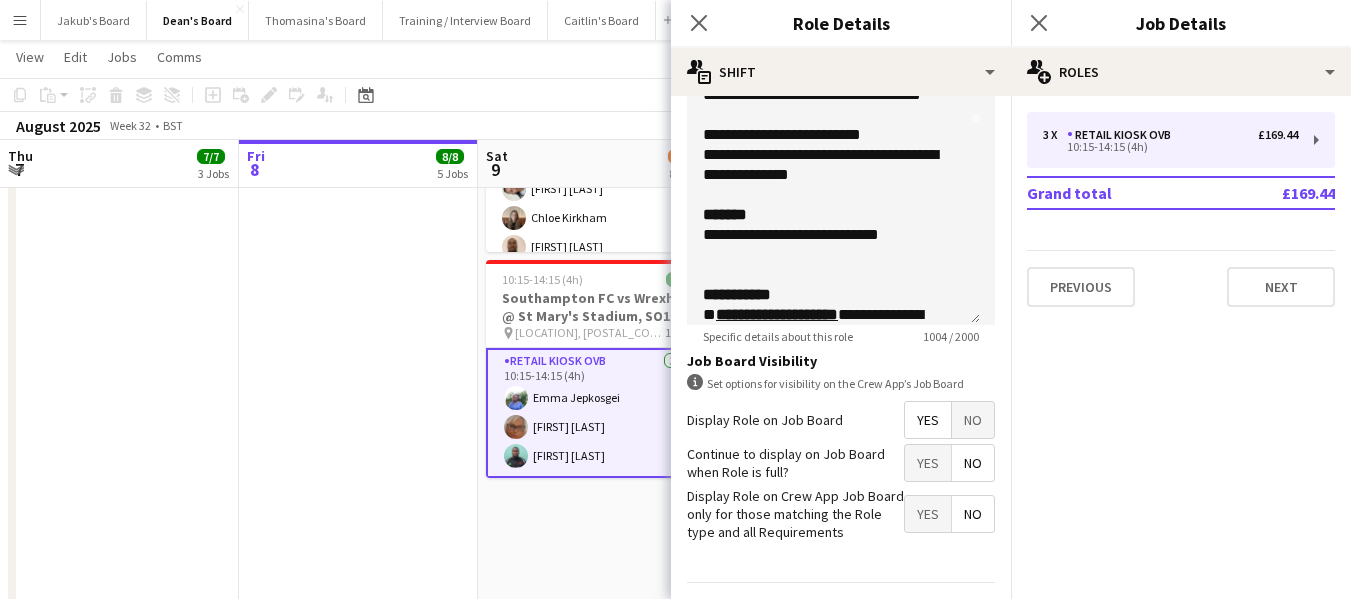 click on "Retail Kiosk OVB   3/3   [TIME]-[TIME] ([DURATION])
[FIRST] [LAST] [FIRST] [LAST] [FIRST] [LAST]" at bounding box center [598, 413] 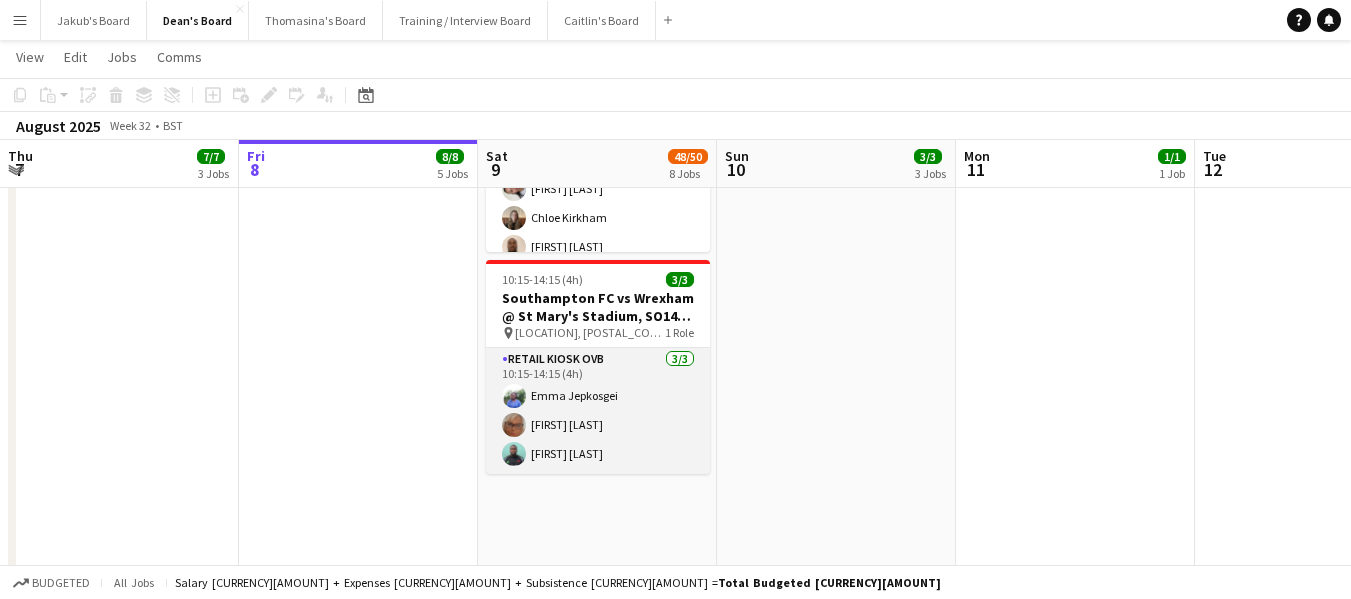 click on "Retail Kiosk OVB   3/3   [TIME]-[TIME] ([DURATION])
[FIRST] [LAST] [FIRST] [LAST] [FIRST] [LAST]" at bounding box center (598, 411) 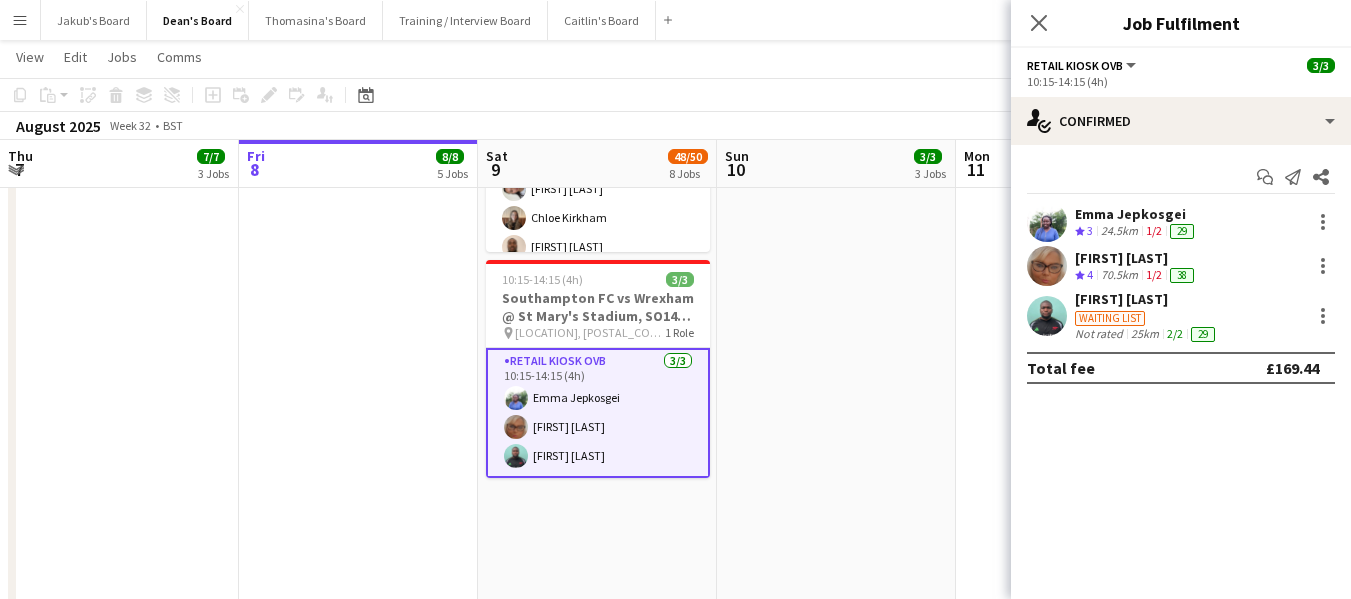 click on "Emma Jepkosgei" at bounding box center [1136, 214] 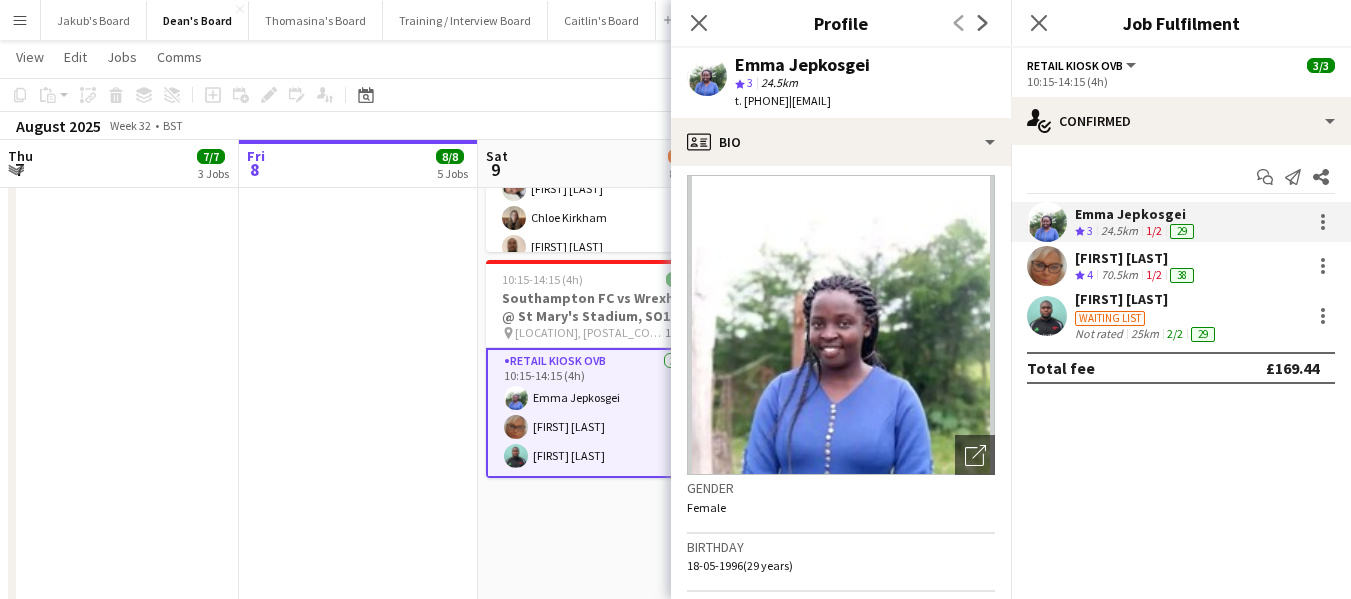 scroll, scrollTop: 0, scrollLeft: 0, axis: both 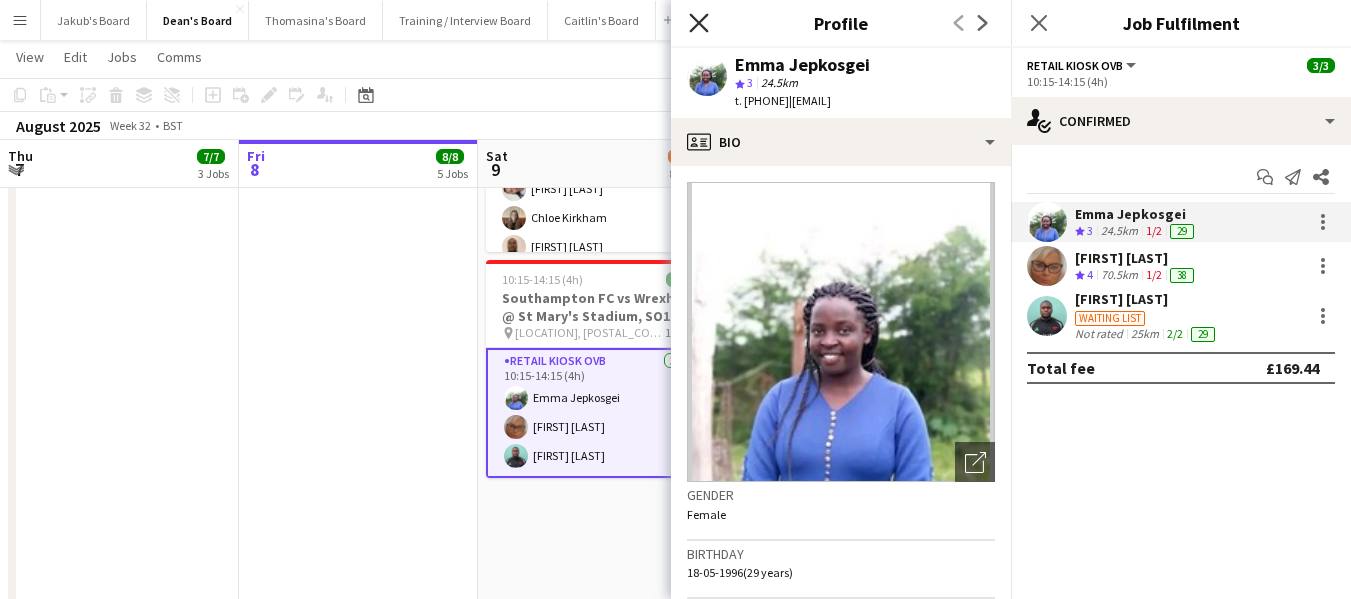 click on "Close pop-in" 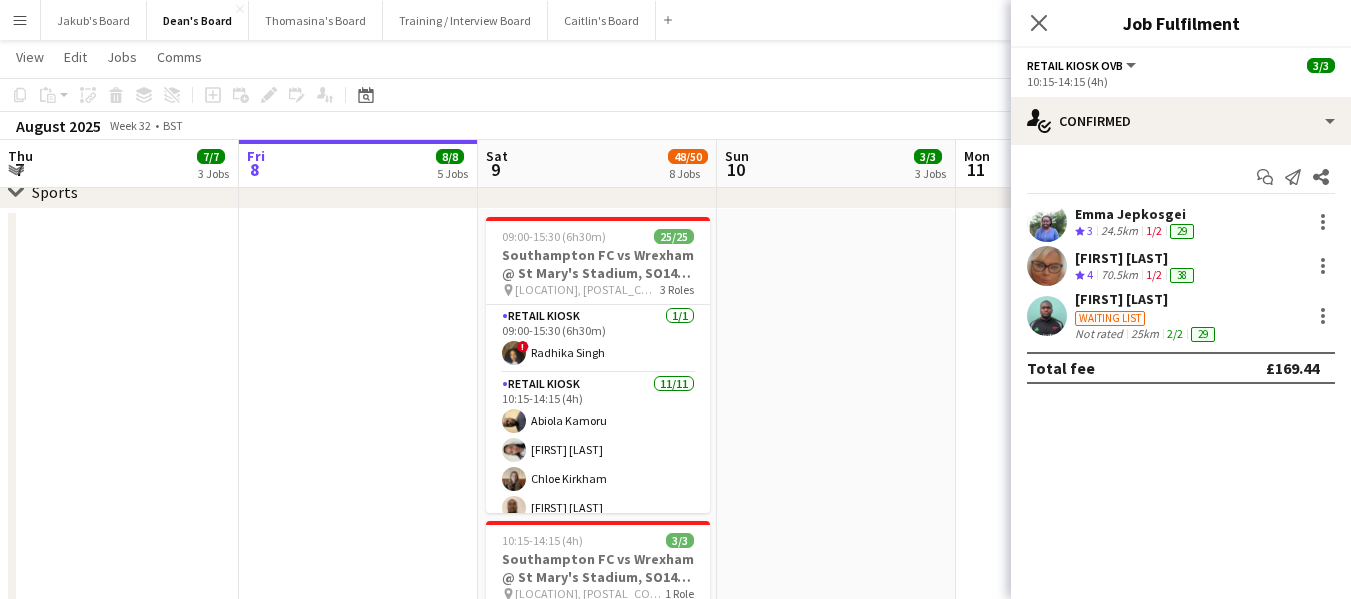 scroll, scrollTop: 1000, scrollLeft: 0, axis: vertical 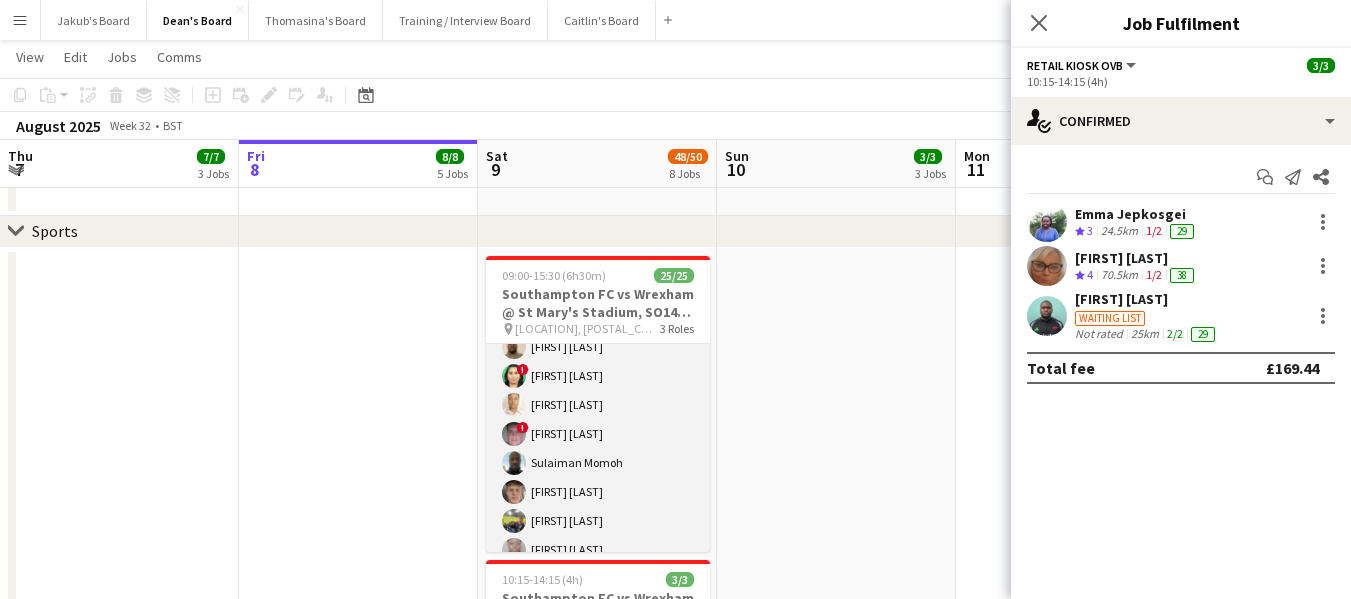 drag, startPoint x: 578, startPoint y: 370, endPoint x: 605, endPoint y: 371, distance: 27.018513 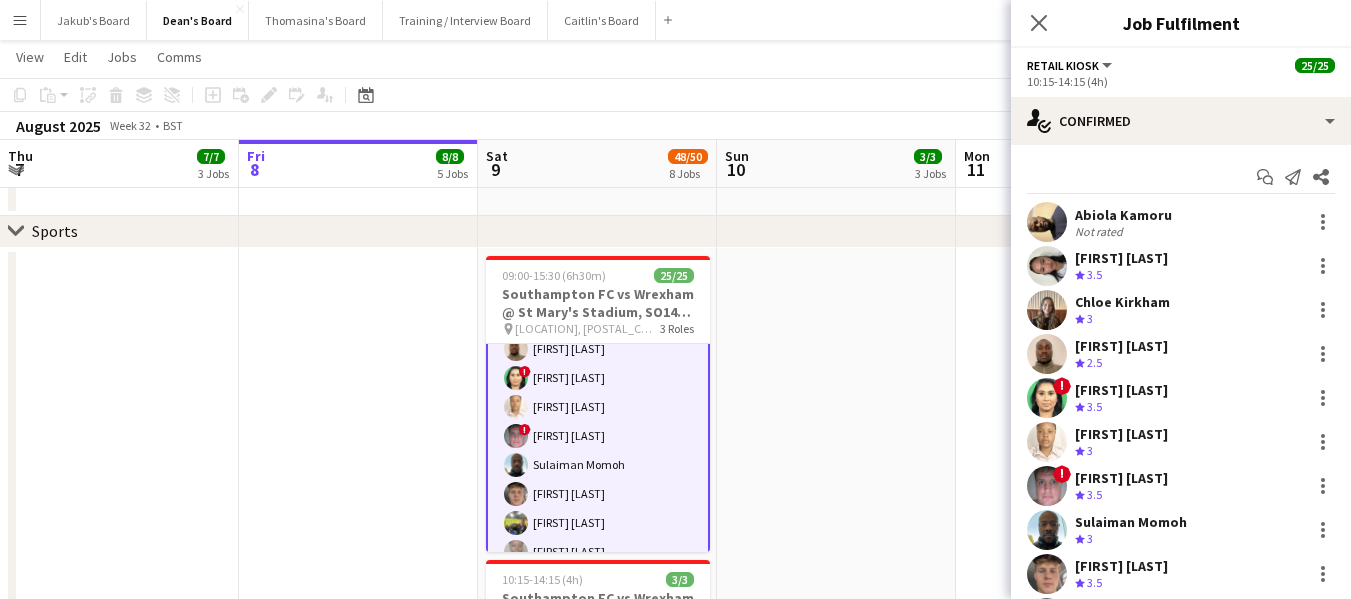 scroll, scrollTop: 0, scrollLeft: 476, axis: horizontal 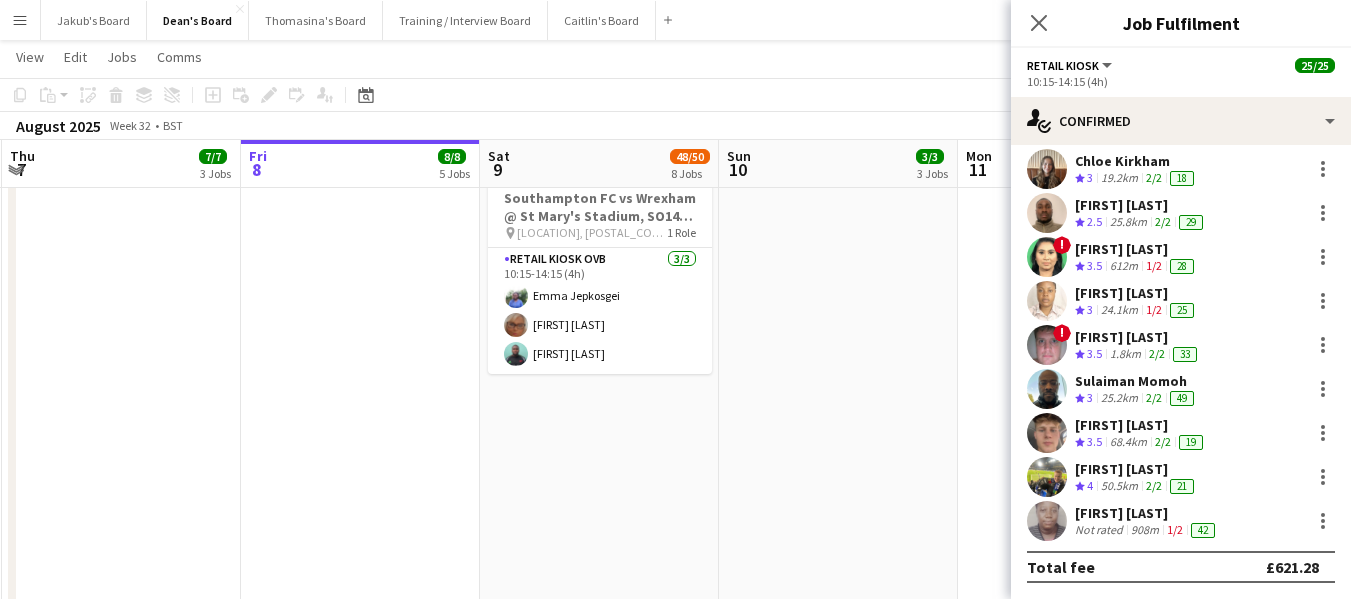 click on "[FIRST] [LAST]" at bounding box center (1147, 513) 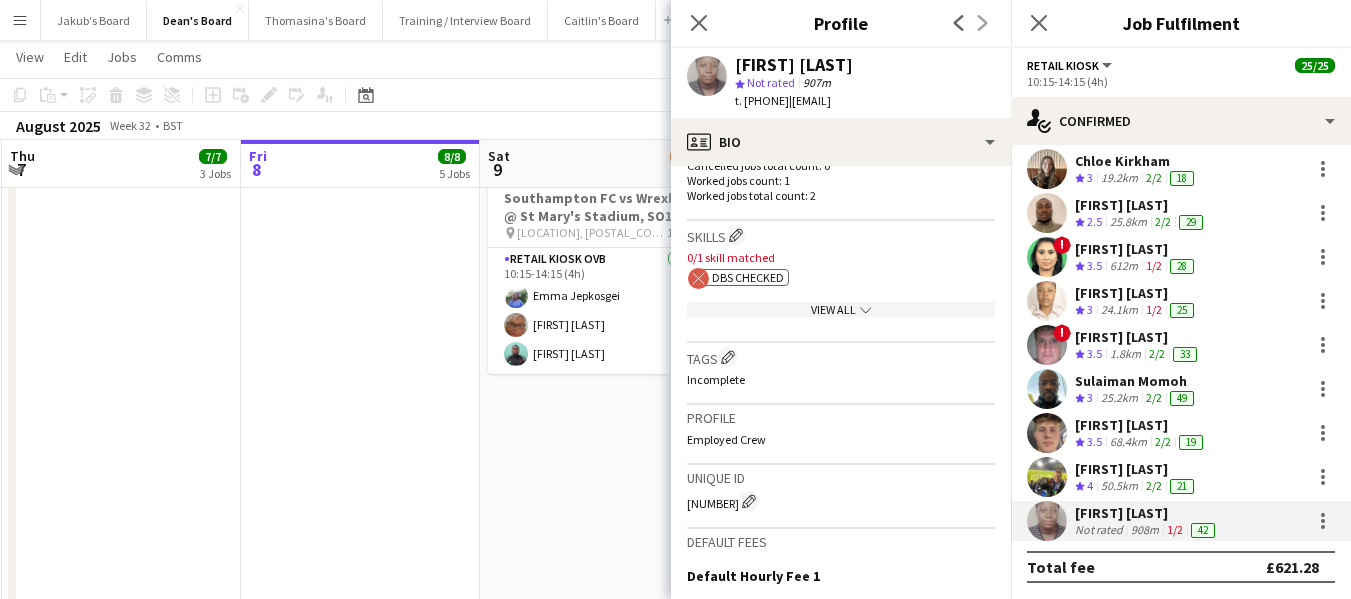 scroll, scrollTop: 519, scrollLeft: 0, axis: vertical 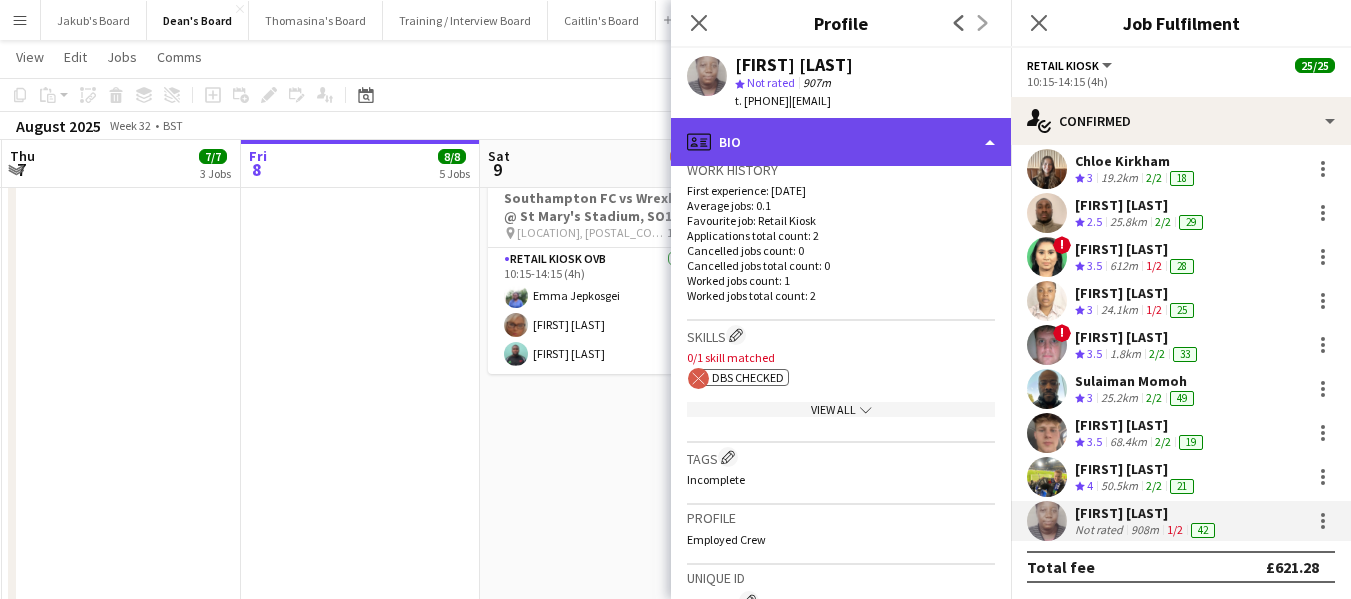 click on "profile
Bio" 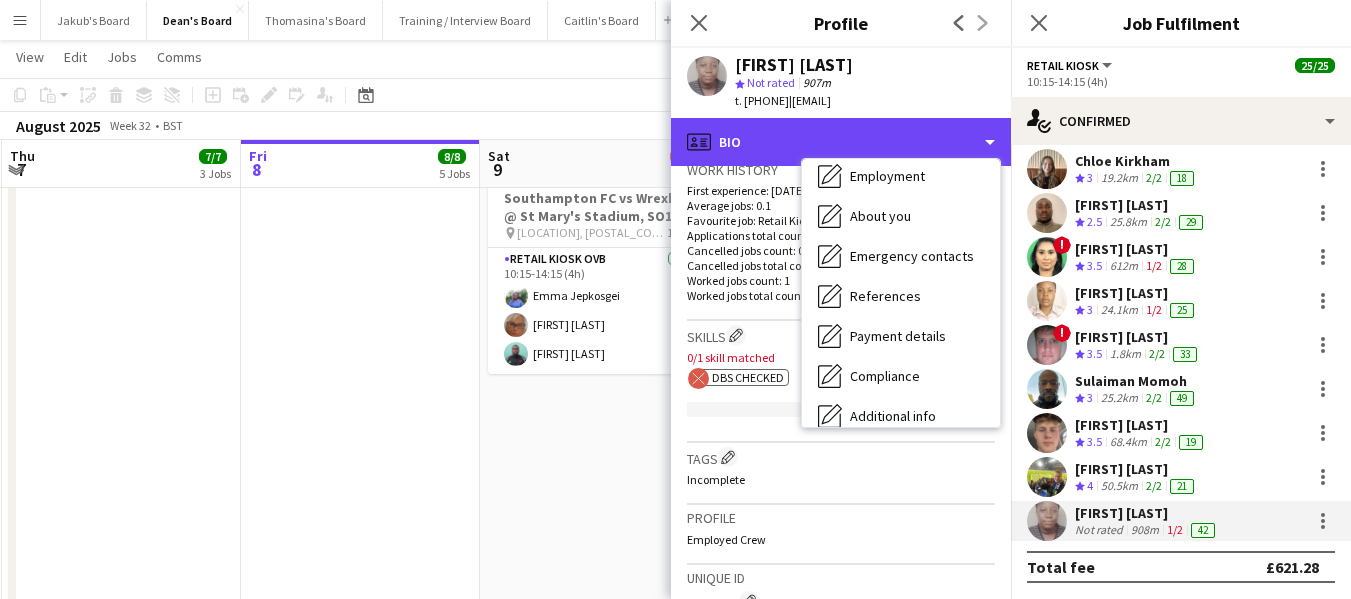 scroll, scrollTop: 268, scrollLeft: 0, axis: vertical 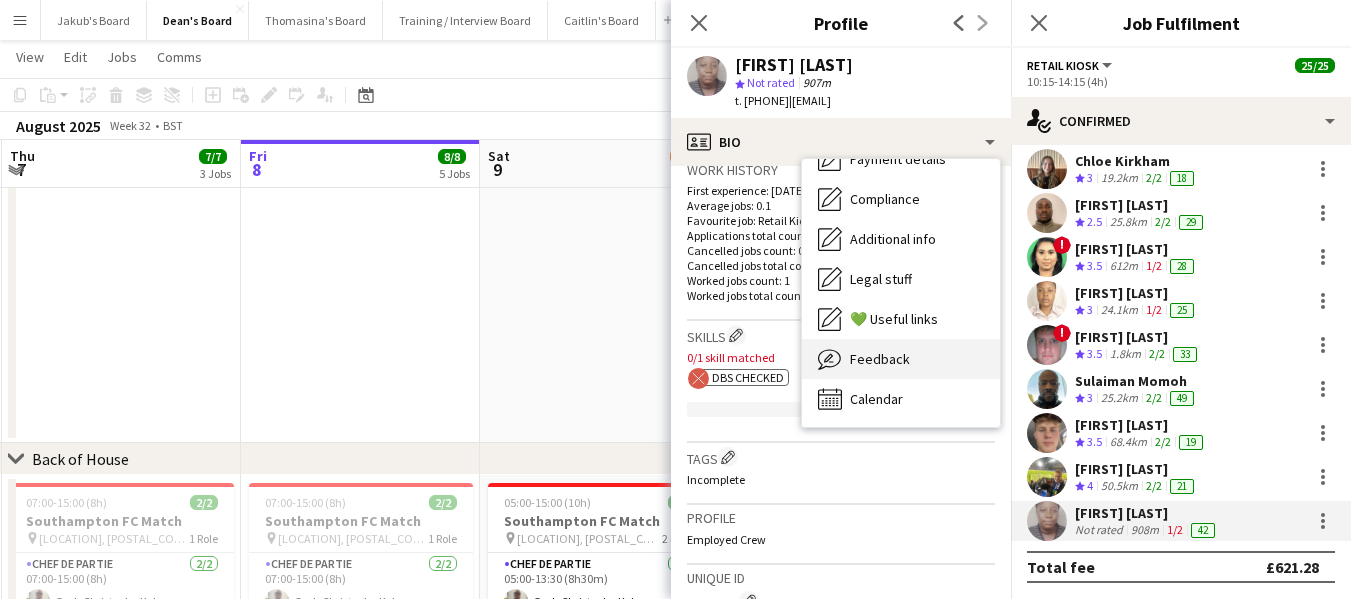 click on "Feedback" at bounding box center [880, 359] 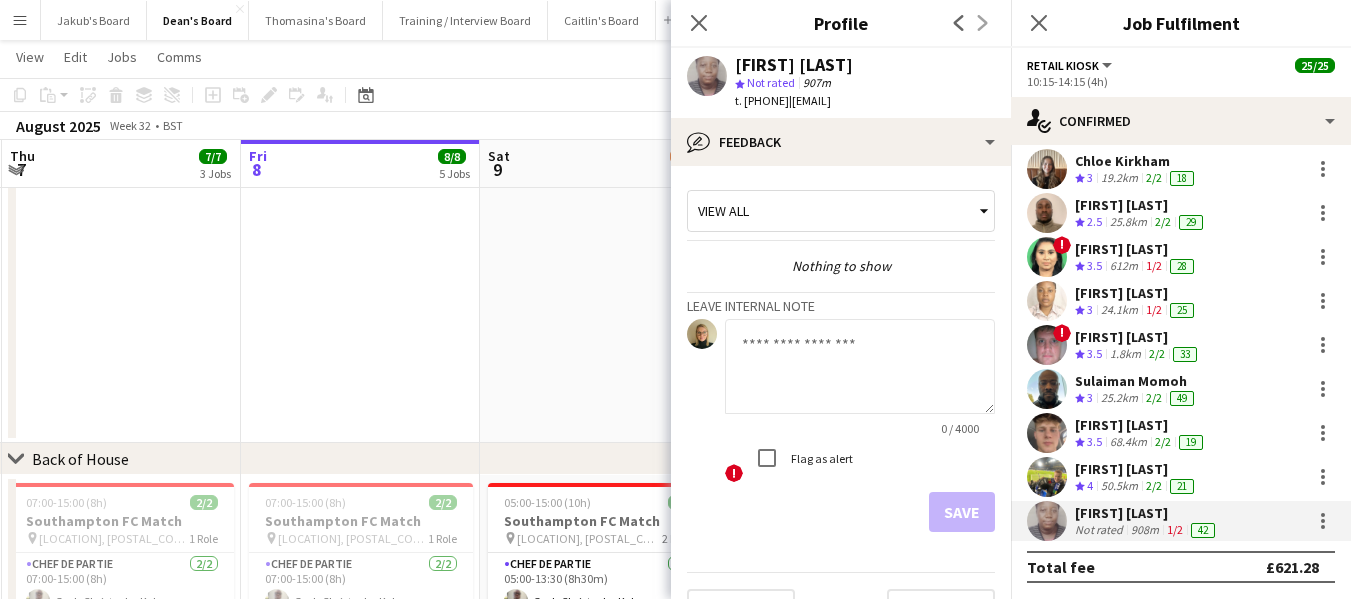 click on "[FIRST] [LAST]" at bounding box center (1147, 513) 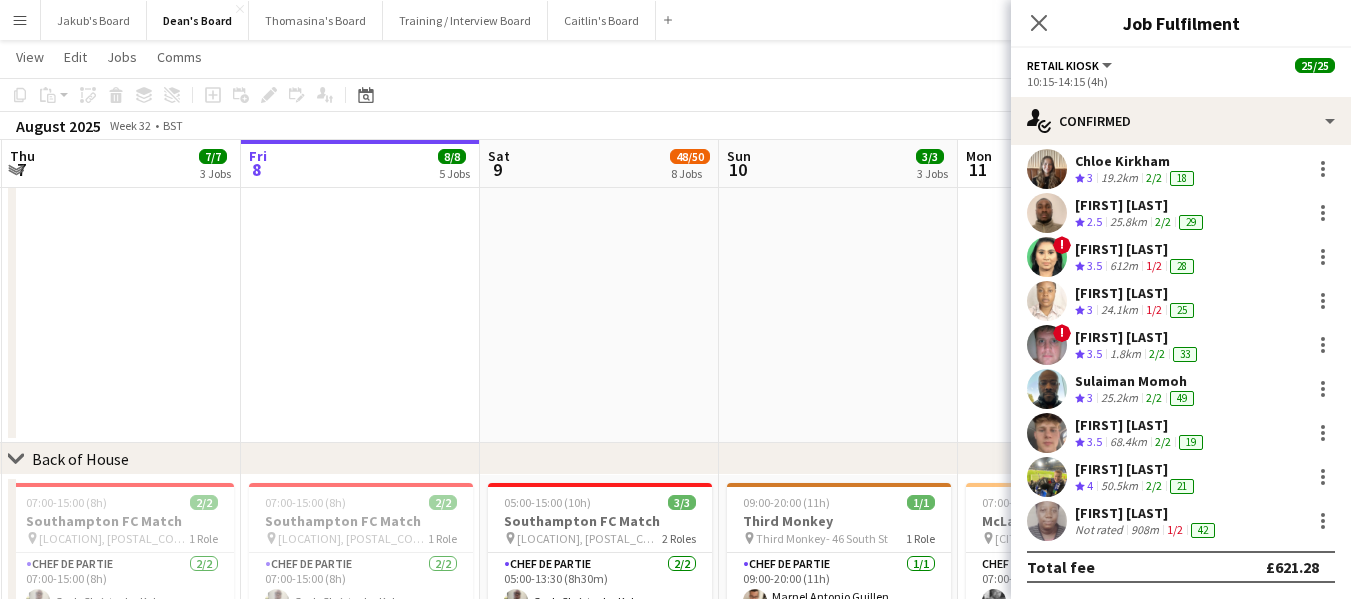 click on "[FIRST] [LAST]" at bounding box center [1147, 513] 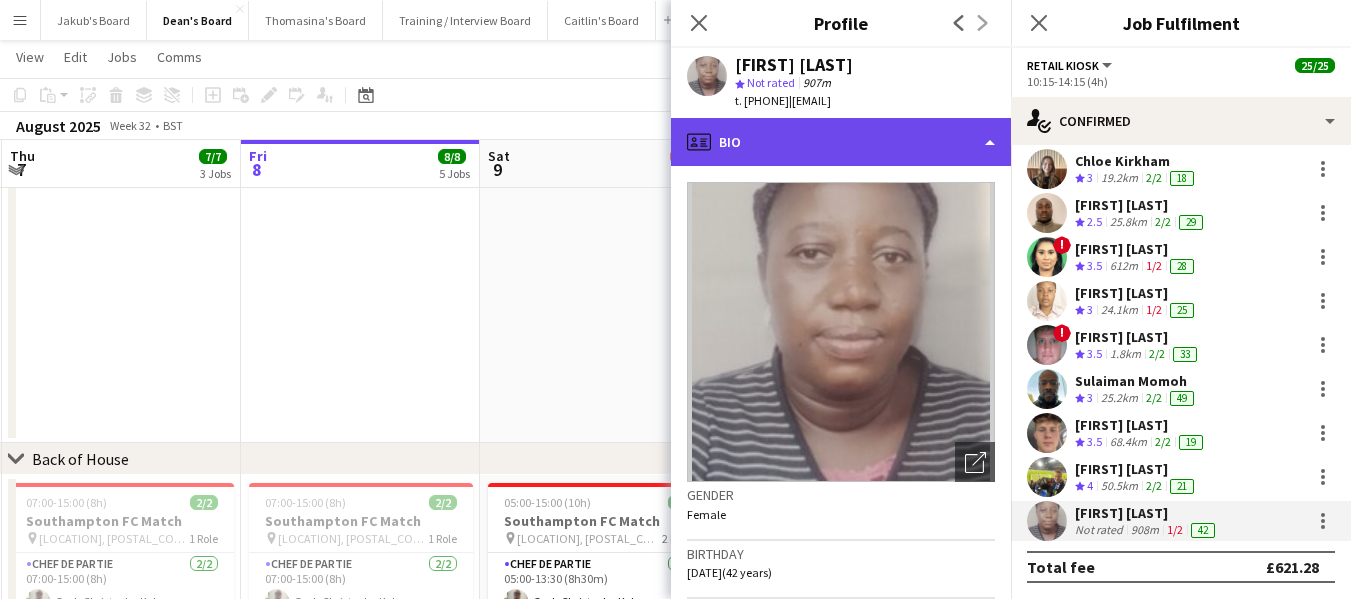 click on "profile
Bio" 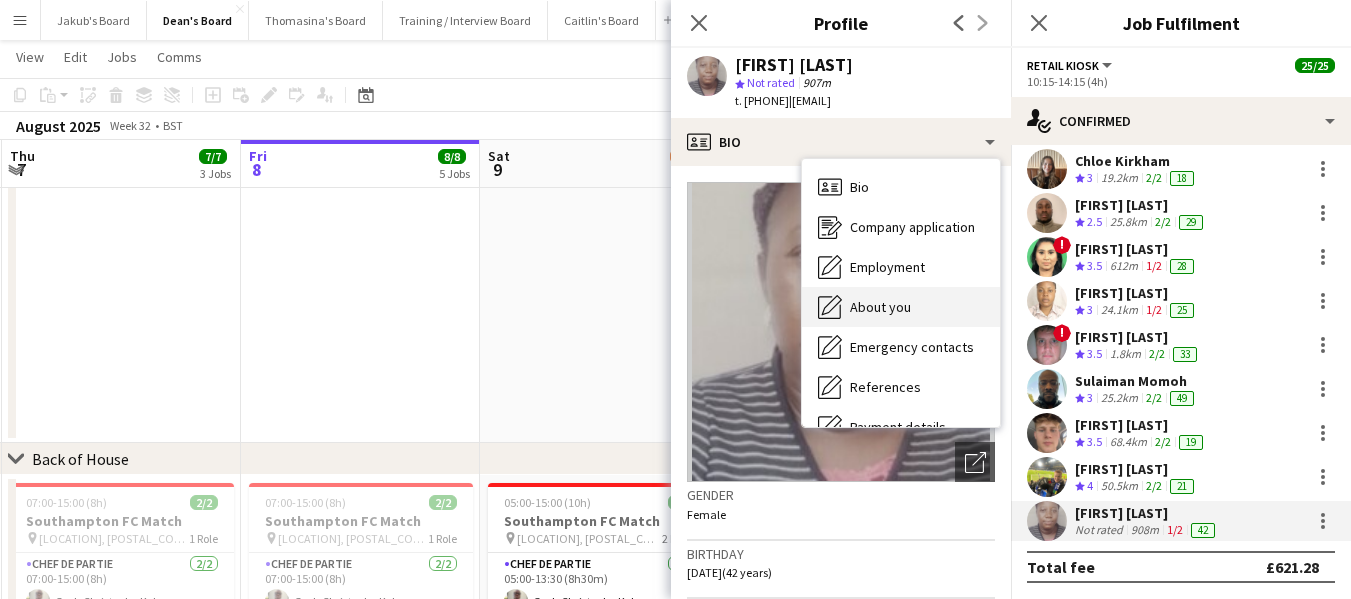 click on "About you" at bounding box center (880, 307) 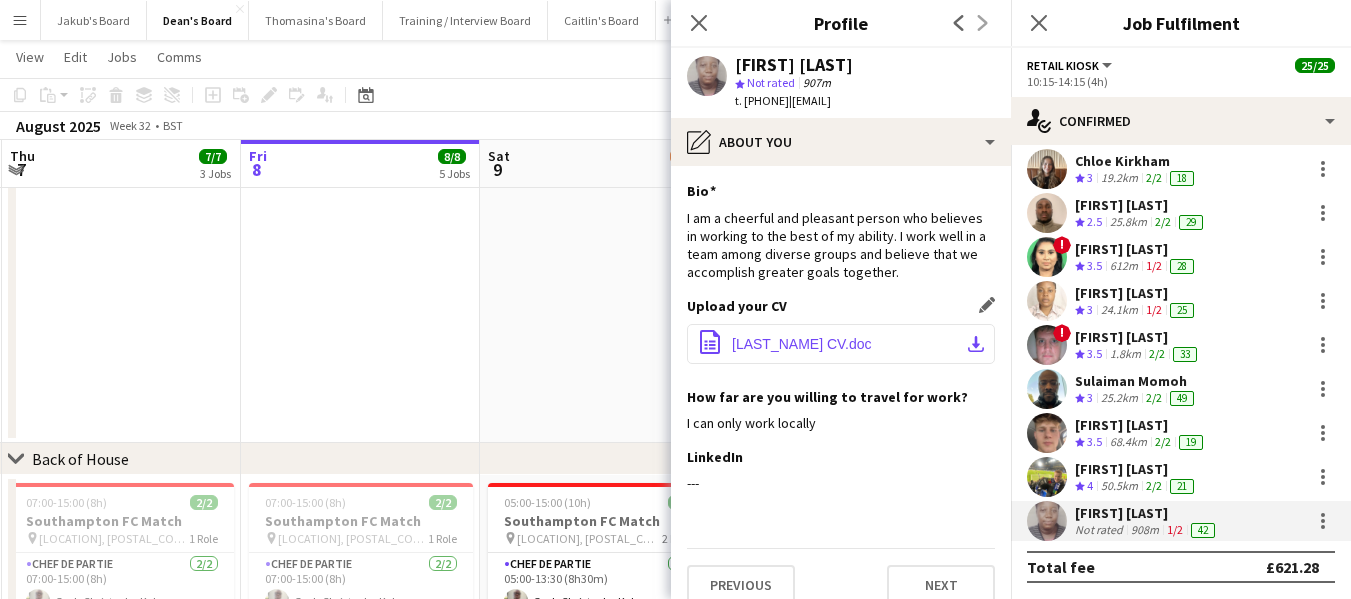 click on "[LAST_NAME] CV.doc" 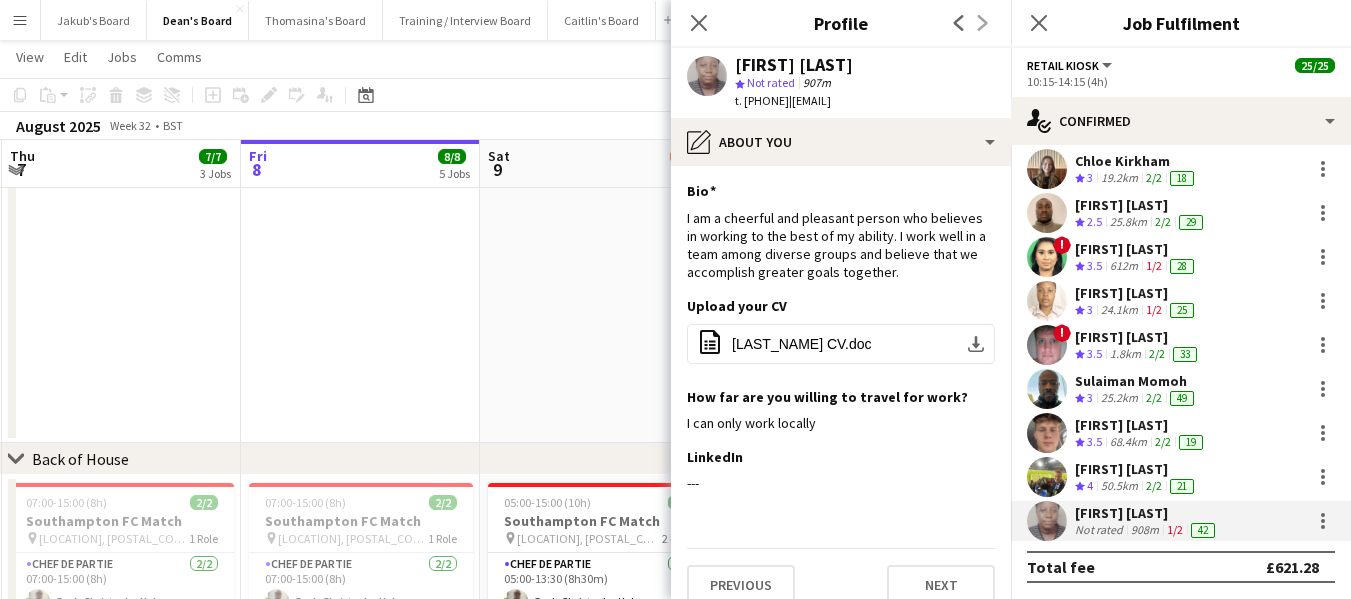 click on "[FIRST] [LAST]" at bounding box center (1147, 513) 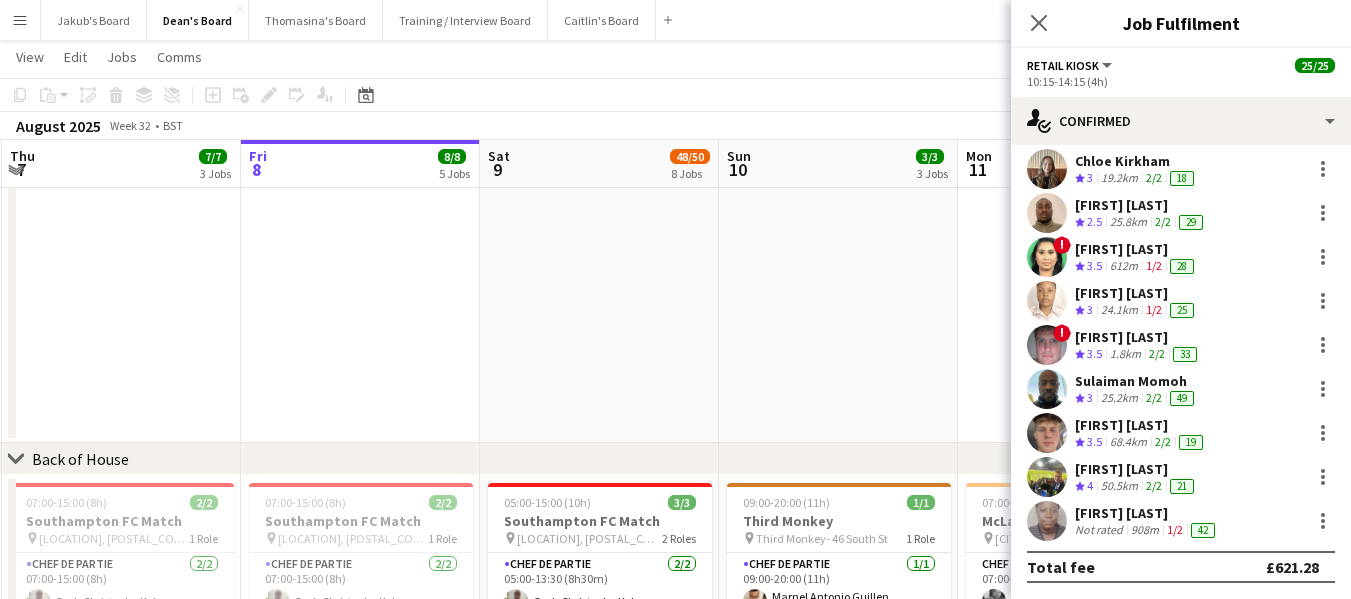 click on "[FIRST] [LAST]" at bounding box center [1147, 513] 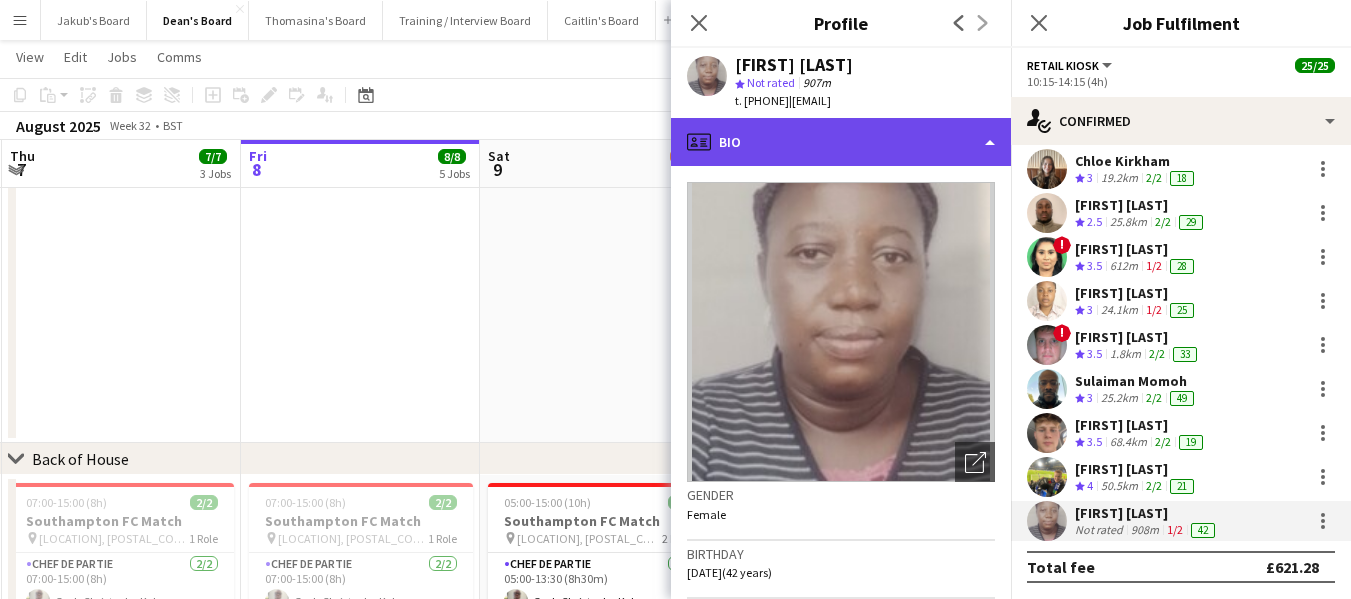 click on "profile
Bio" 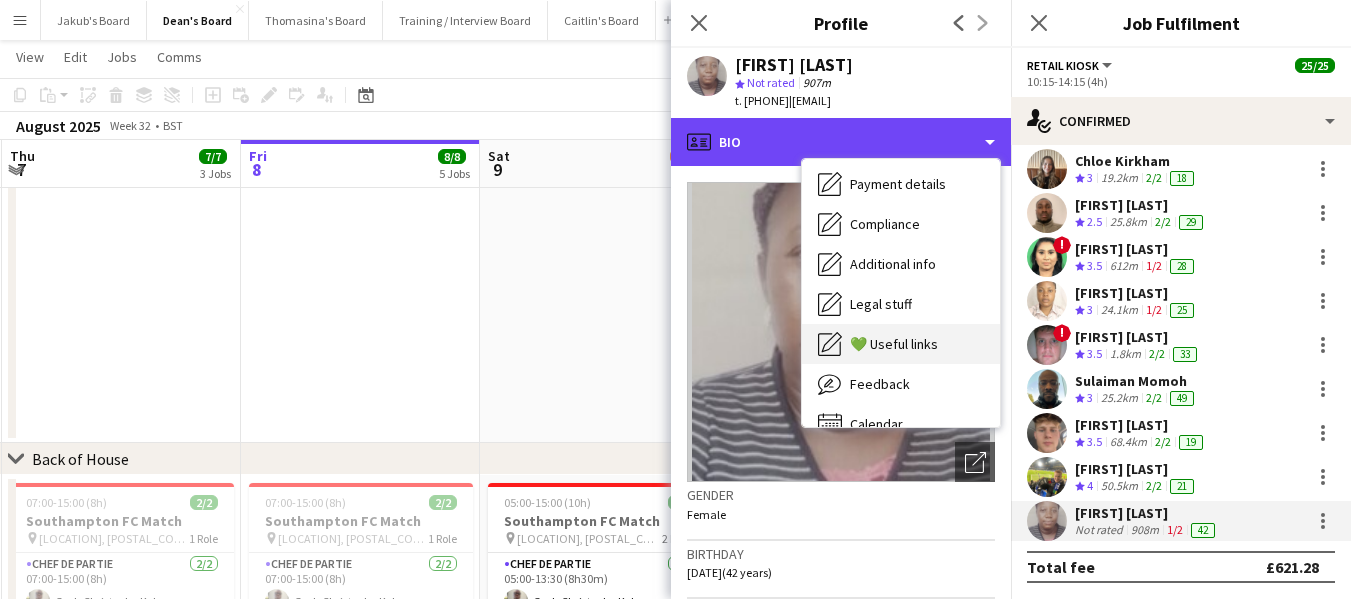 scroll, scrollTop: 268, scrollLeft: 0, axis: vertical 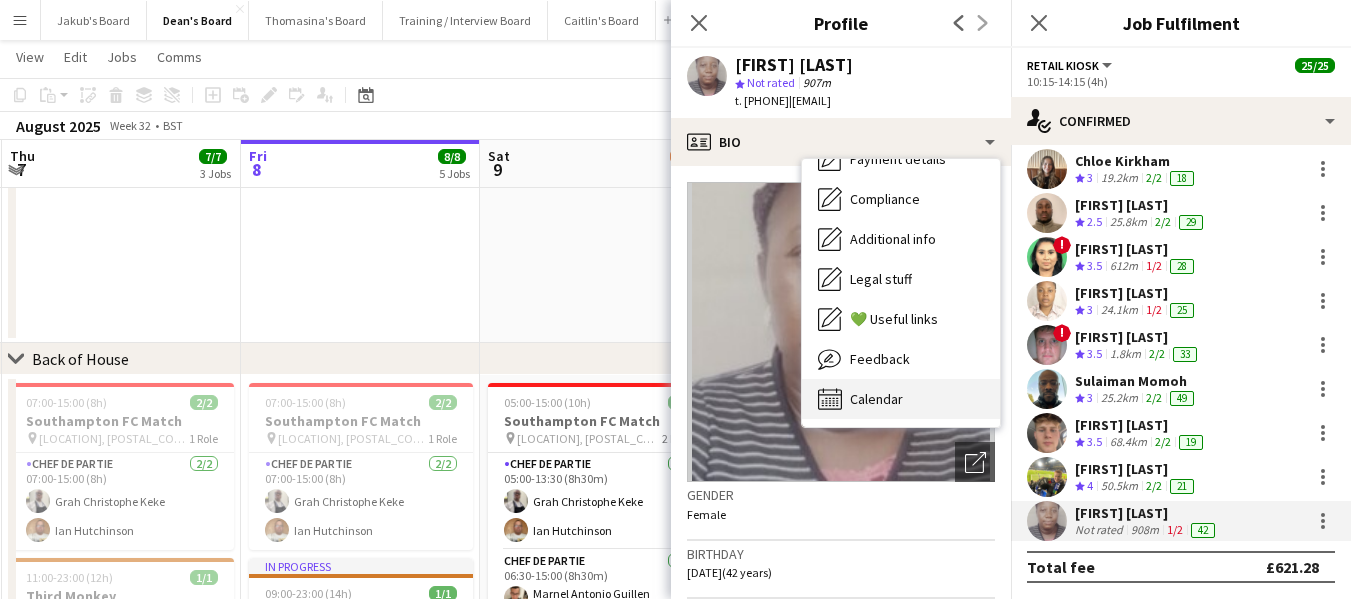 click on "Calendar" at bounding box center [876, 399] 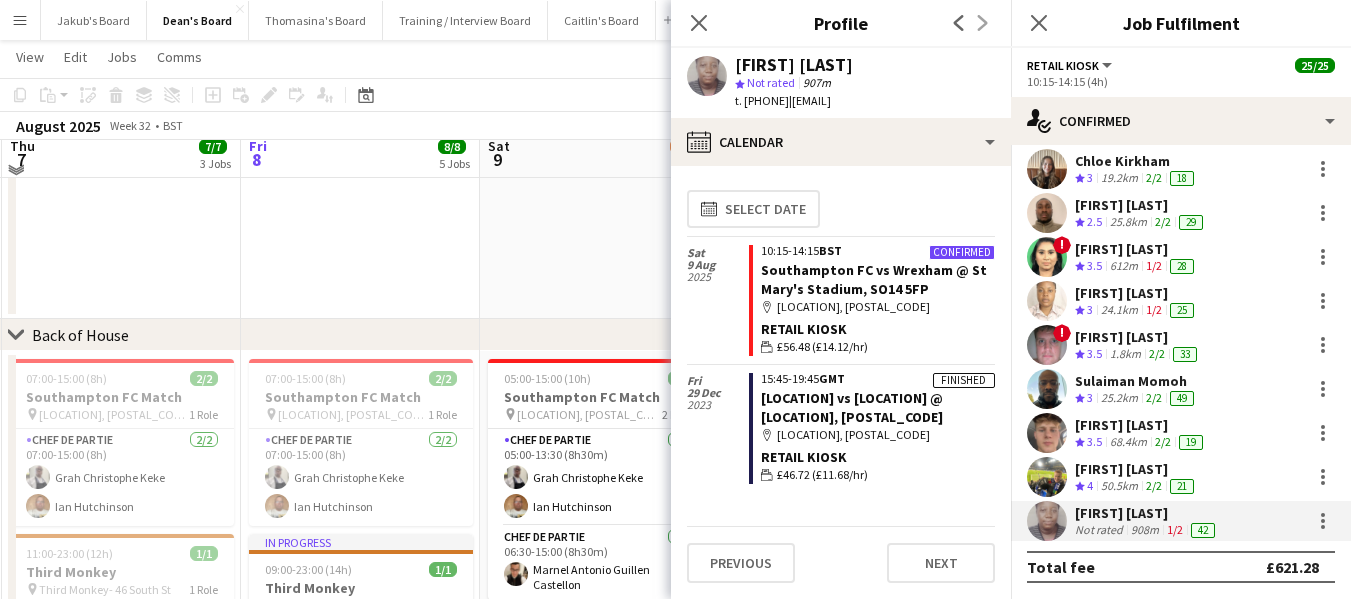 scroll, scrollTop: 1700, scrollLeft: 0, axis: vertical 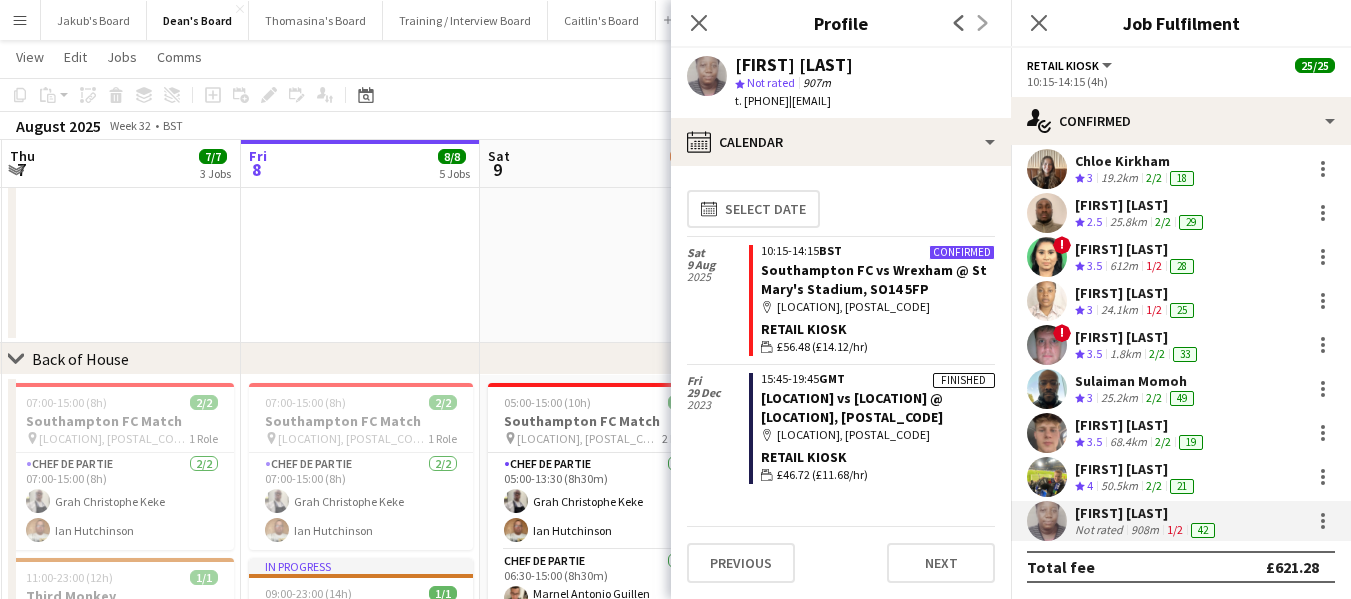 click on "[FIRST] [LAST]" at bounding box center (1147, 513) 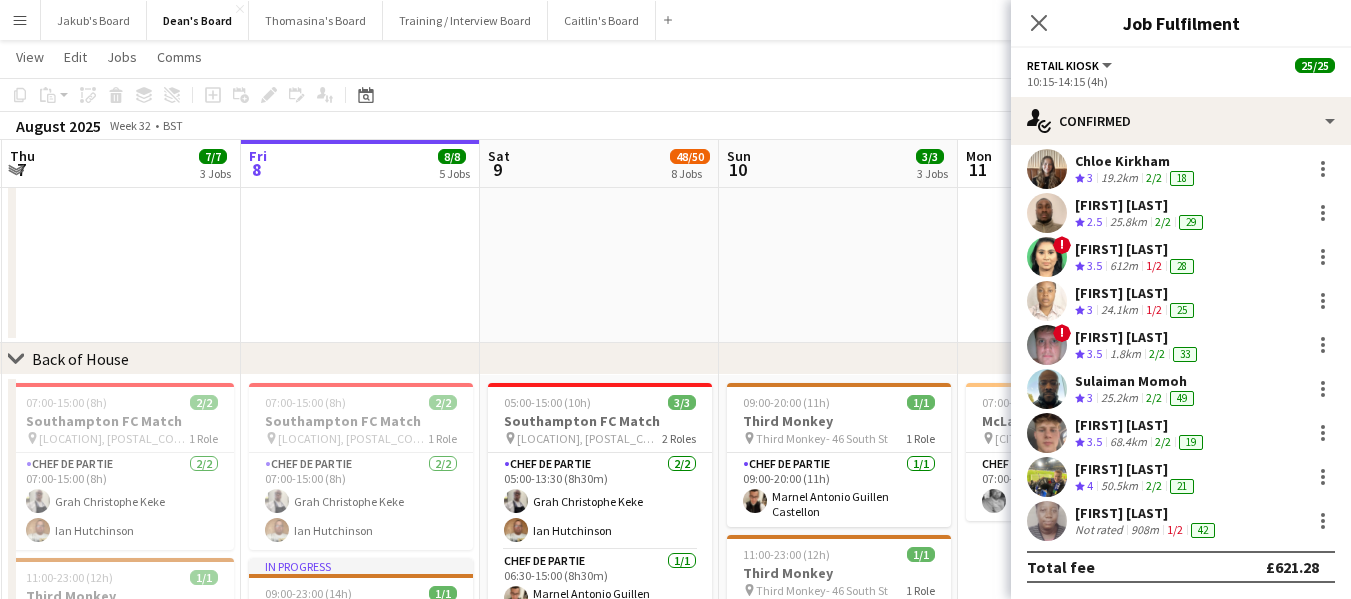 click on "[FIRST] [LAST]" at bounding box center [1147, 513] 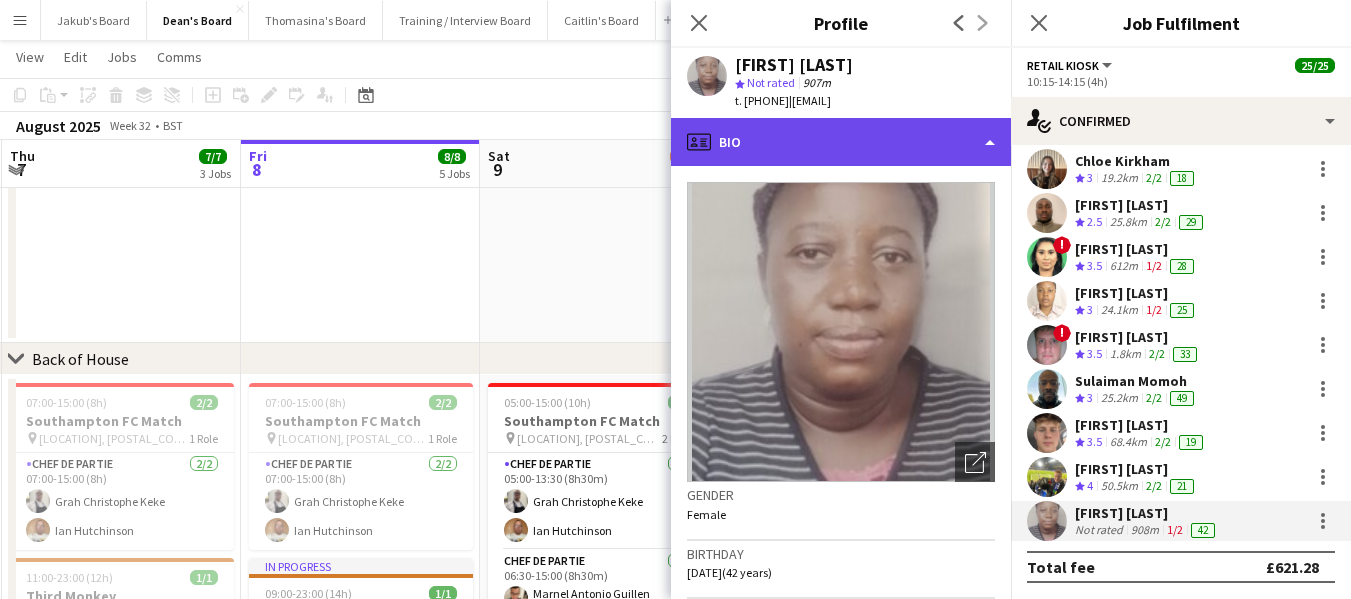 click on "profile
Bio" 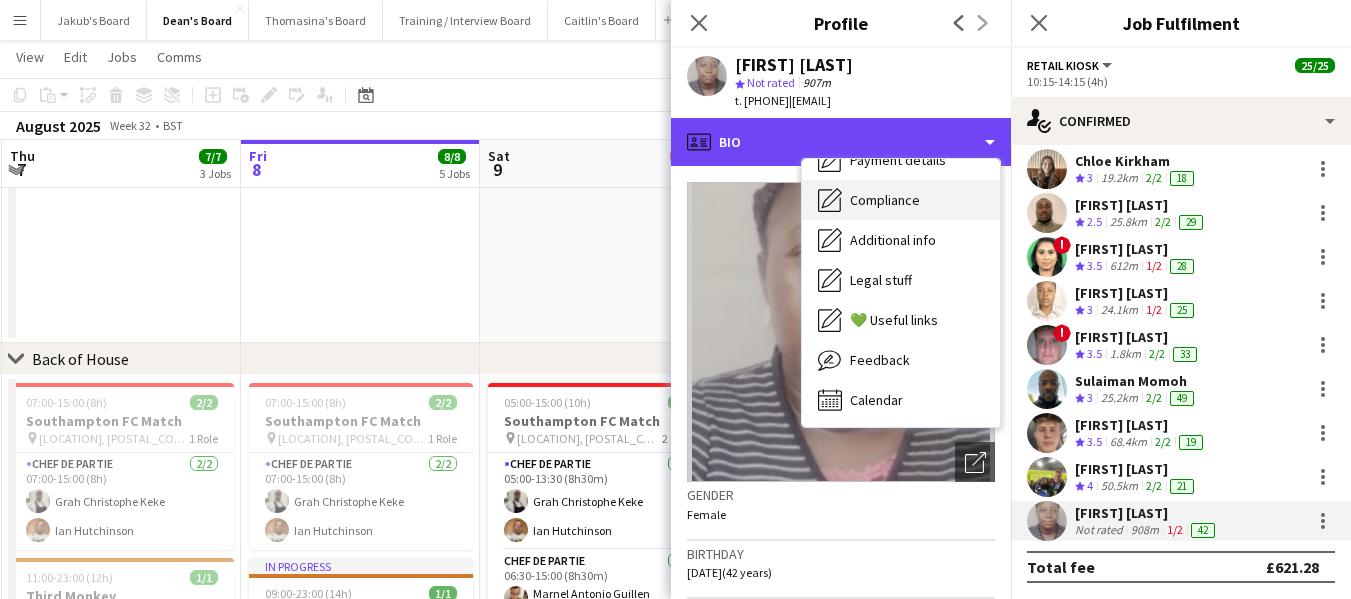 scroll, scrollTop: 268, scrollLeft: 0, axis: vertical 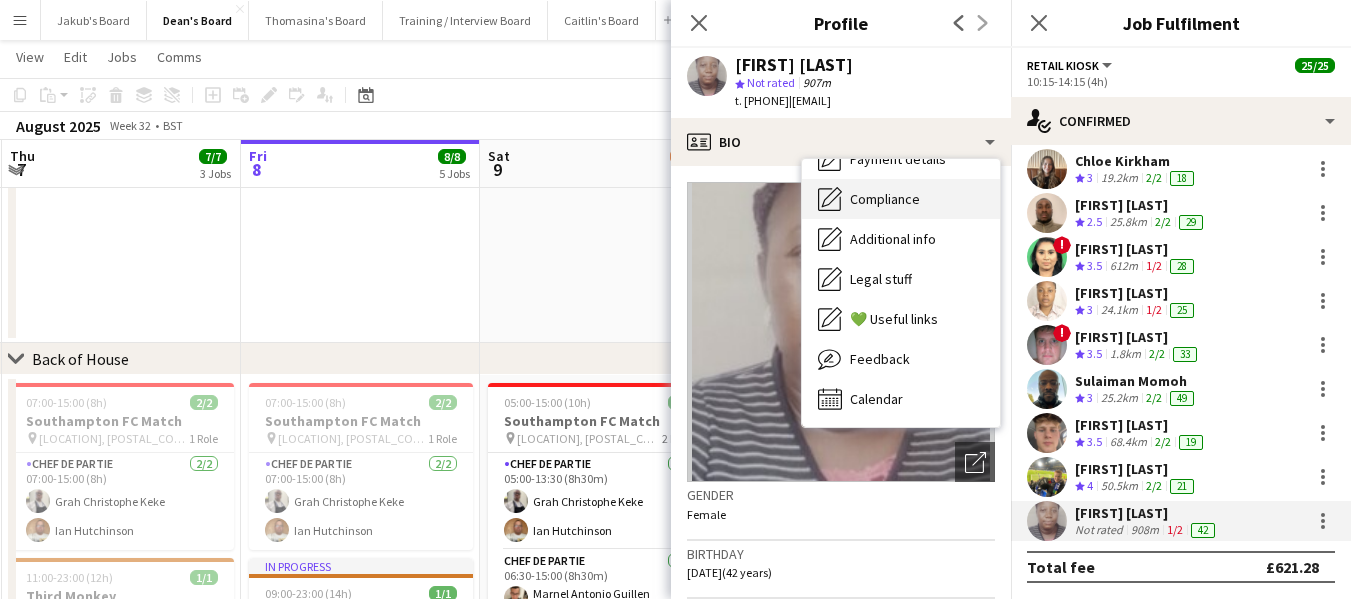 click on "Compliance" at bounding box center (885, 199) 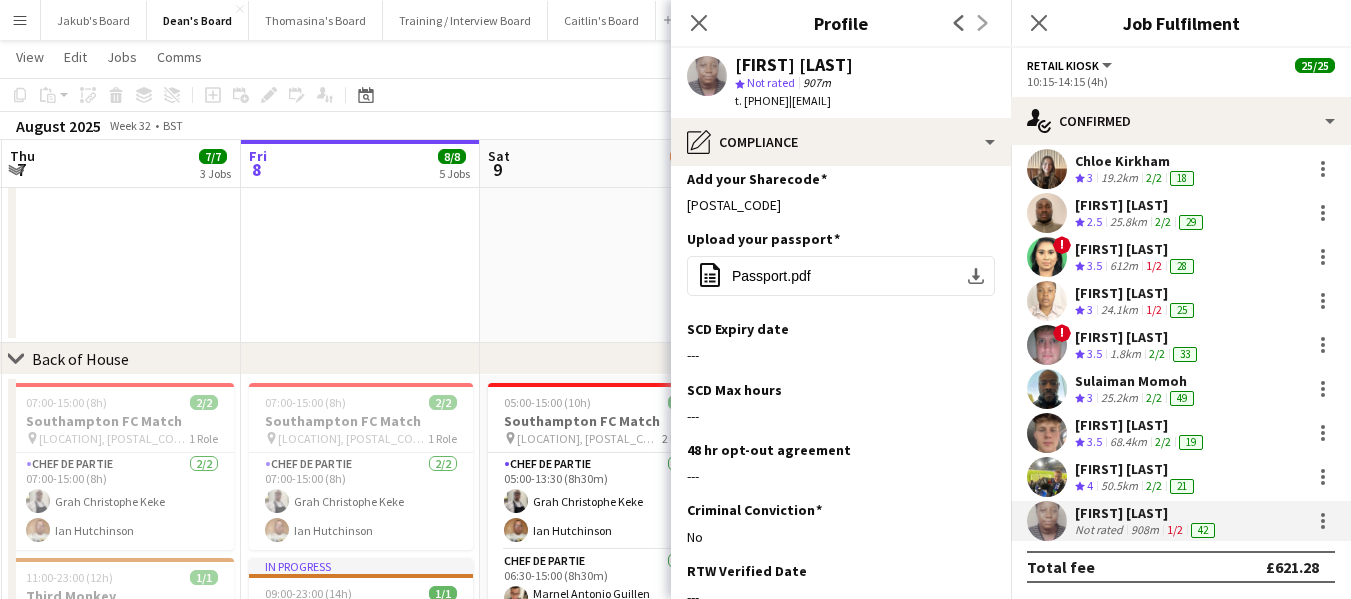 scroll, scrollTop: 200, scrollLeft: 0, axis: vertical 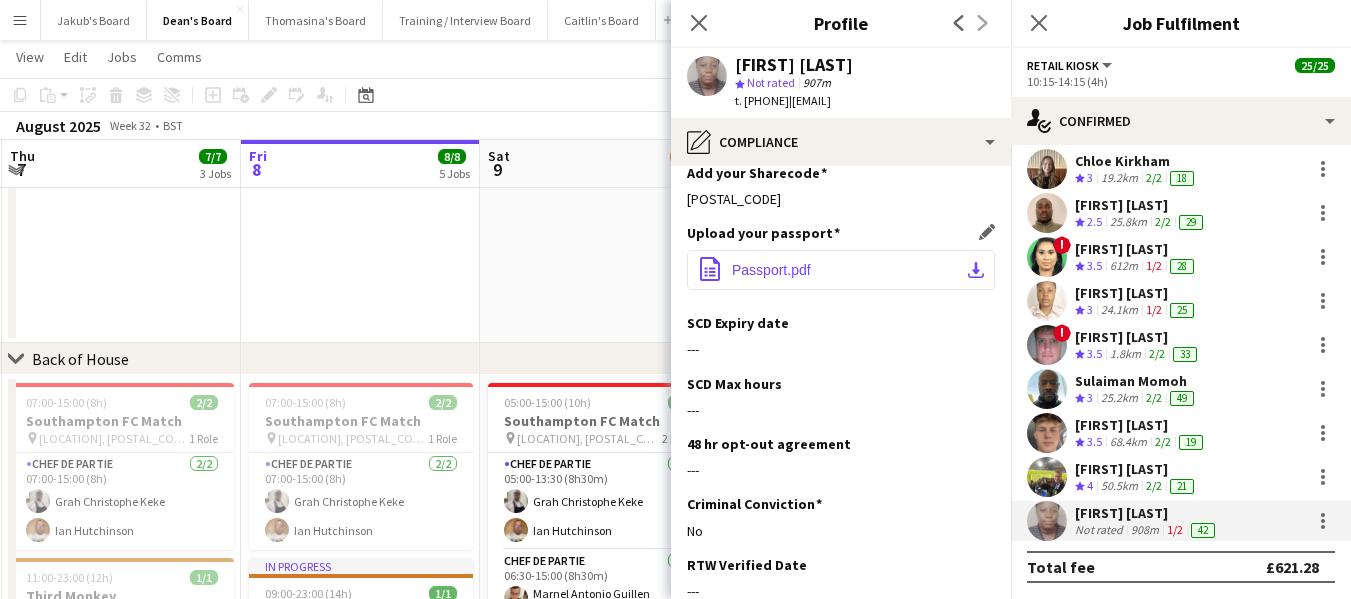 click on "Passport.pdf" 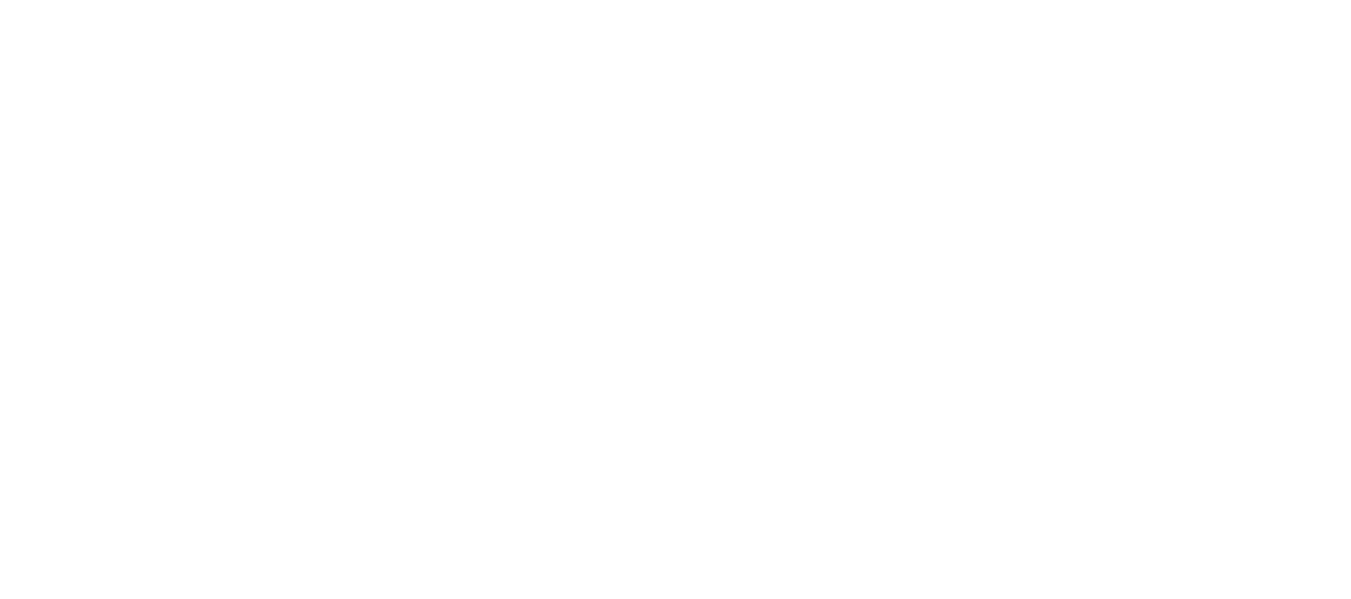 scroll, scrollTop: 0, scrollLeft: 0, axis: both 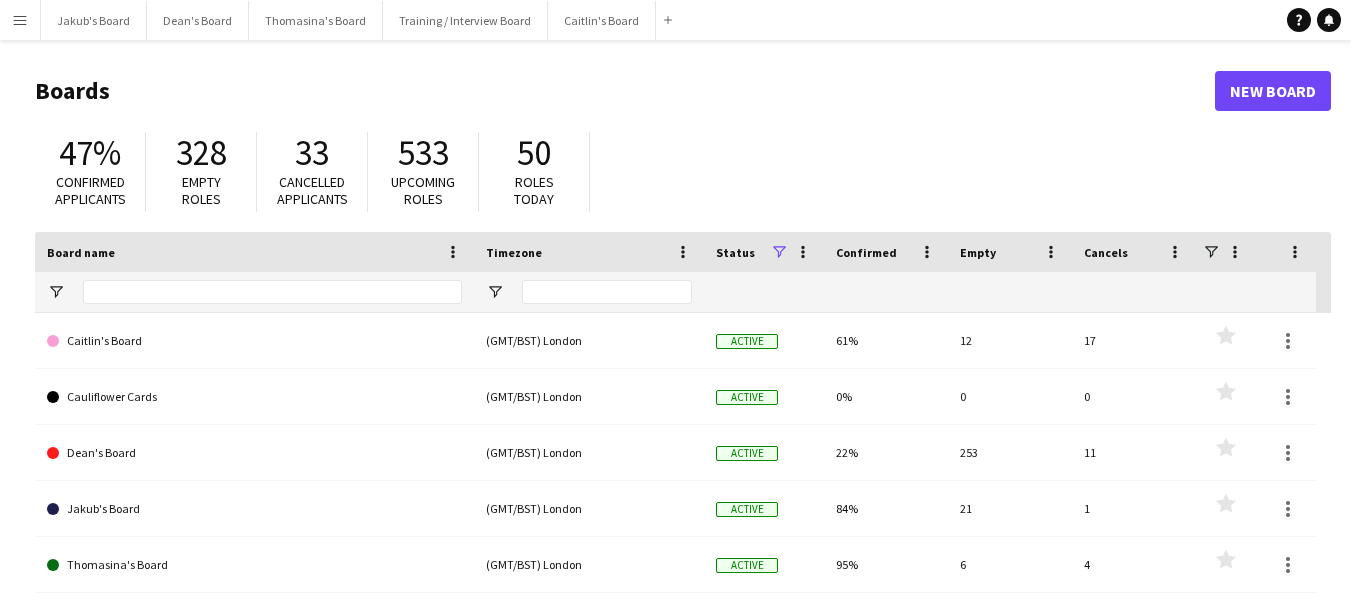 click on "Menu" at bounding box center [20, 20] 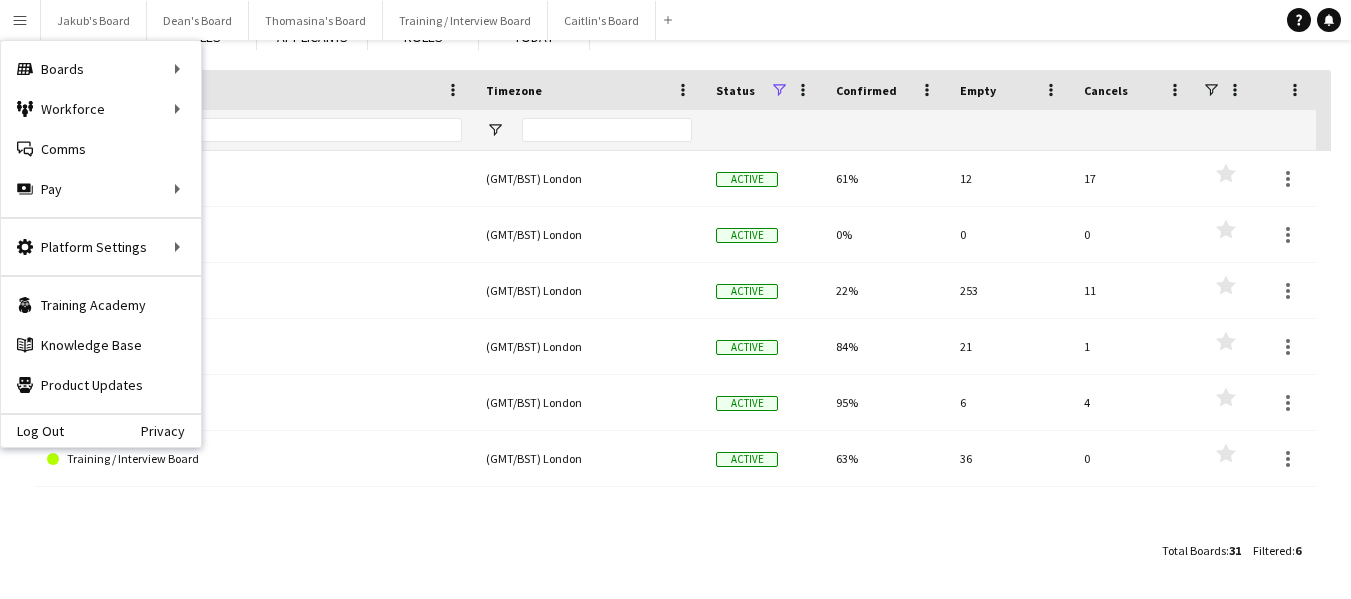 scroll, scrollTop: 163, scrollLeft: 0, axis: vertical 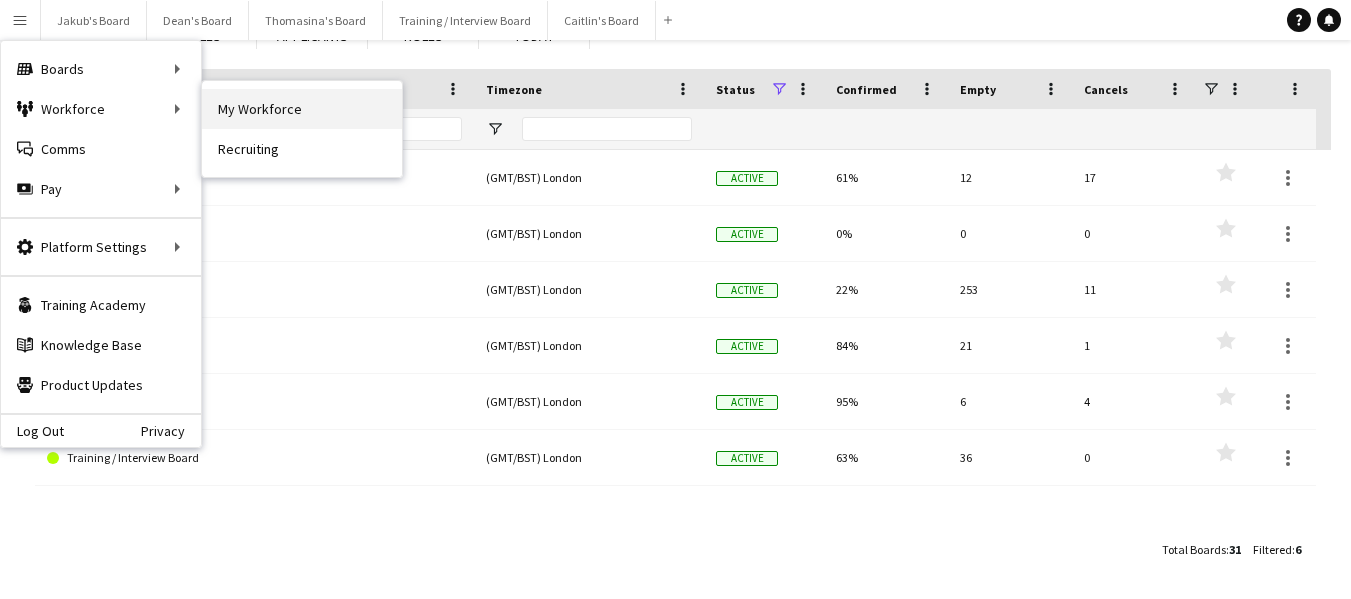 click on "My Workforce" at bounding box center [302, 109] 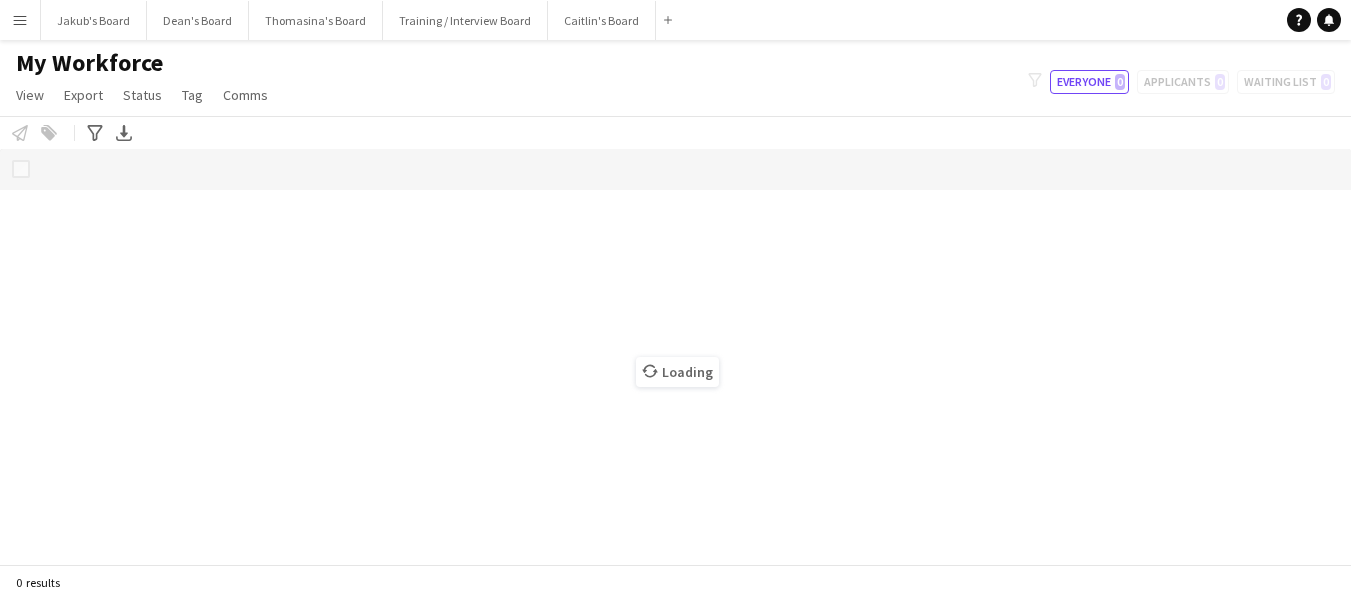 scroll, scrollTop: 0, scrollLeft: 0, axis: both 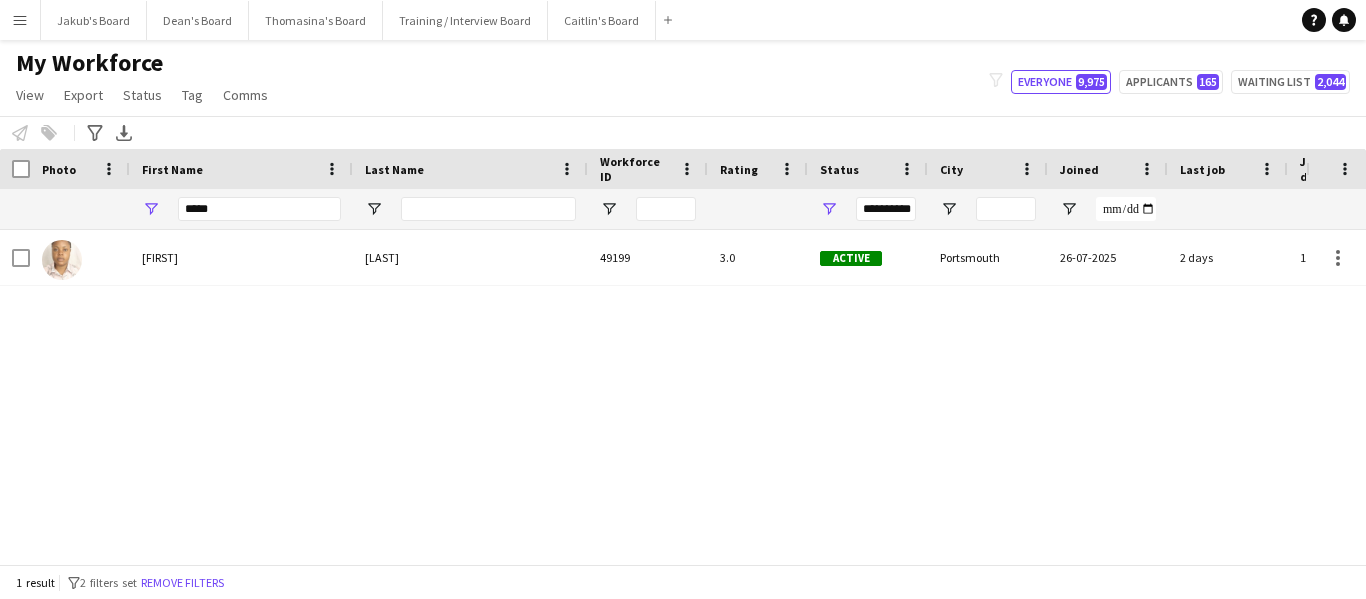 click on "Menu" at bounding box center (20, 20) 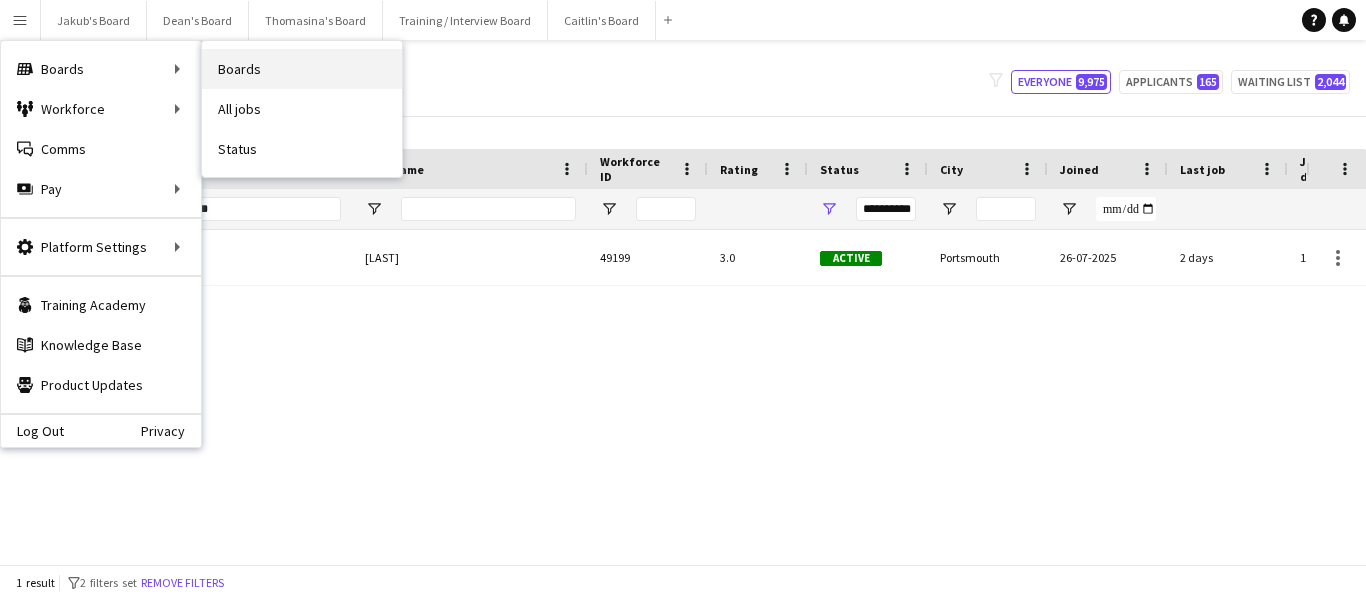 click on "Boards" at bounding box center (302, 69) 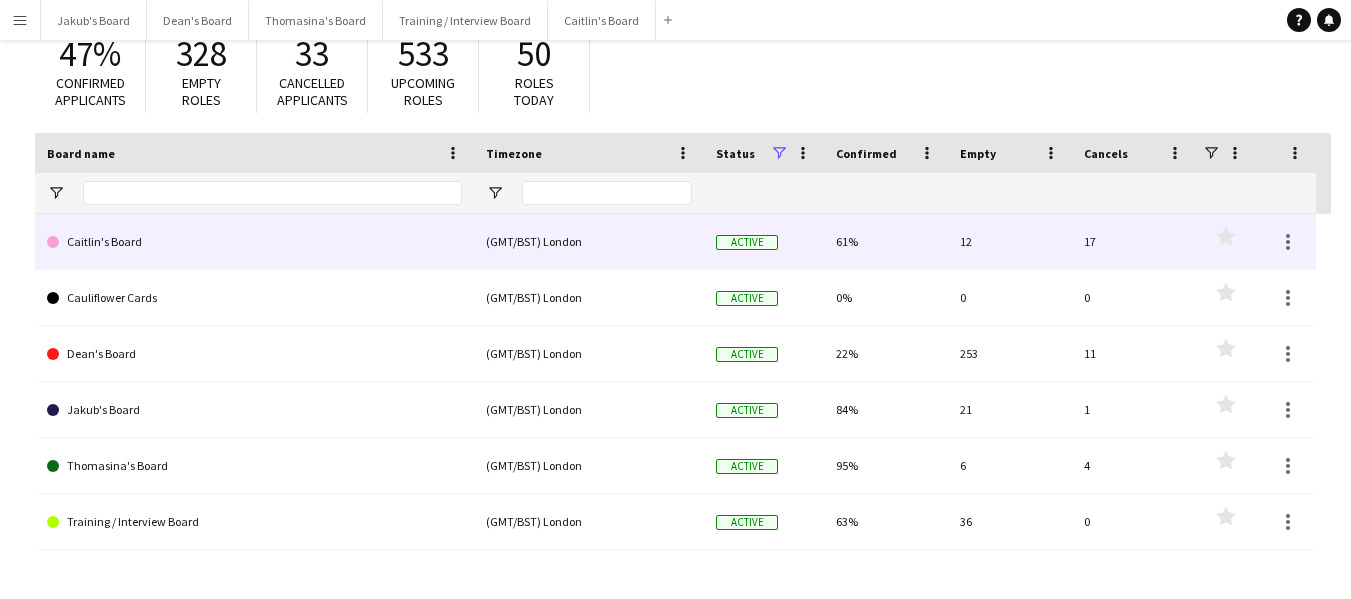 scroll, scrollTop: 100, scrollLeft: 0, axis: vertical 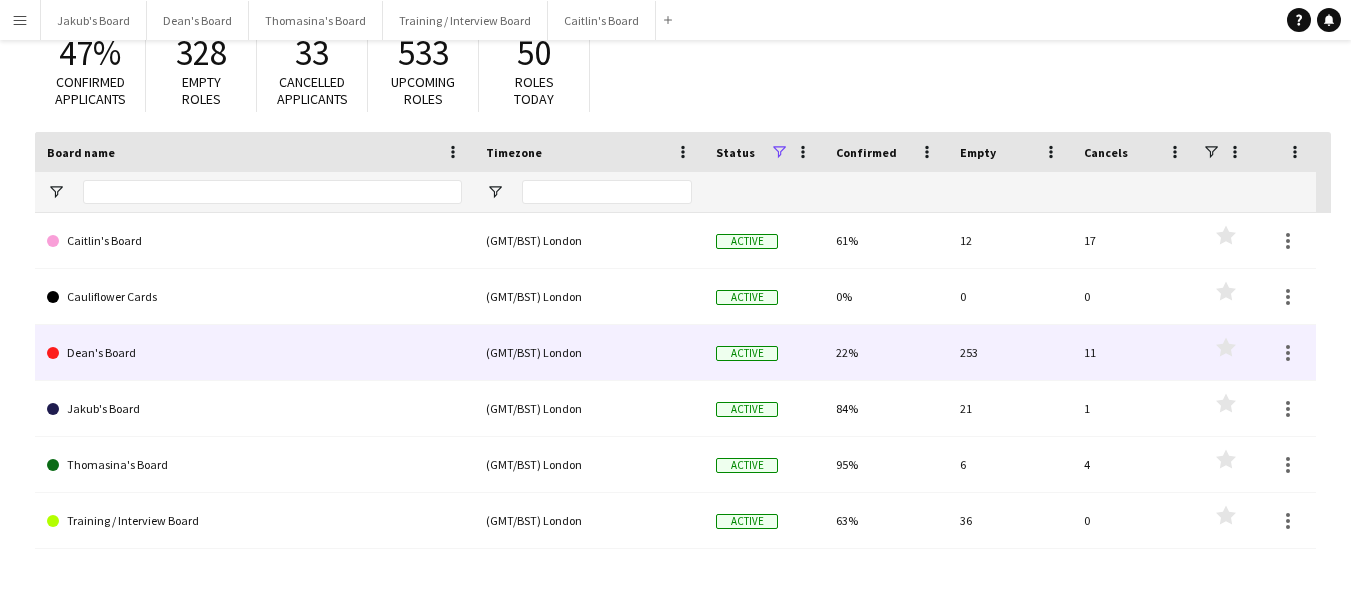 click on "Dean's Board" 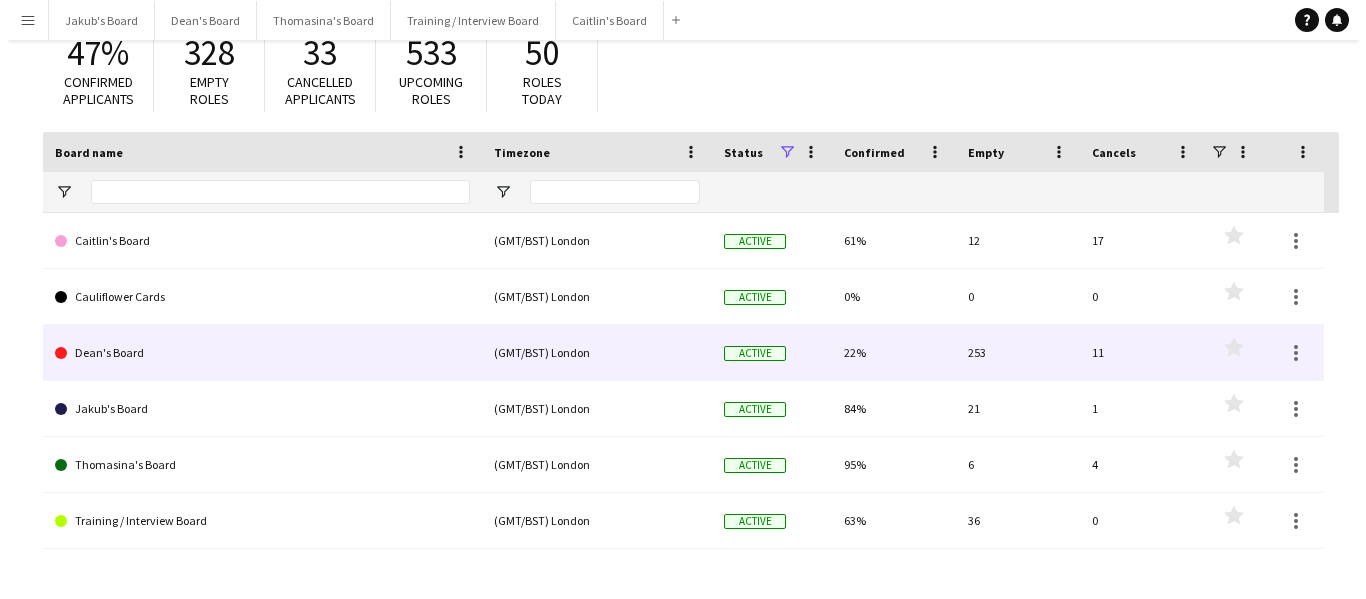 scroll, scrollTop: 0, scrollLeft: 0, axis: both 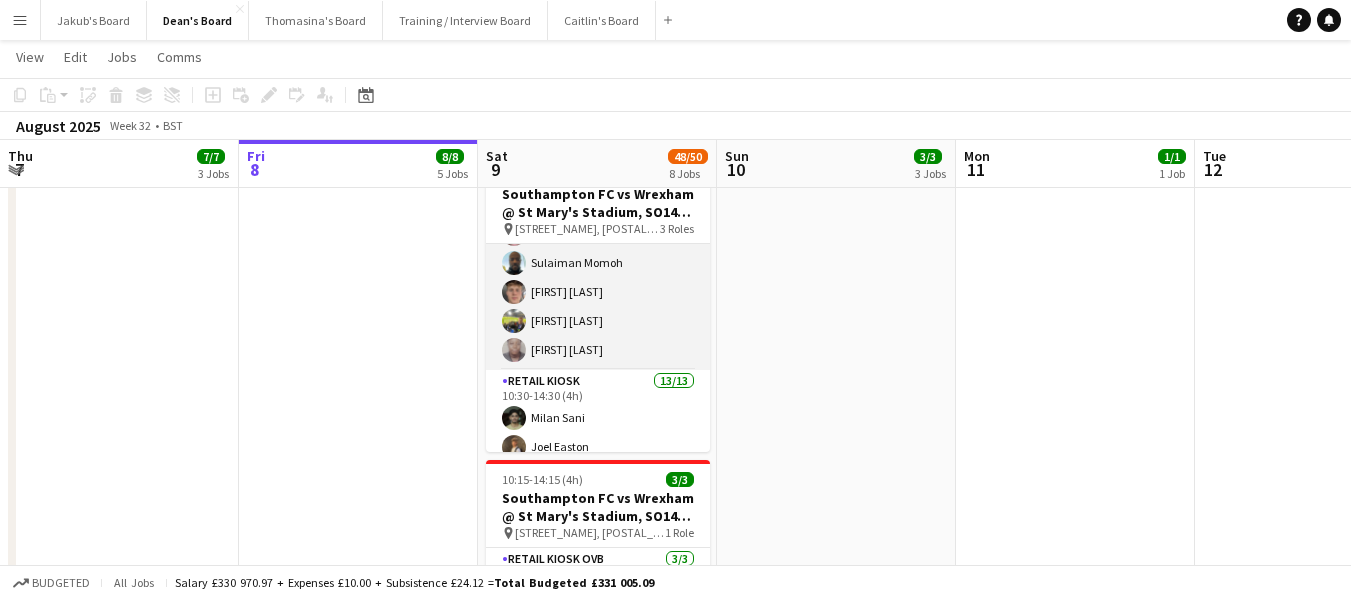 click on "Retail Kiosk    11/11   [TIME]-[TIME] ([DURATION])
[FIRST] [LAST] [FIRST] [LAST] [FIRST] [LAST] [FIRST] [LAST] ! [FIRST] [LAST] [FIRST] [LAST] ! [FIRST] [LAST] [FIRST] [LAST] [FIRST] [LAST] [FIRST] [LAST] [FIRST] [LAST]" at bounding box center (598, 191) 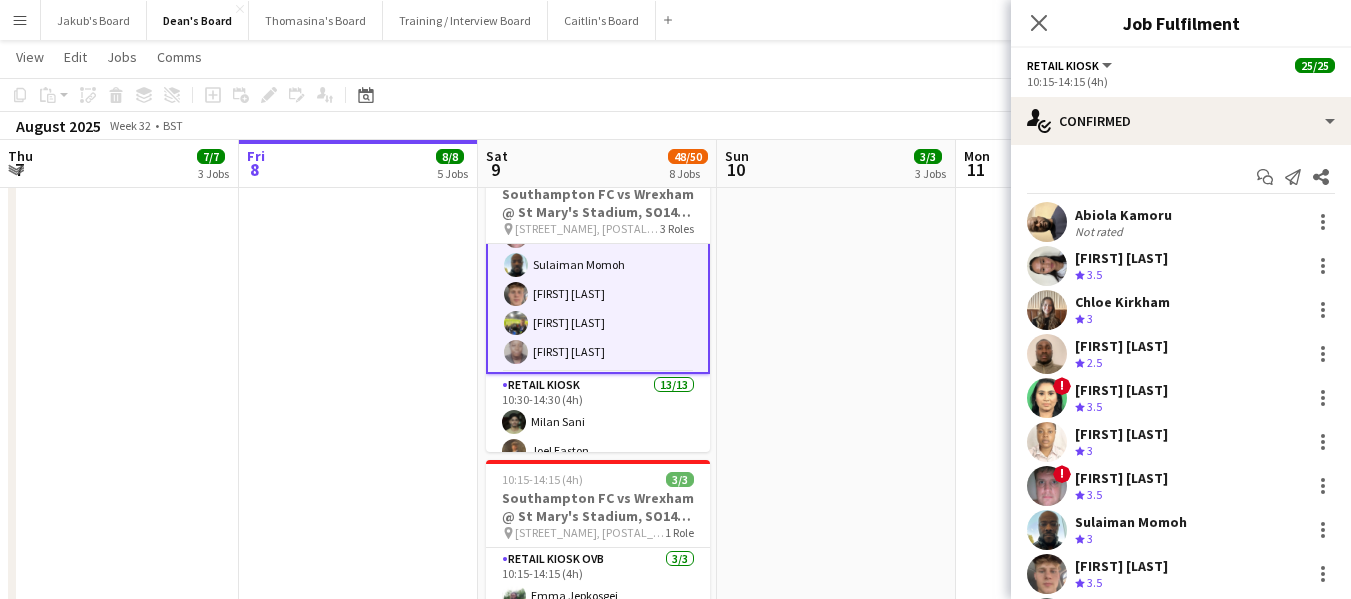 scroll, scrollTop: 302, scrollLeft: 0, axis: vertical 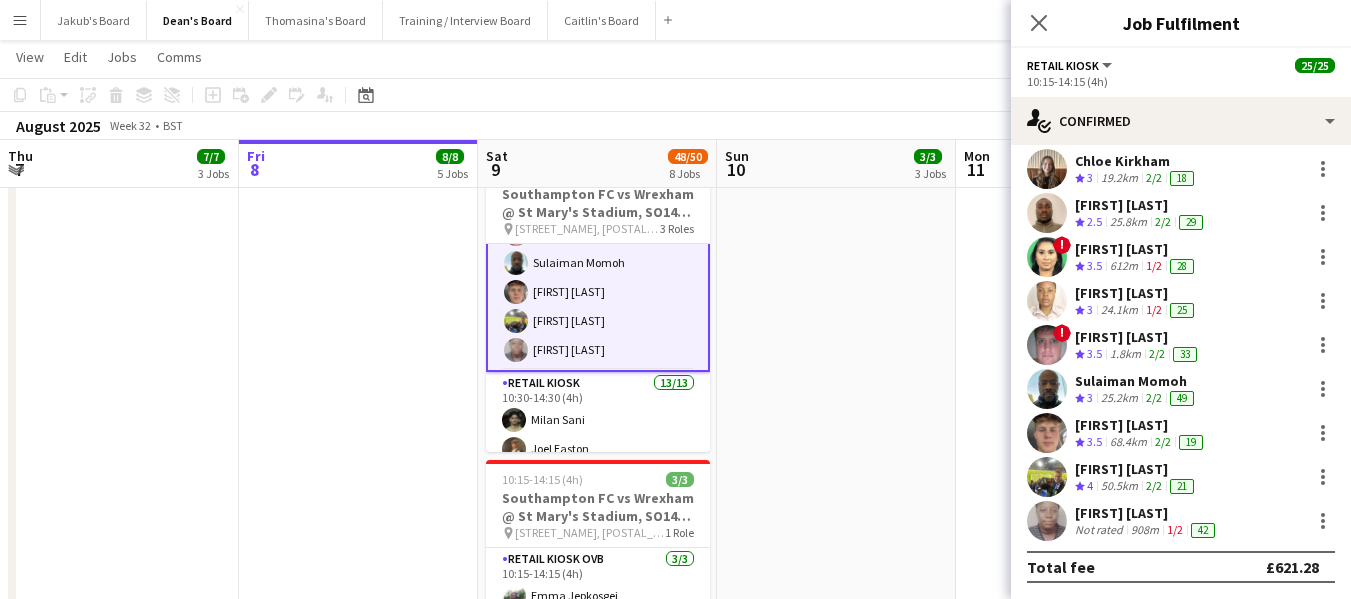 click on "[FIRST] [LAST]" at bounding box center (1147, 513) 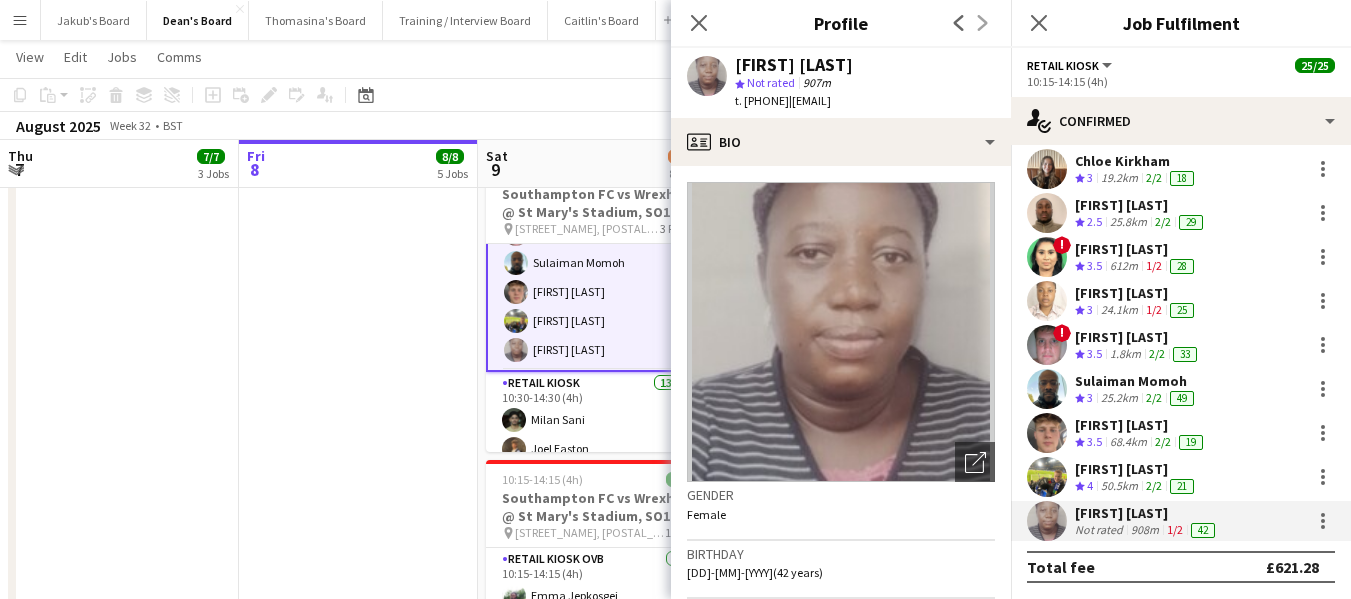 click on "[FIRST] [LAST]" at bounding box center [1147, 513] 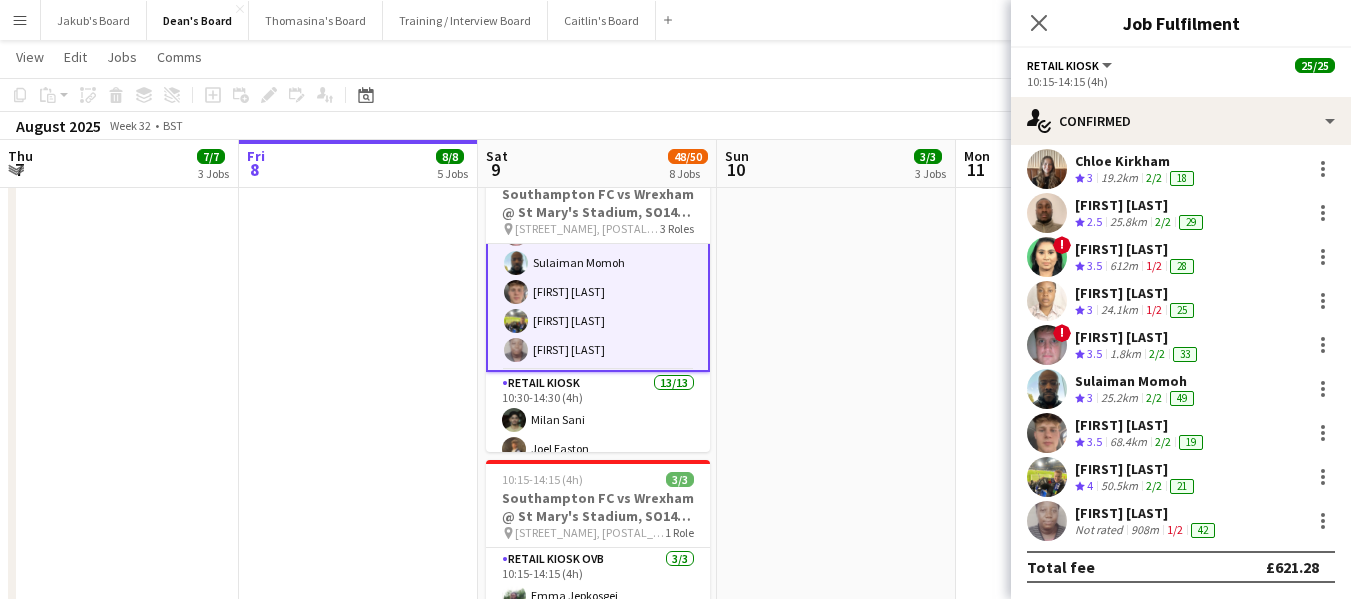 click on "908m" at bounding box center (1145, 530) 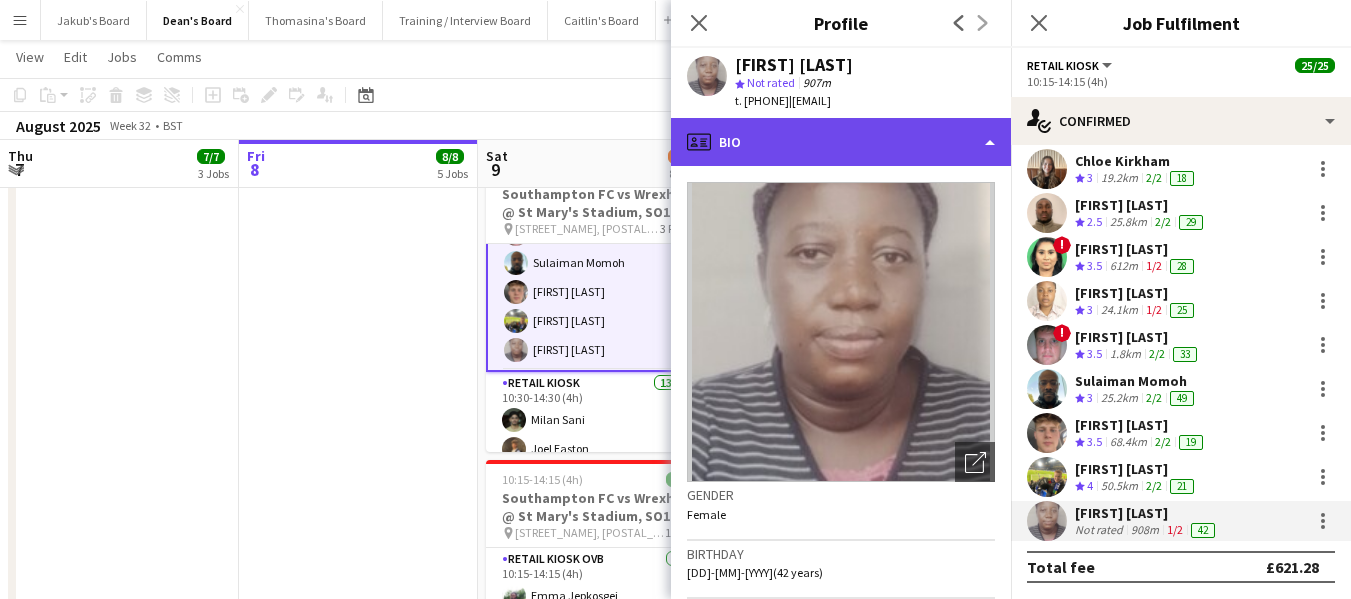 click on "profile
Bio" 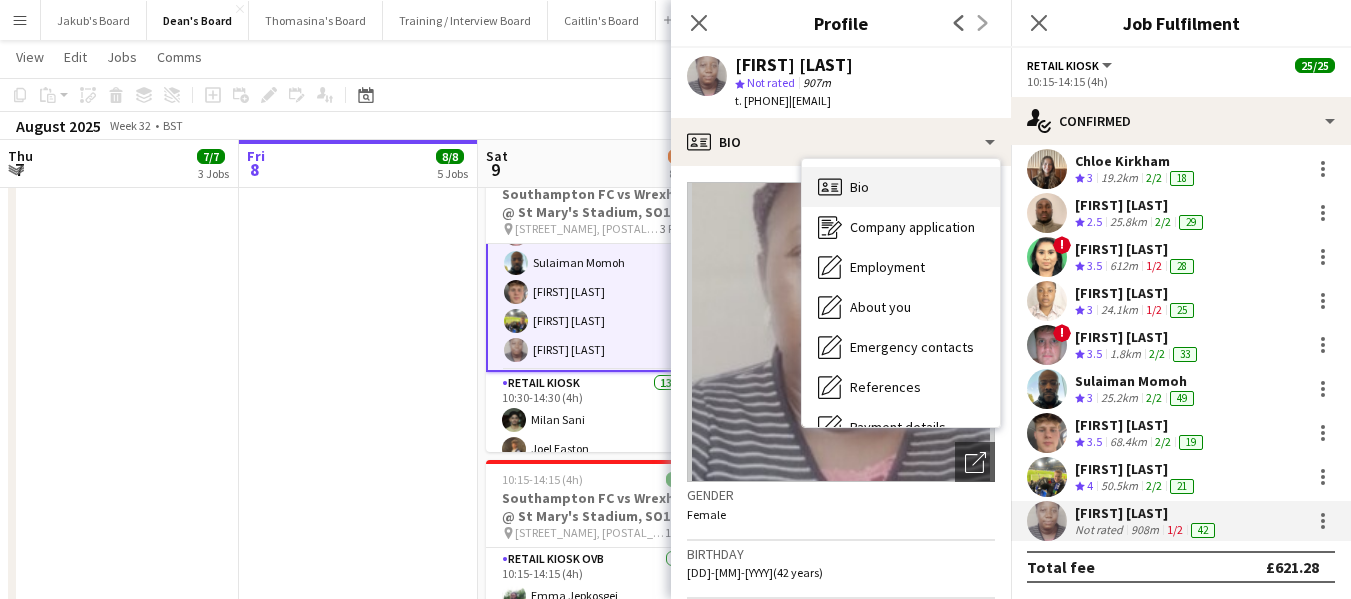 click on "Bio
Bio" at bounding box center [901, 187] 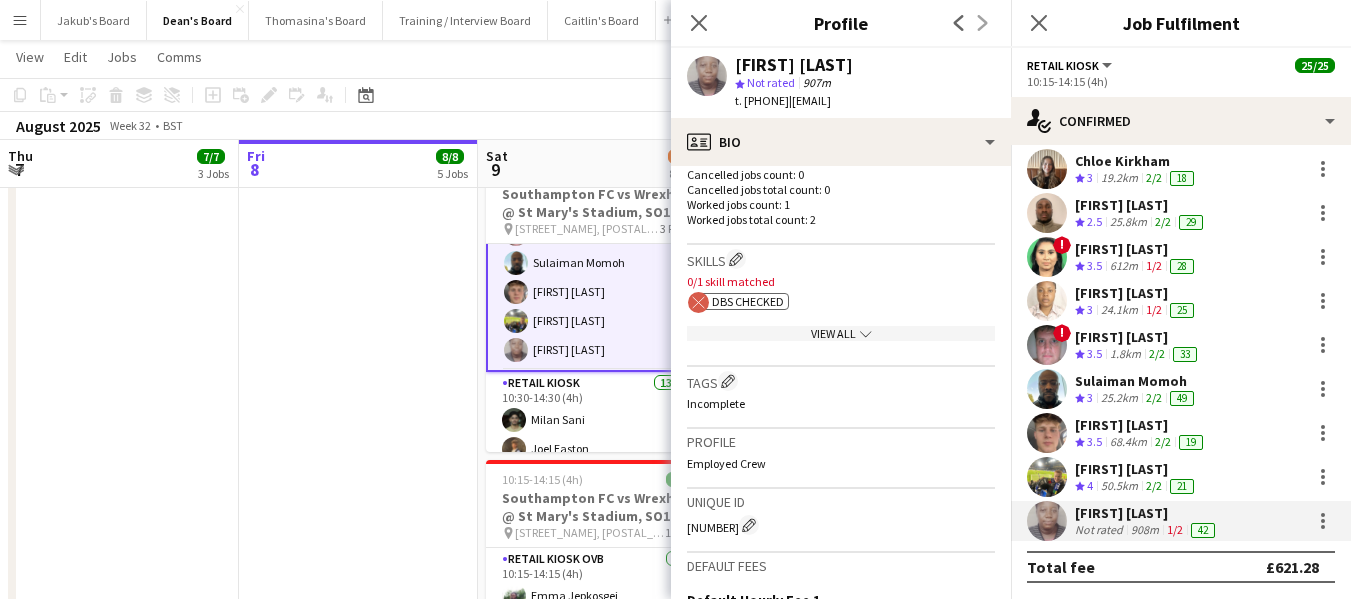 scroll, scrollTop: 600, scrollLeft: 0, axis: vertical 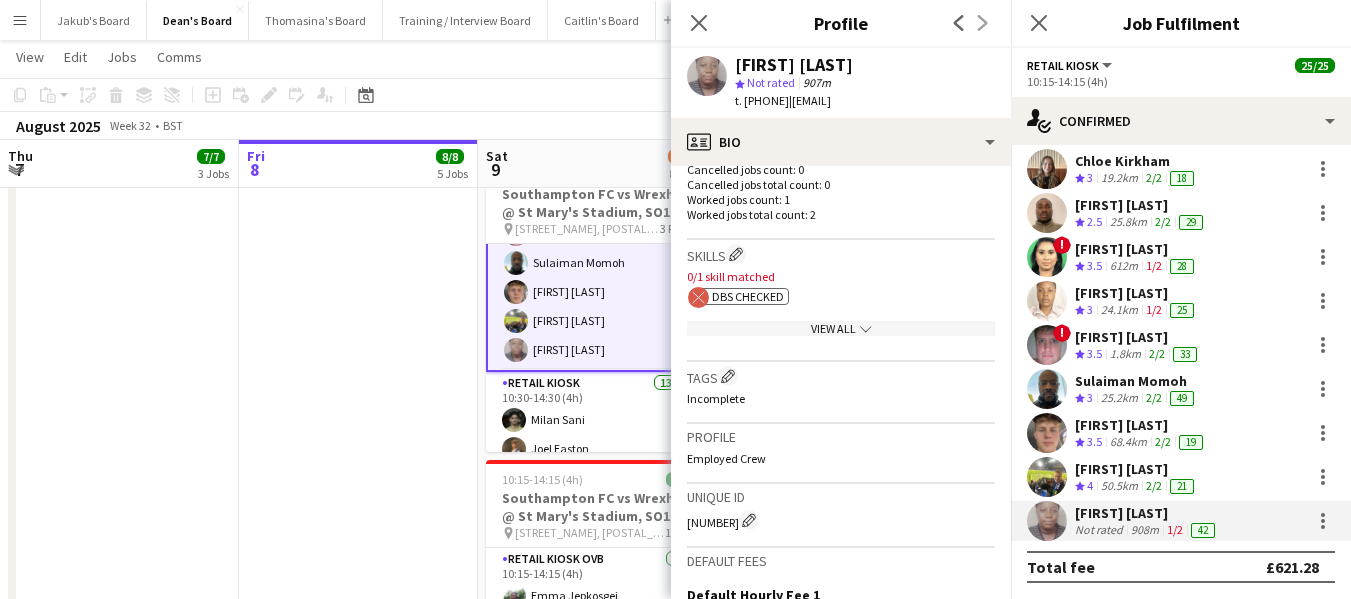click on "DBS Checked" 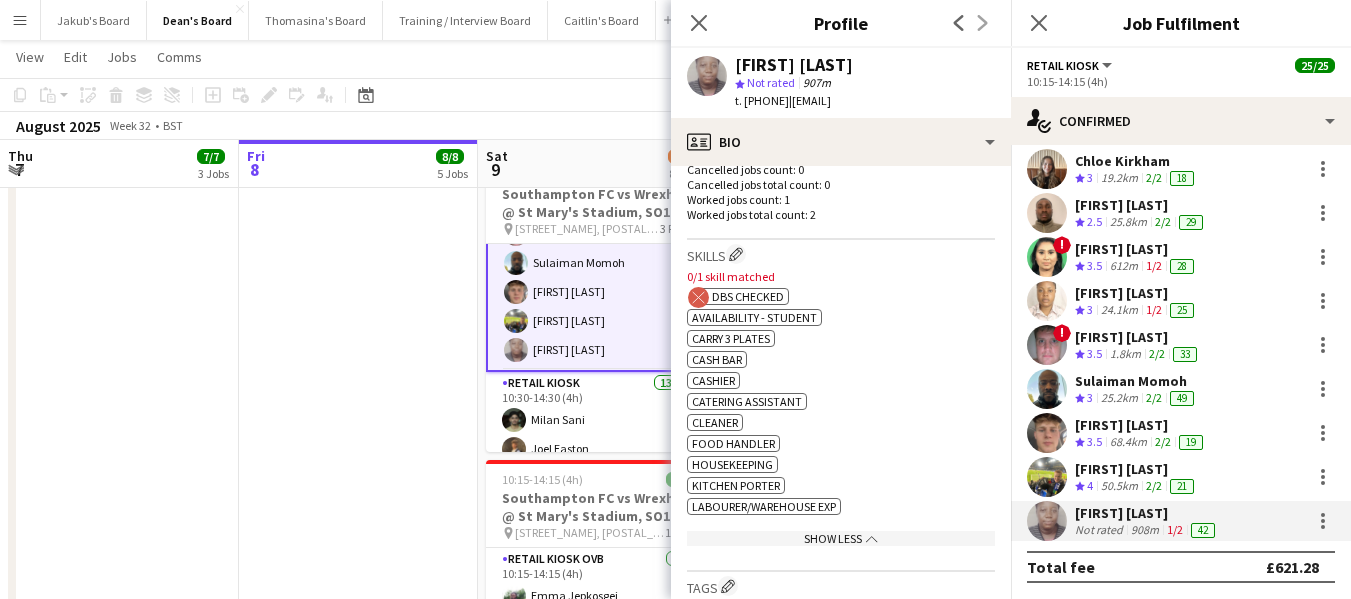 click on "[FIRST] [LAST]" at bounding box center (1147, 513) 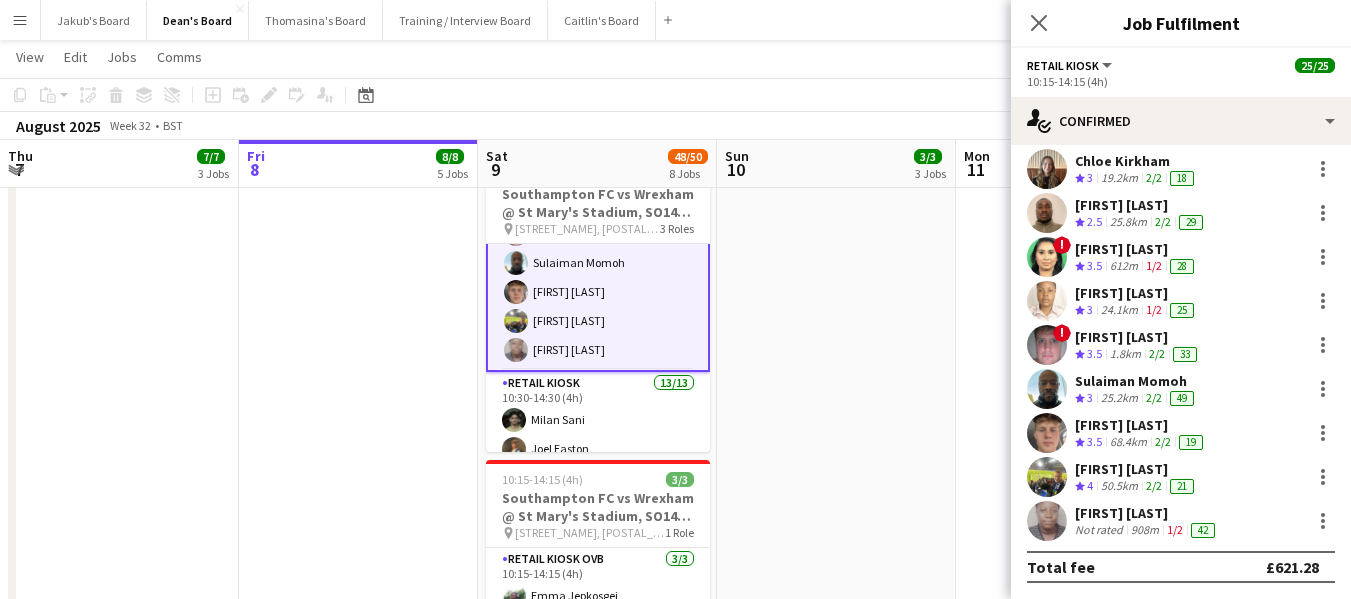 click on "[FIRST] [LAST]" at bounding box center [1147, 513] 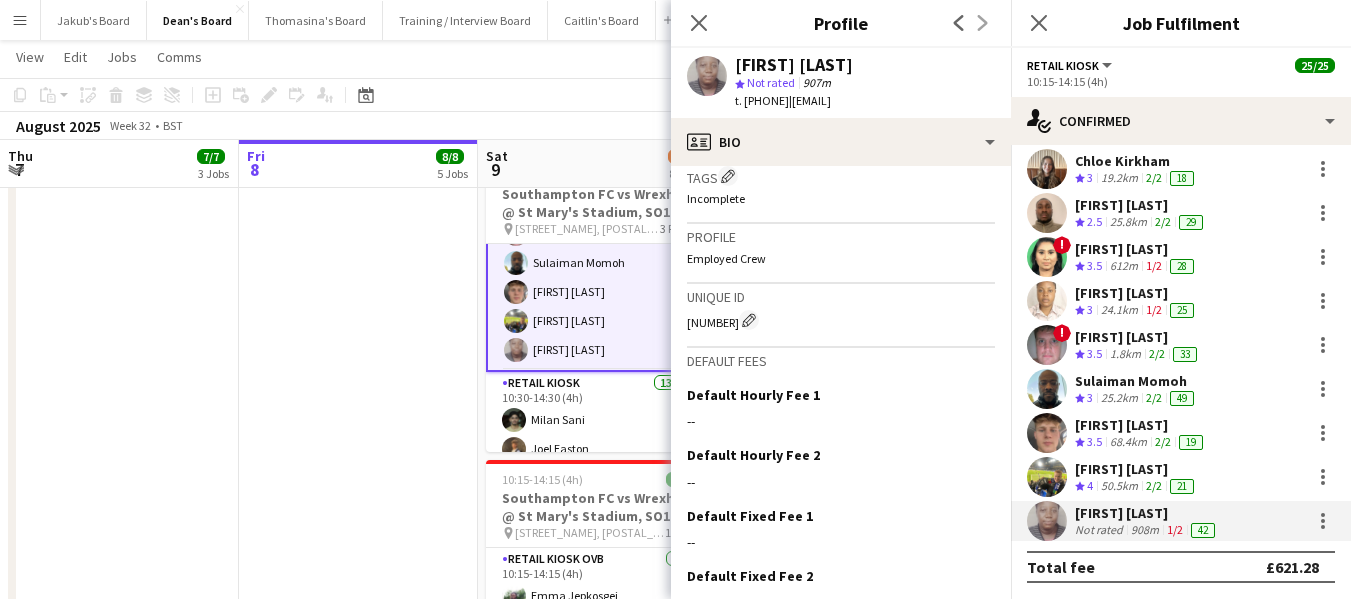 scroll, scrollTop: 600, scrollLeft: 0, axis: vertical 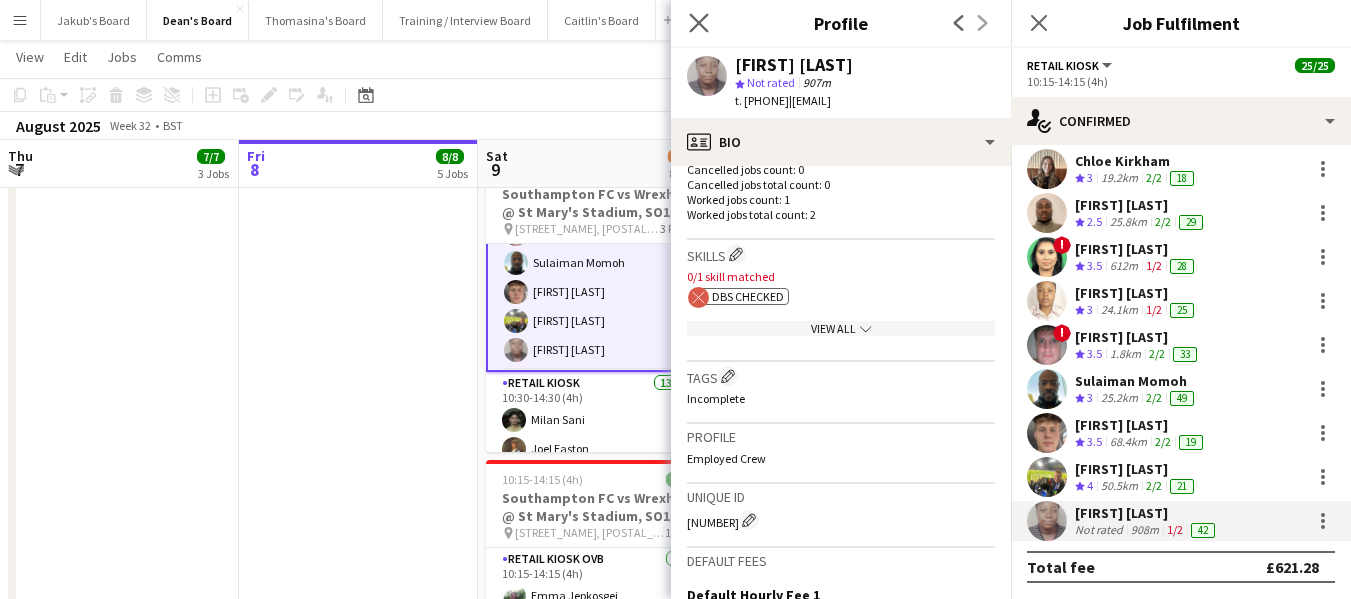 click on "Close pop-in" 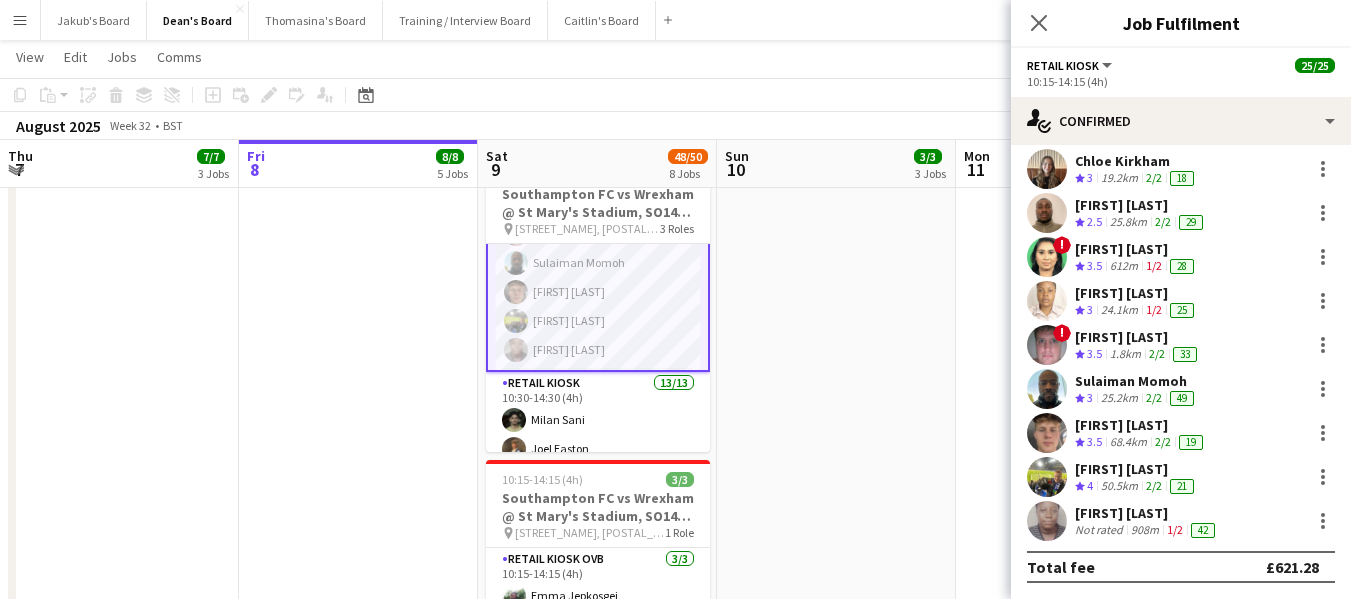 click on "Retail Kiosk    11/11   [TIME]-[TIME] ([DURATION])
[FIRST] [LAST] [FIRST] [LAST] [FIRST] [LAST] [FIRST] [LAST] ! [FIRST] [LAST] [FIRST] [LAST] ! [FIRST] [LAST] [FIRST] [LAST] [FIRST] [LAST] [FIRST] [LAST] [FIRST] [LAST]" at bounding box center (598, 191) 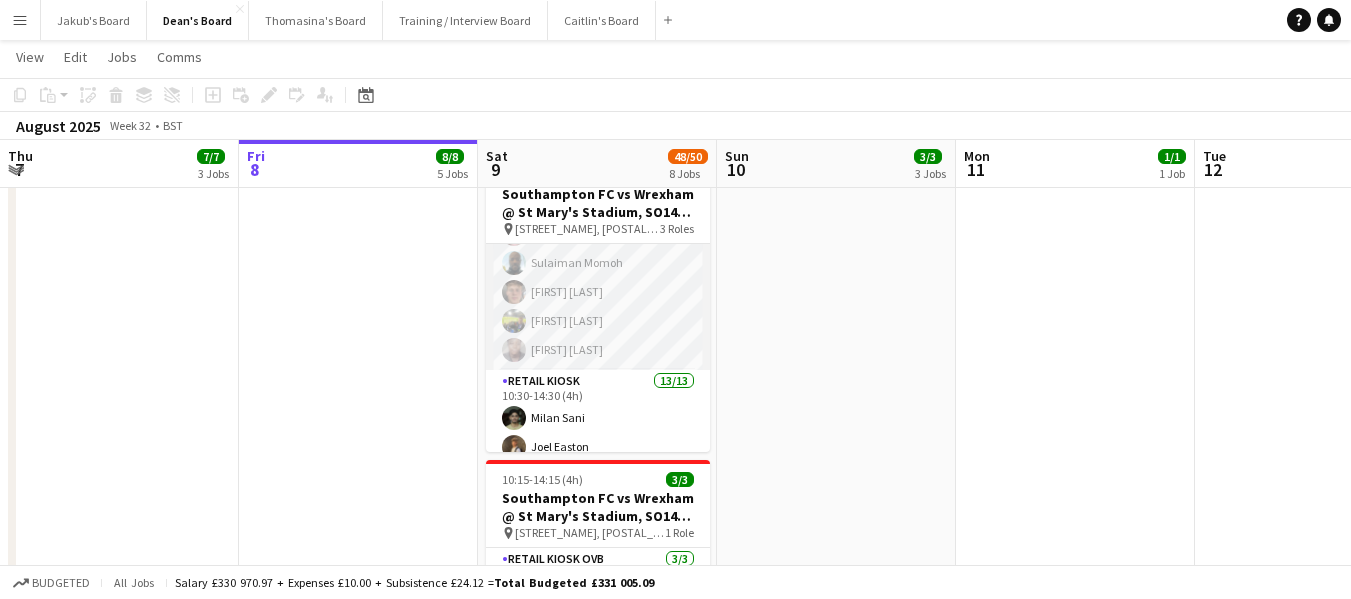 click on "Retail Kiosk    11/11   [TIME]-[TIME] ([DURATION])
[FIRST] [LAST] [FIRST] [LAST] [FIRST] [LAST] [FIRST] [LAST] ! [FIRST] [LAST] [FIRST] [LAST] ! [FIRST] [LAST] [FIRST] [LAST] [FIRST] [LAST] [FIRST] [LAST] [FIRST] [LAST]" at bounding box center (598, 191) 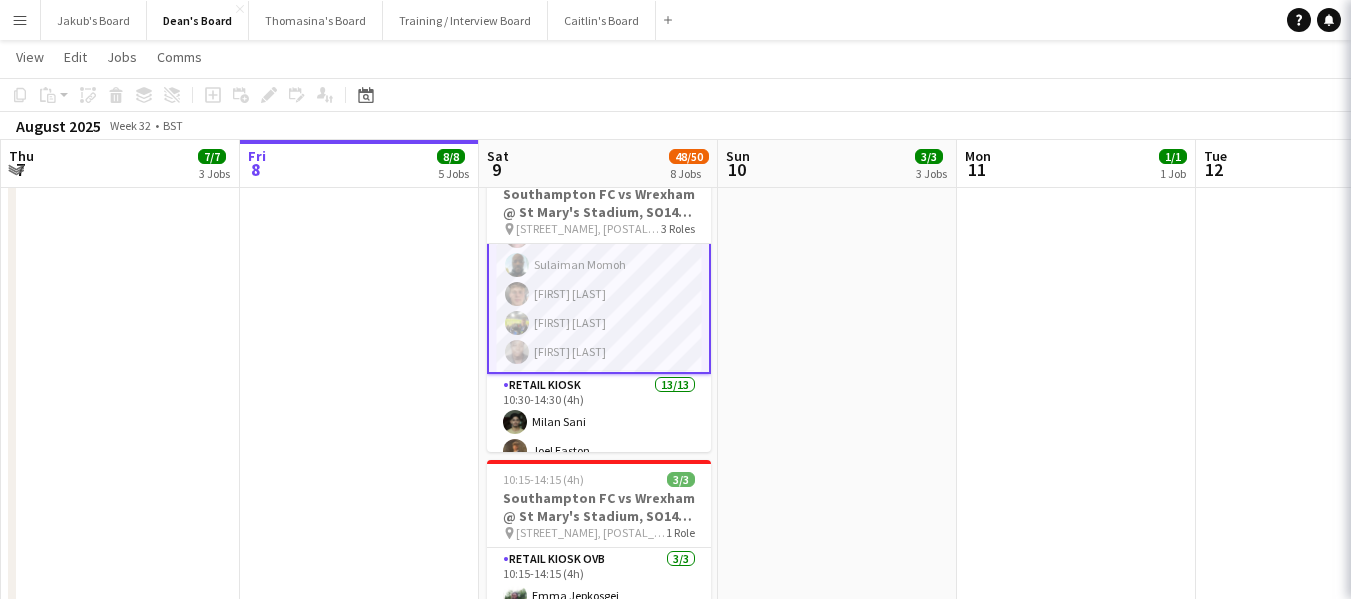 scroll, scrollTop: 302, scrollLeft: 0, axis: vertical 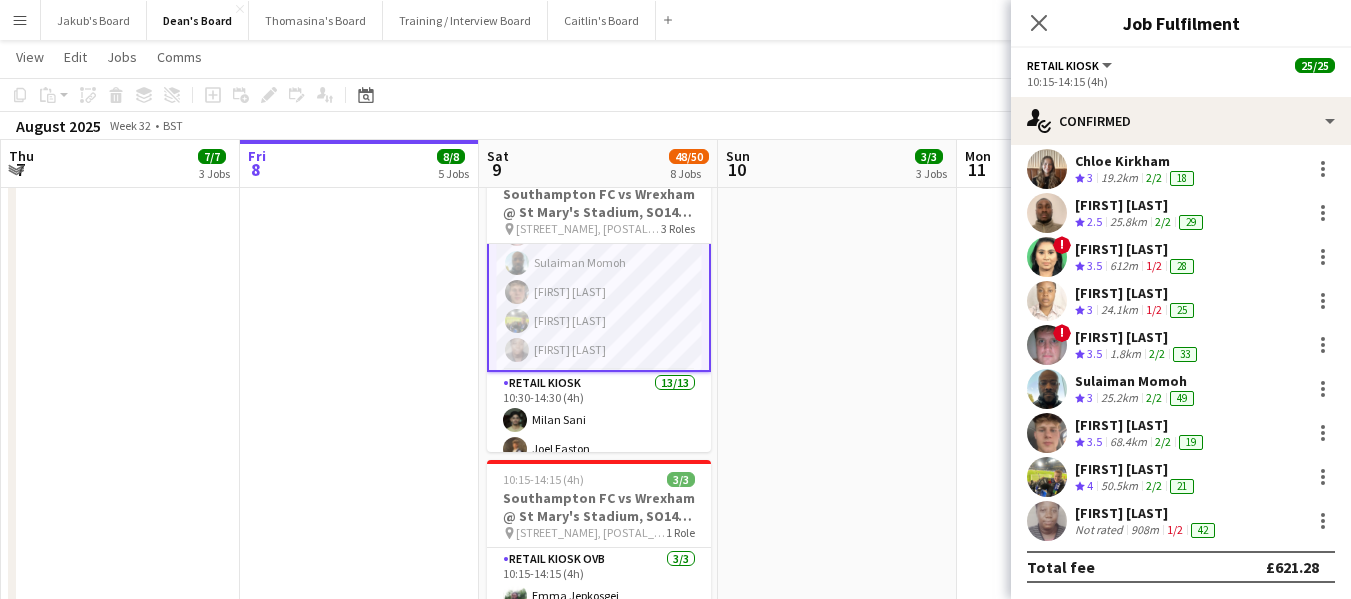 click on "[FIRST] [LAST]" at bounding box center (1147, 513) 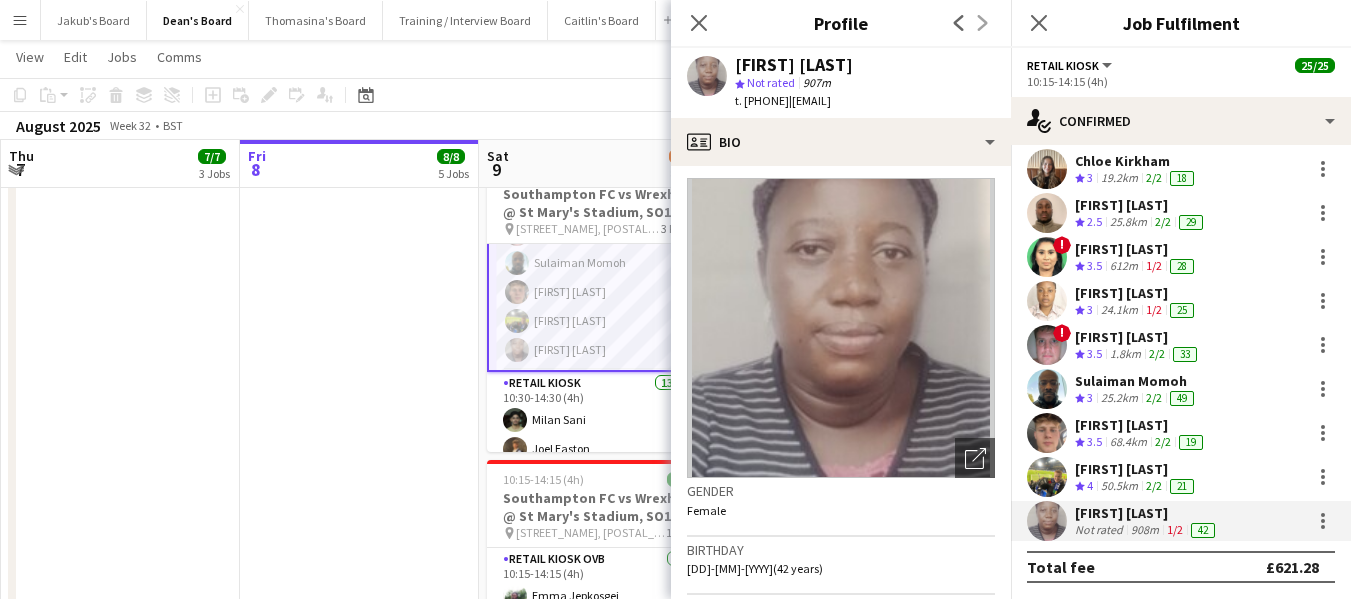 scroll, scrollTop: 0, scrollLeft: 0, axis: both 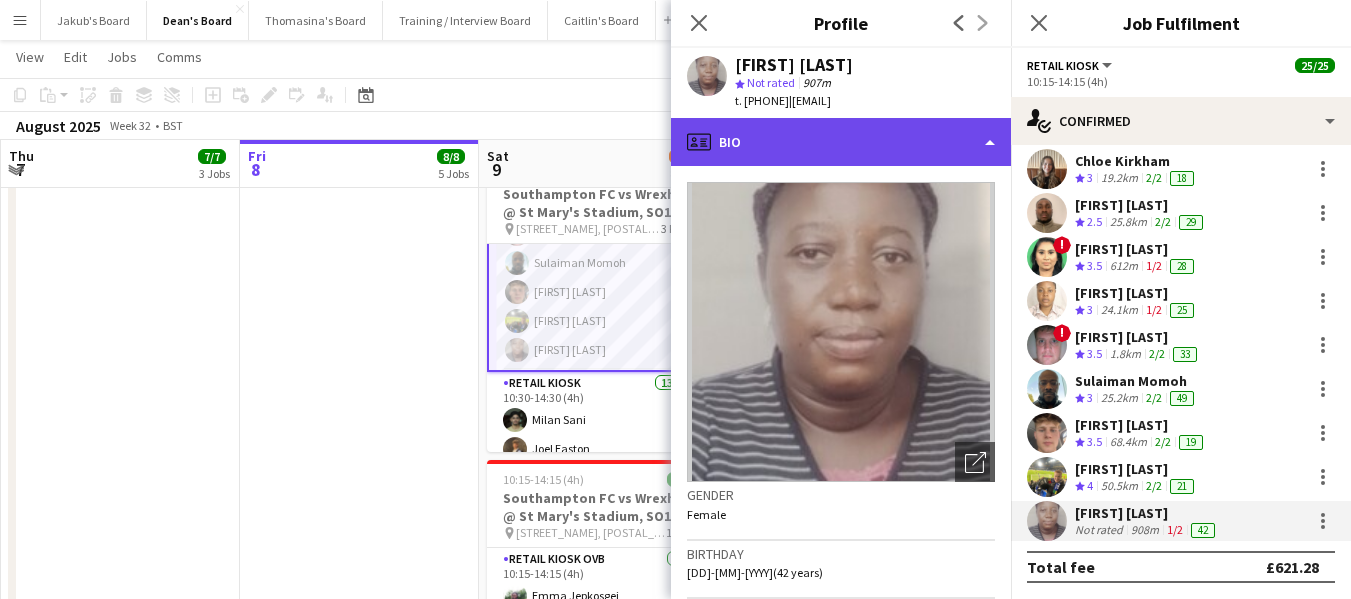click on "profile
Bio" 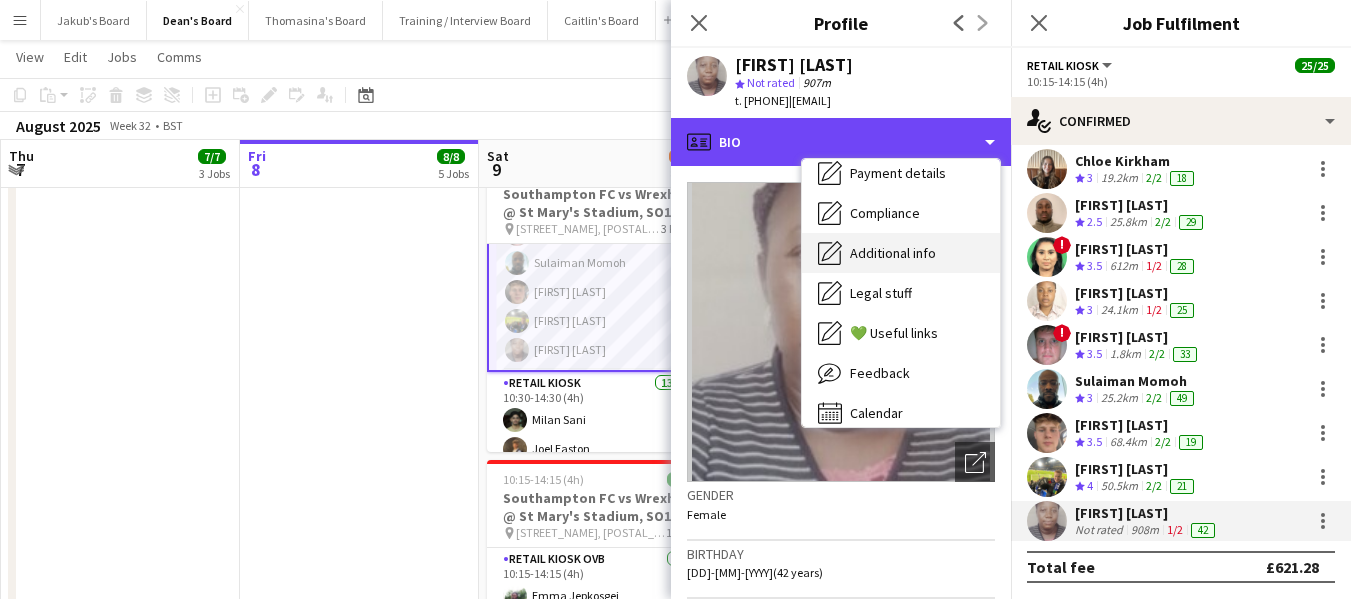 scroll, scrollTop: 268, scrollLeft: 0, axis: vertical 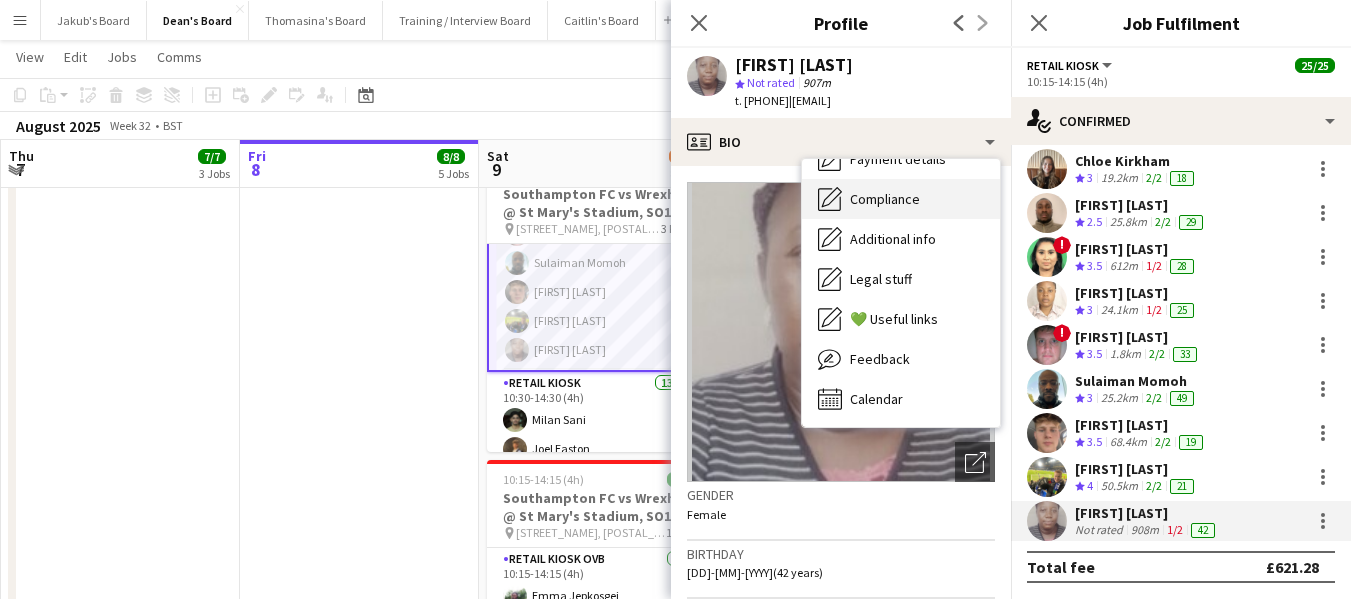 click on "Compliance
Compliance" at bounding box center [901, 199] 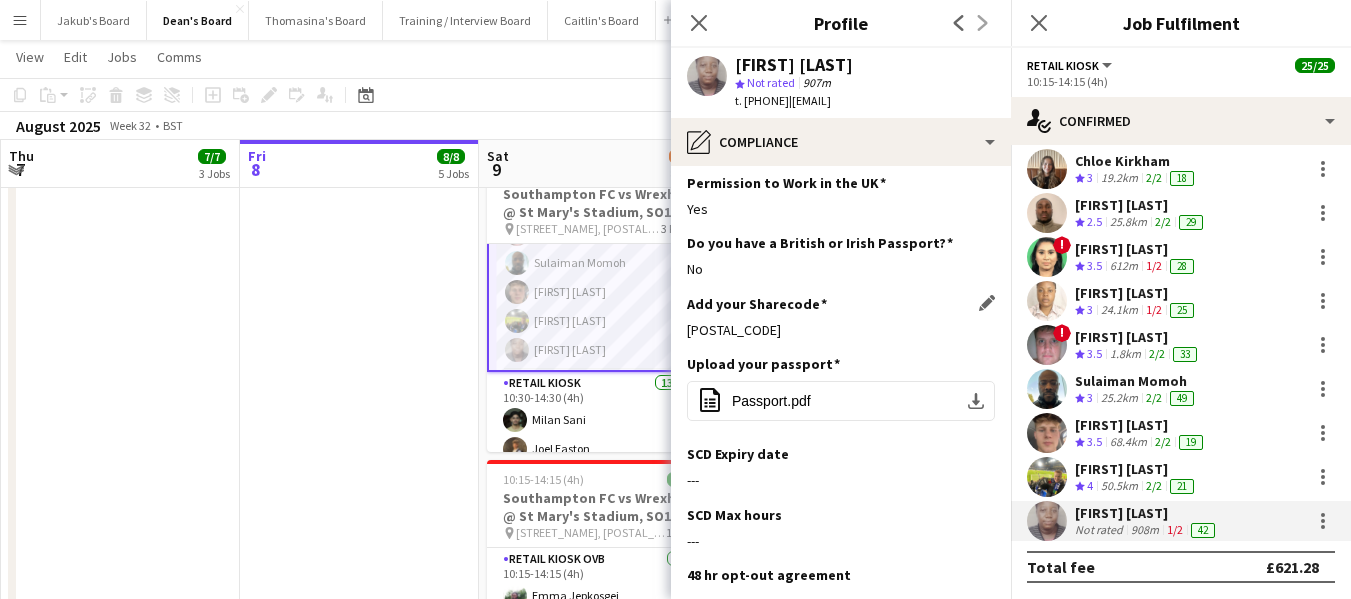 scroll, scrollTop: 100, scrollLeft: 0, axis: vertical 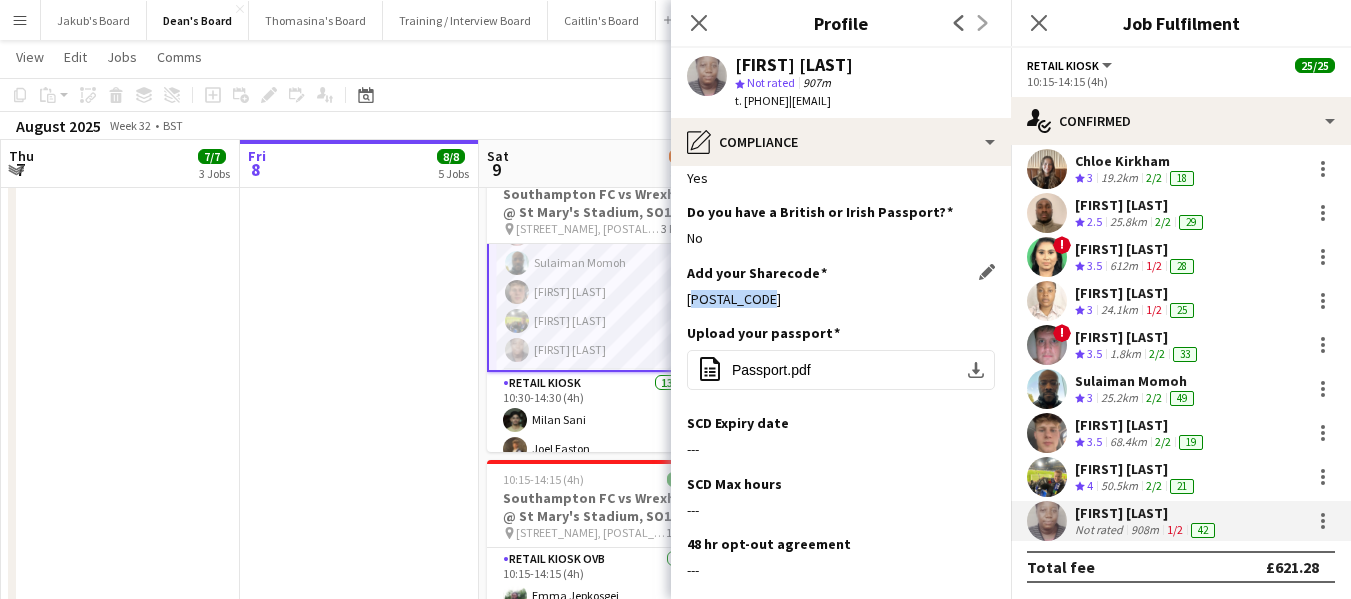 drag, startPoint x: 688, startPoint y: 299, endPoint x: 763, endPoint y: 299, distance: 75 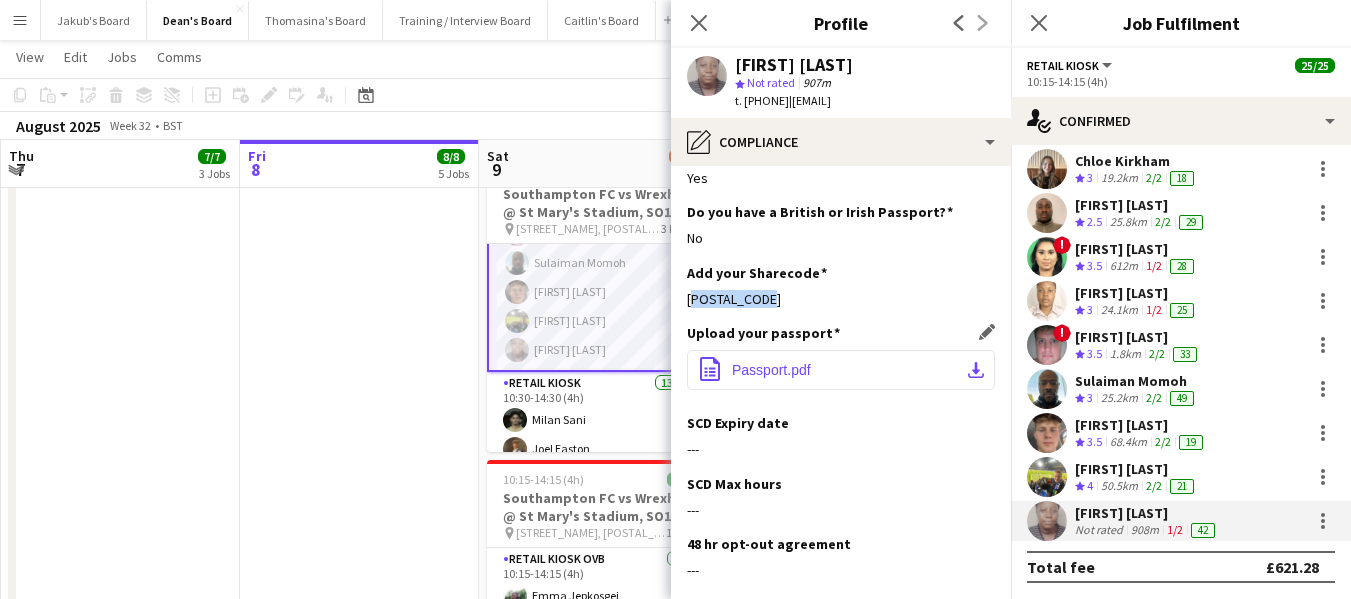 click on "Passport.pdf" 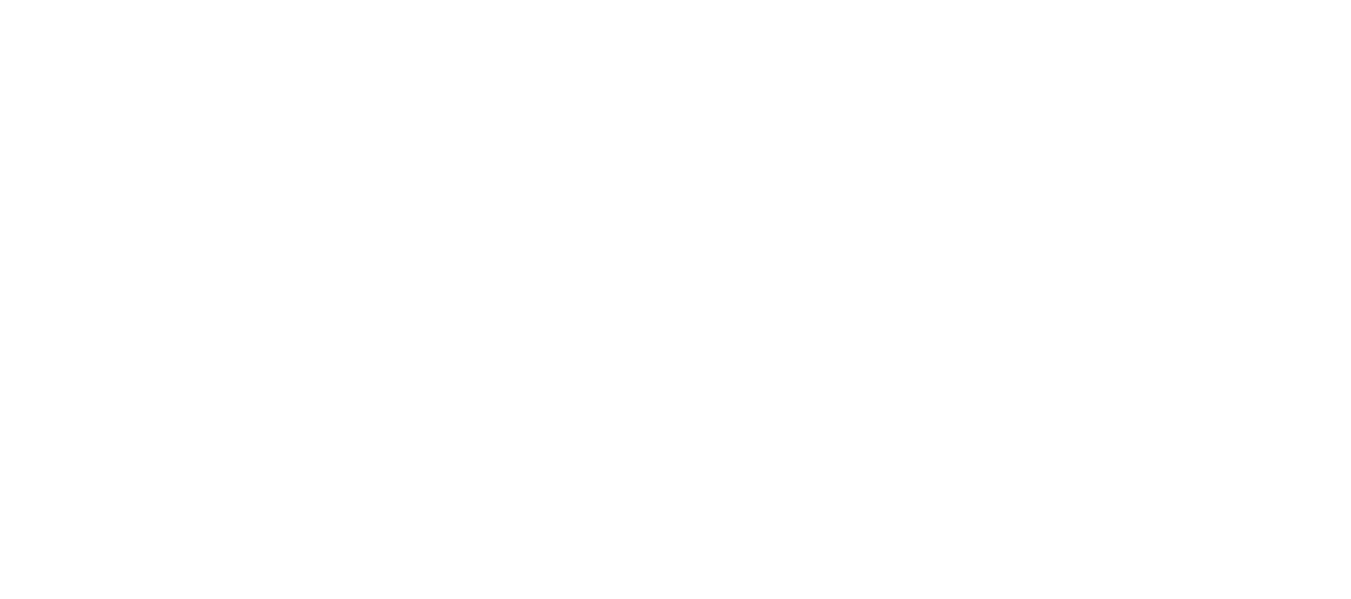 scroll, scrollTop: 0, scrollLeft: 0, axis: both 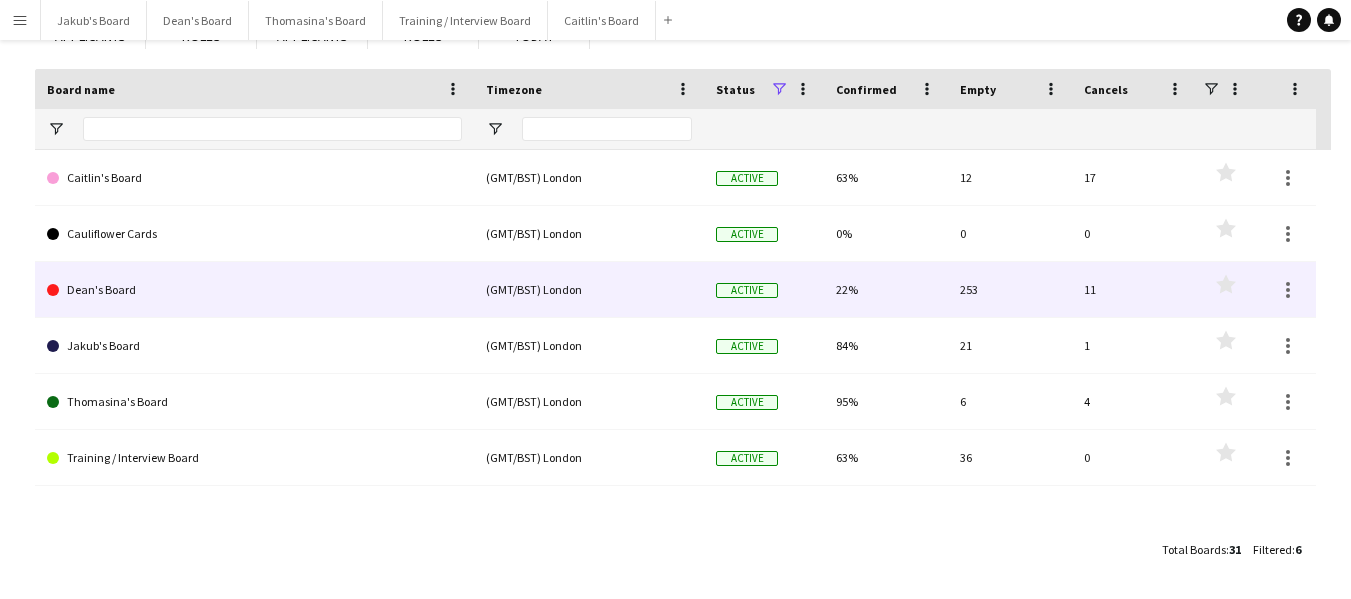 click on "Dean's Board" 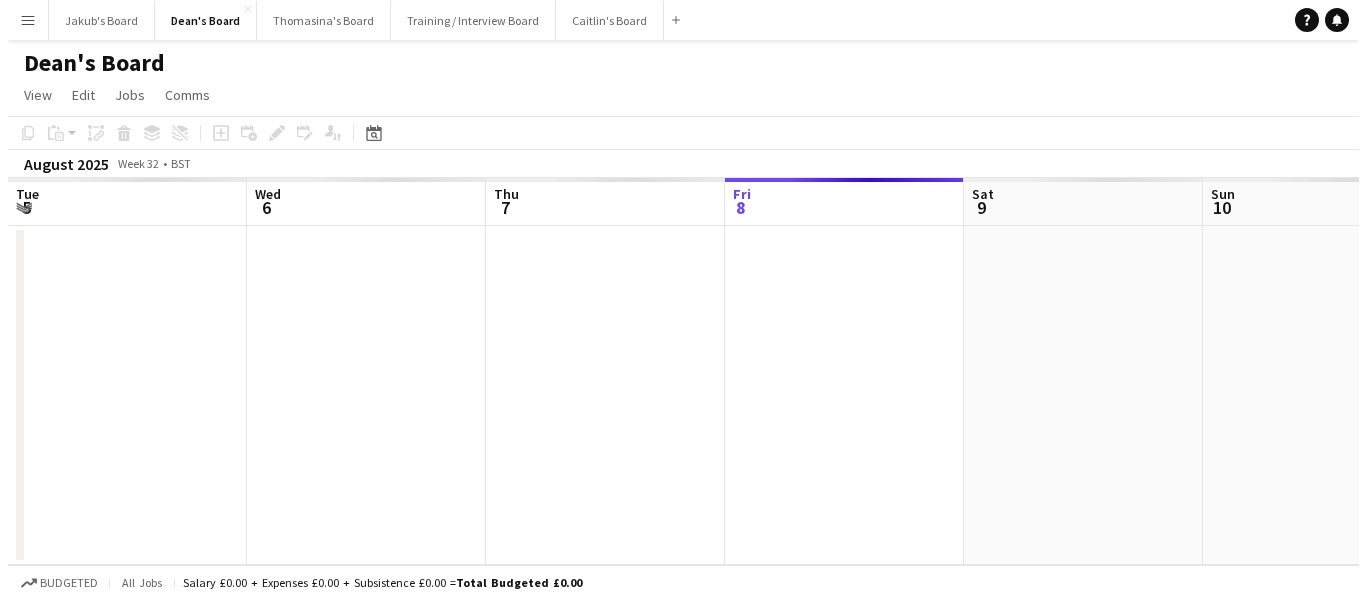 scroll, scrollTop: 0, scrollLeft: 0, axis: both 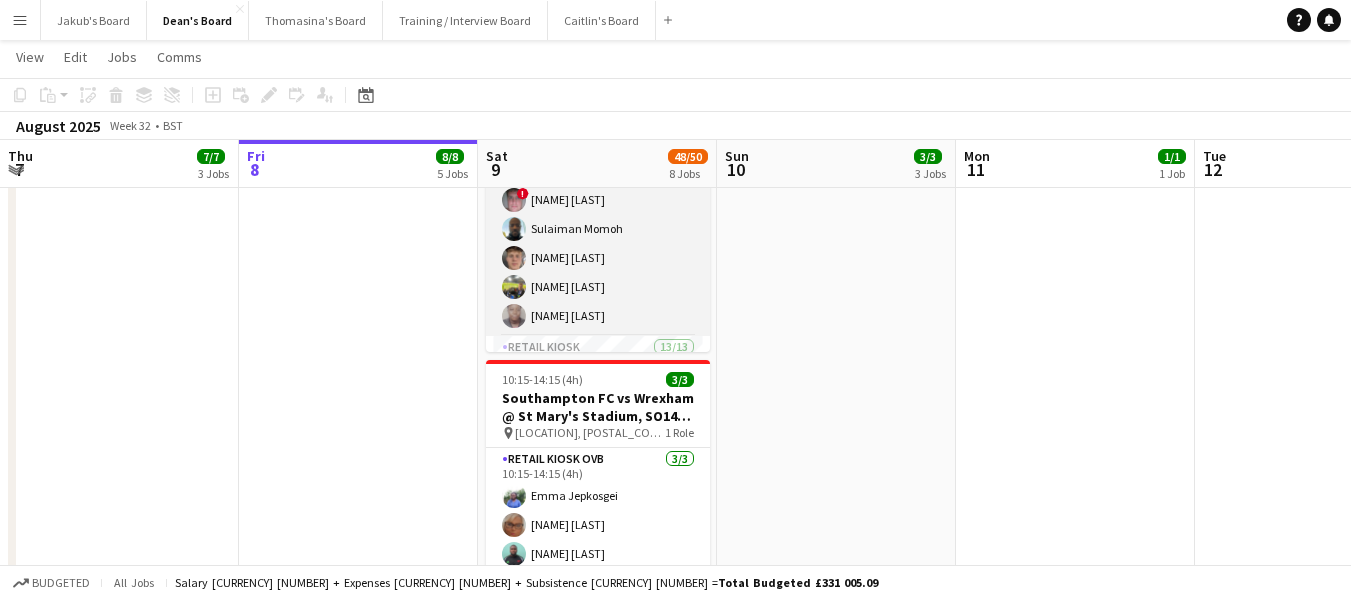 click on "Retail Kiosk    11/11   [TIME]-[TIME] ([DURATION])
[FIRST] [LAST] [FIRST] [LAST] [FIRST] [LAST] [FIRST] [LAST] ! [FIRST] [LAST] [FIRST] [LAST] ! [FIRST] [LAST] [FIRST] [LAST] [FIRST] [LAST] [FIRST] [LAST] [FIRST] [LAST]" at bounding box center [598, 157] 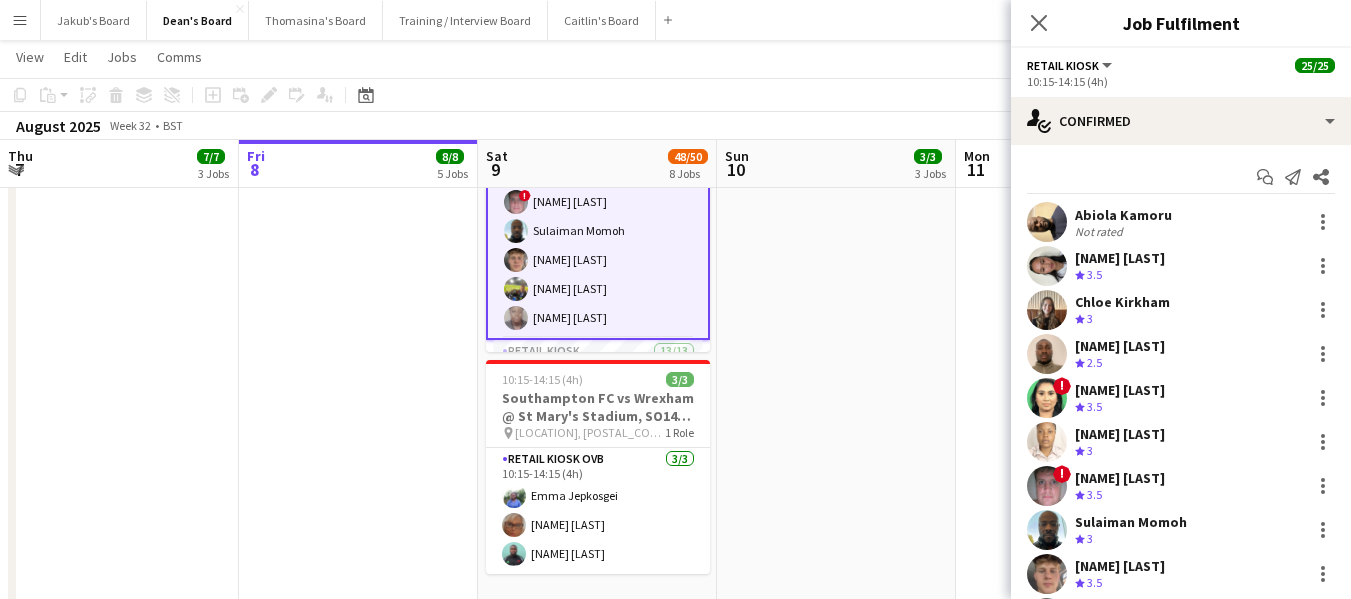 scroll, scrollTop: 236, scrollLeft: 0, axis: vertical 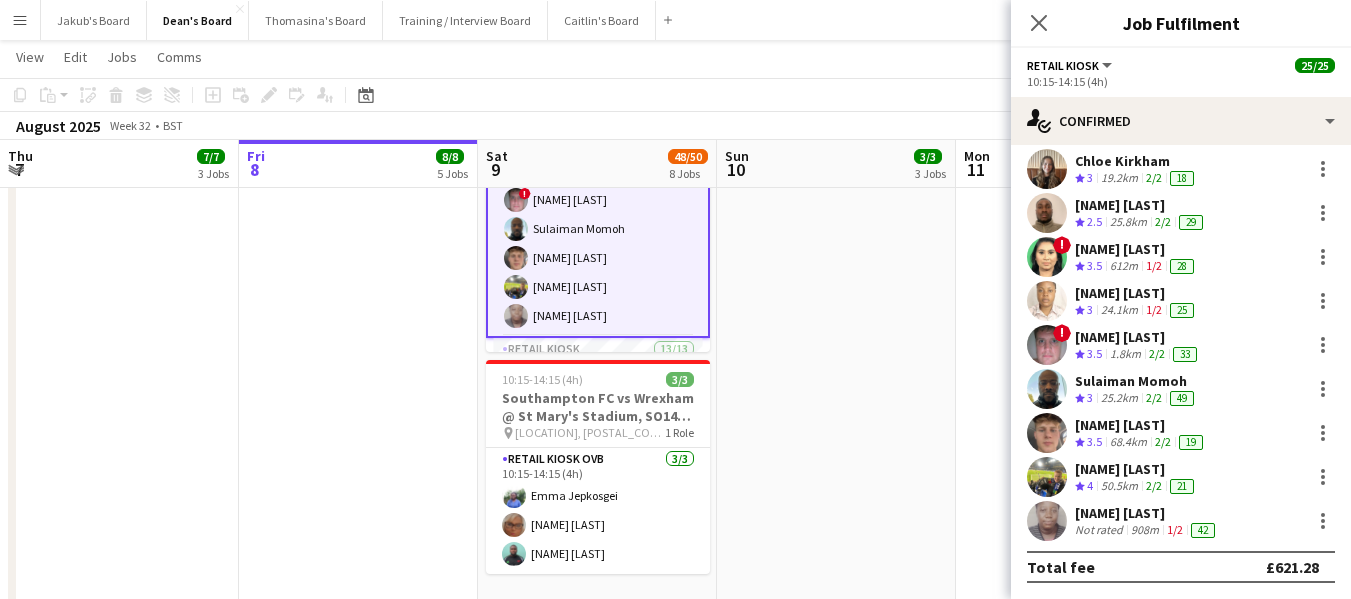 click on "[FIRST] [LAST]" at bounding box center (1147, 513) 